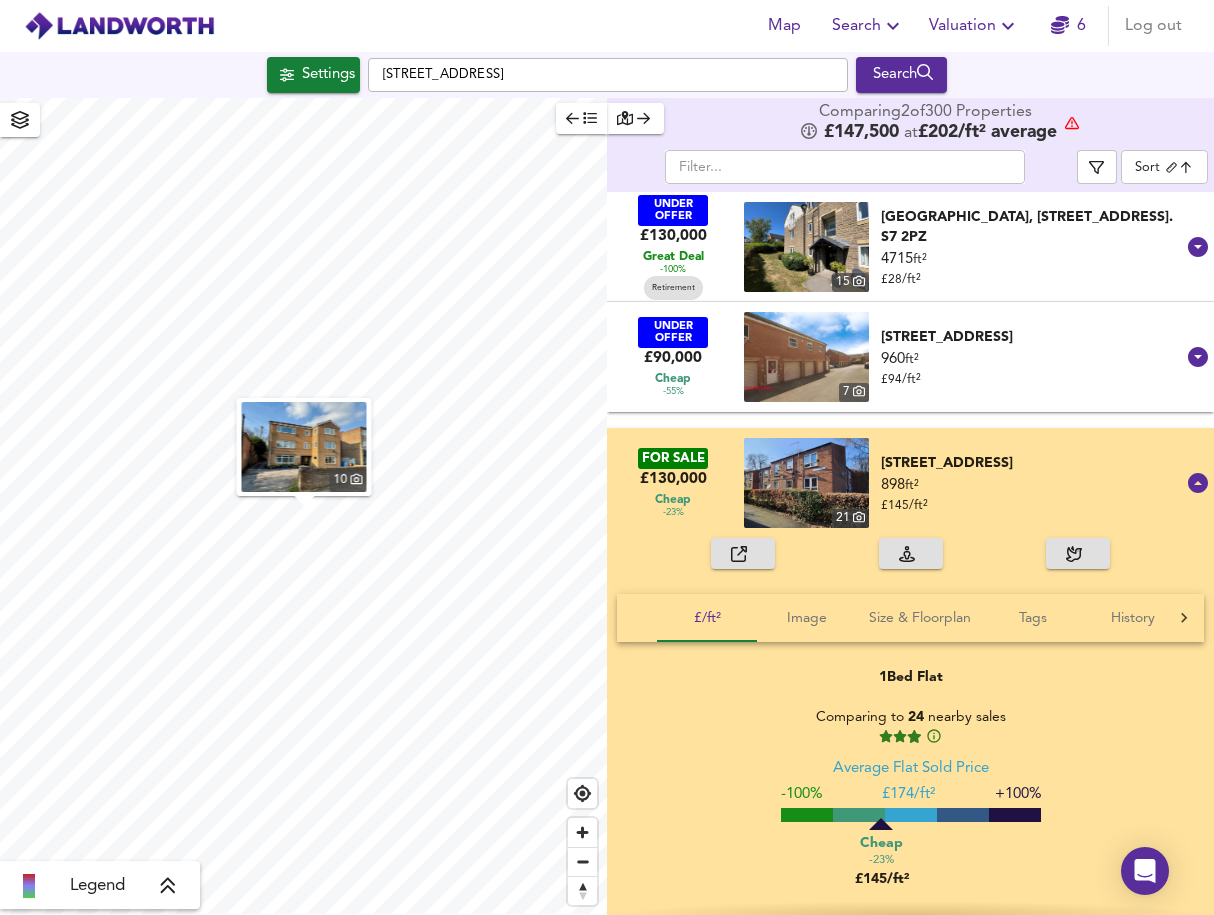 scroll, scrollTop: 0, scrollLeft: 0, axis: both 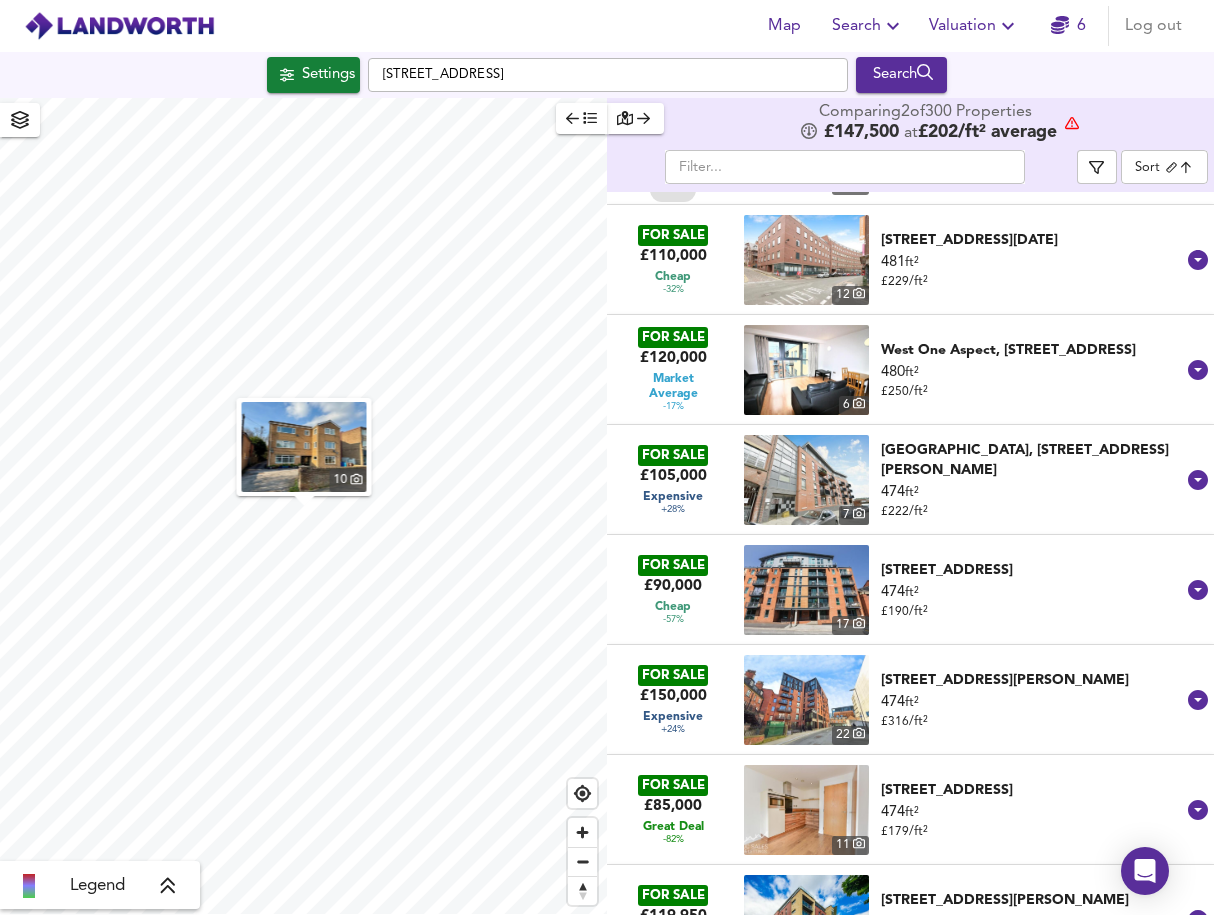 click on "Valuation" at bounding box center [974, 26] 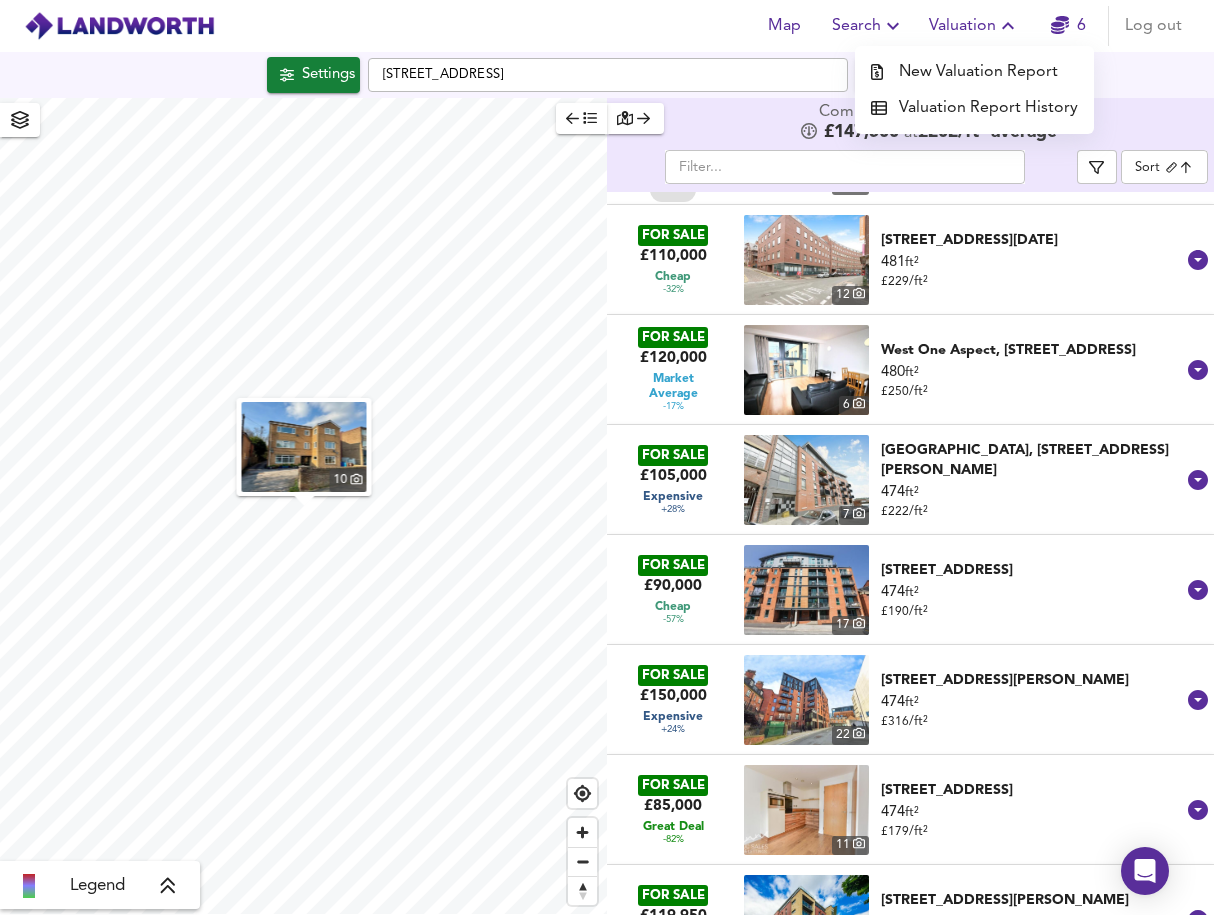 click on "New Valuation Report" at bounding box center (974, 72) 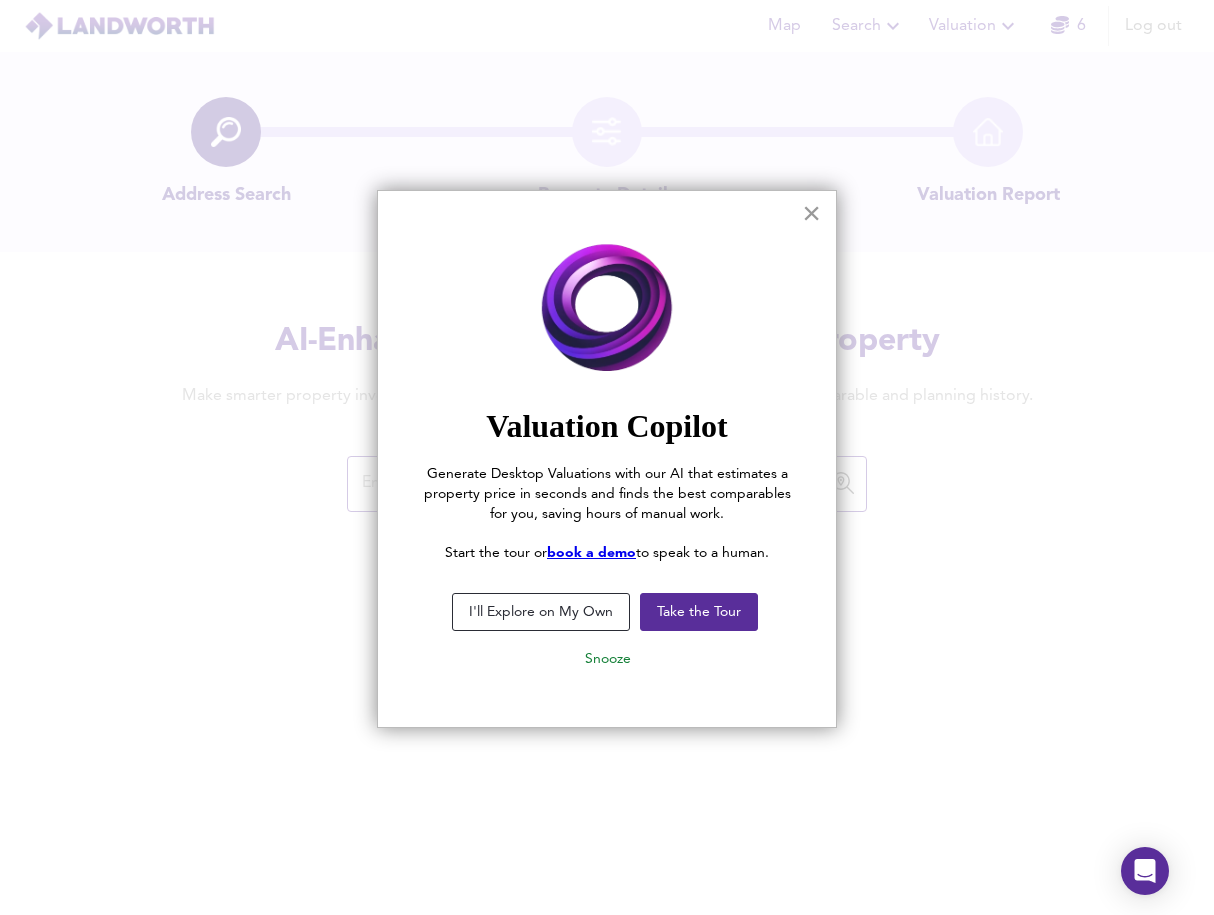 click on "×" at bounding box center [811, 213] 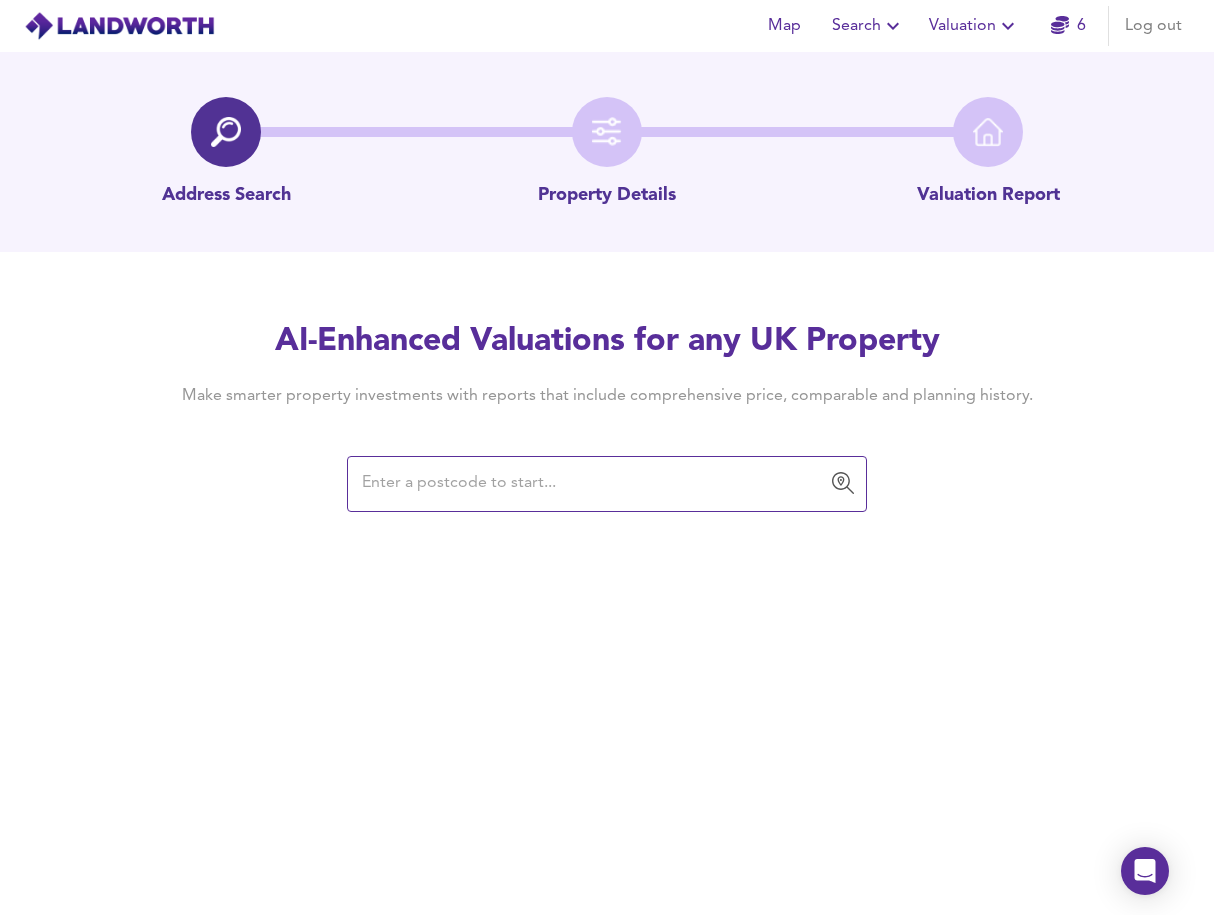 click at bounding box center (592, 484) 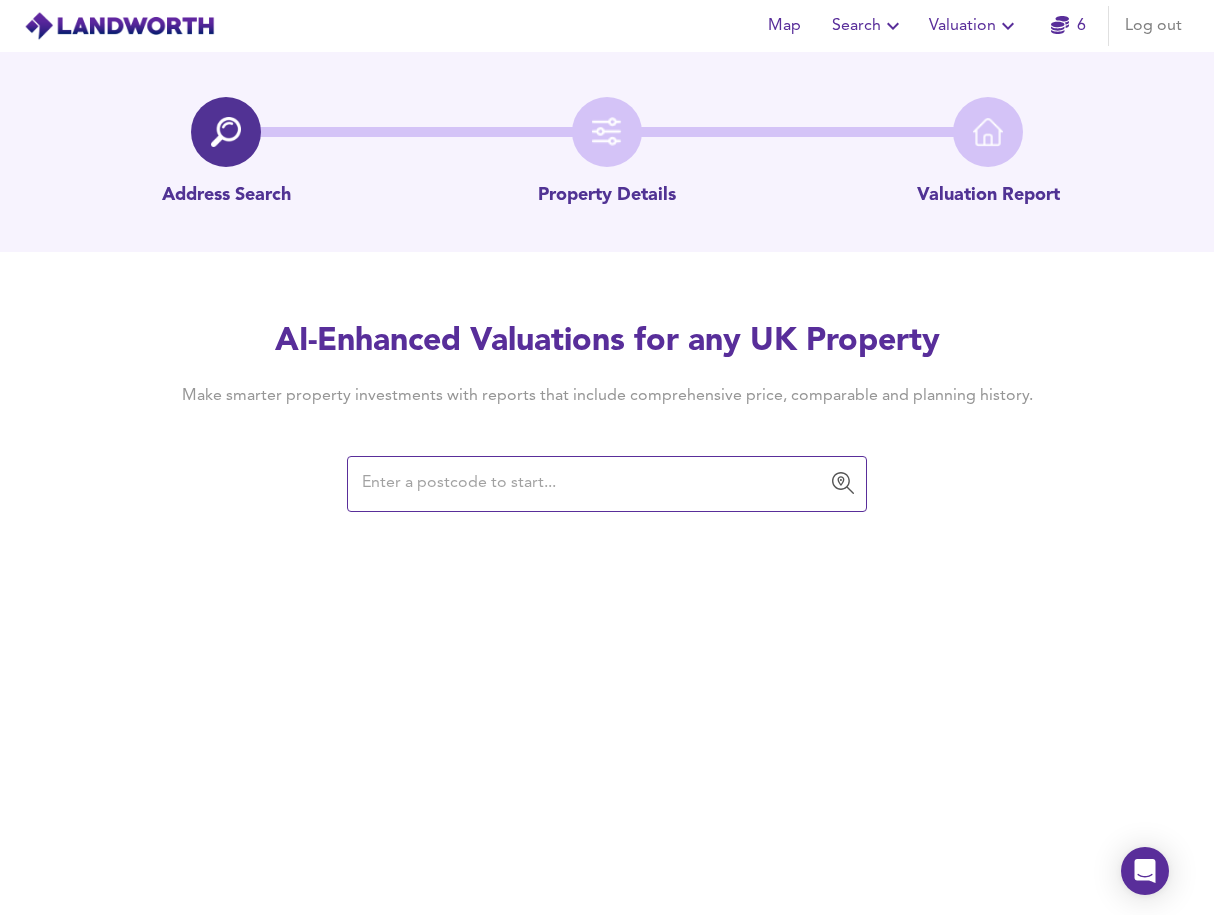 paste on "BH1 2LH" 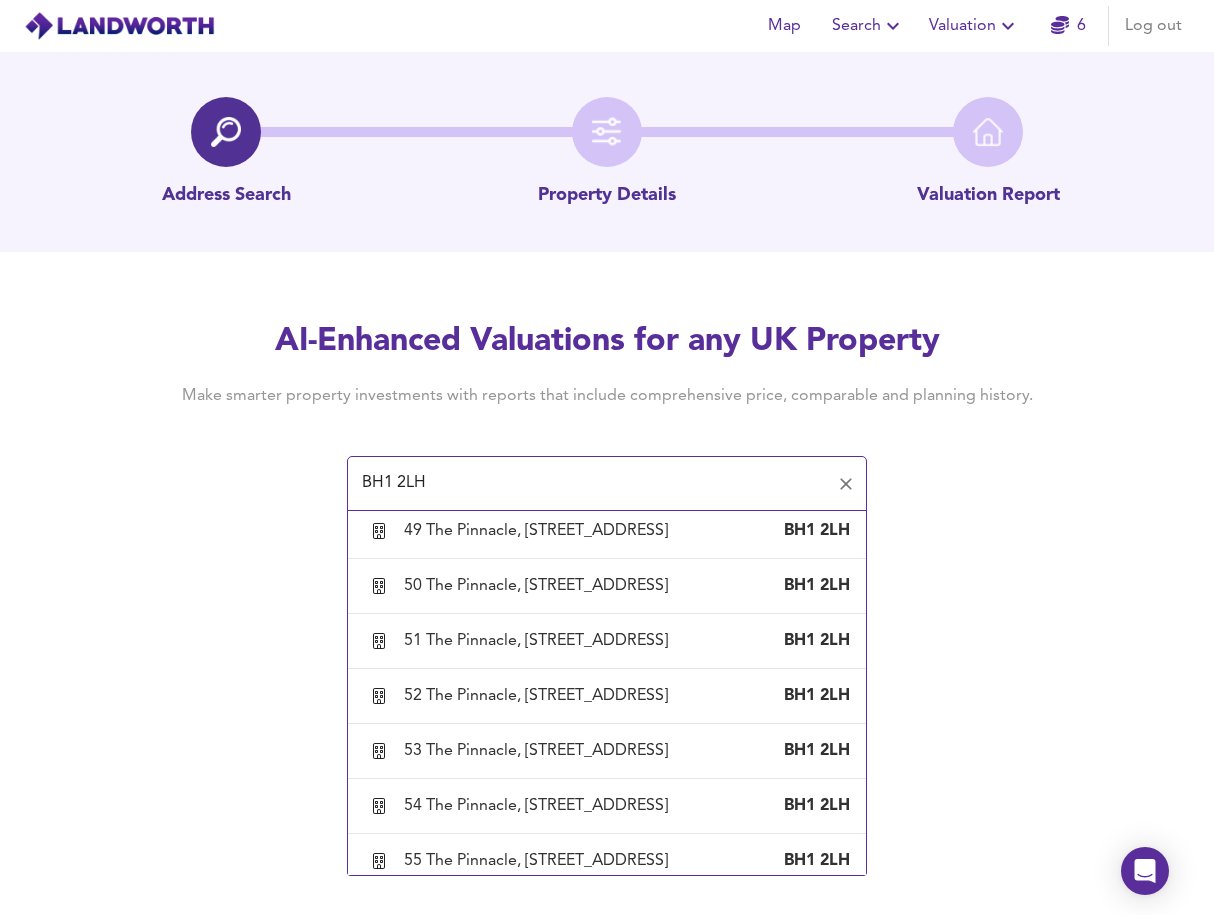 scroll, scrollTop: 3759, scrollLeft: 0, axis: vertical 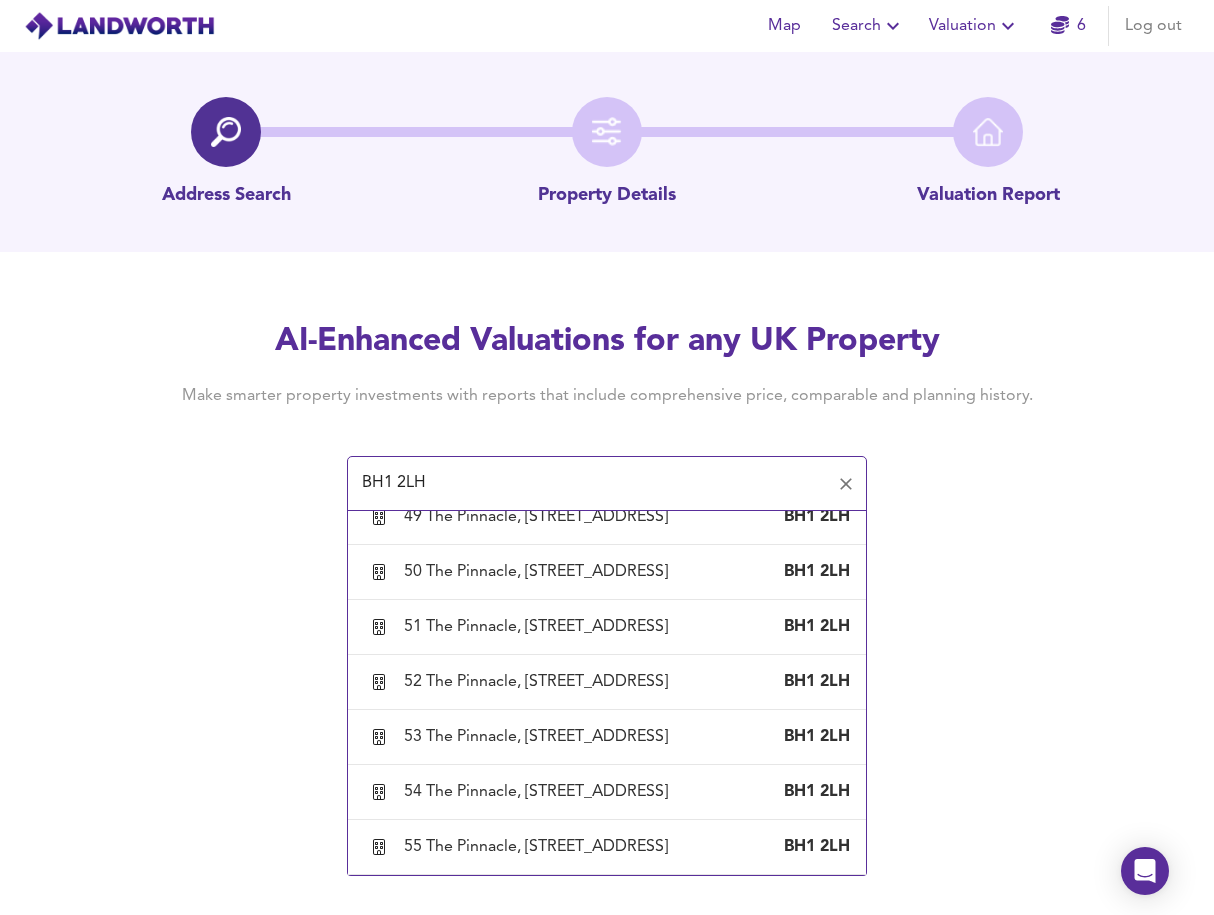 drag, startPoint x: 488, startPoint y: 490, endPoint x: 309, endPoint y: 489, distance: 179.00279 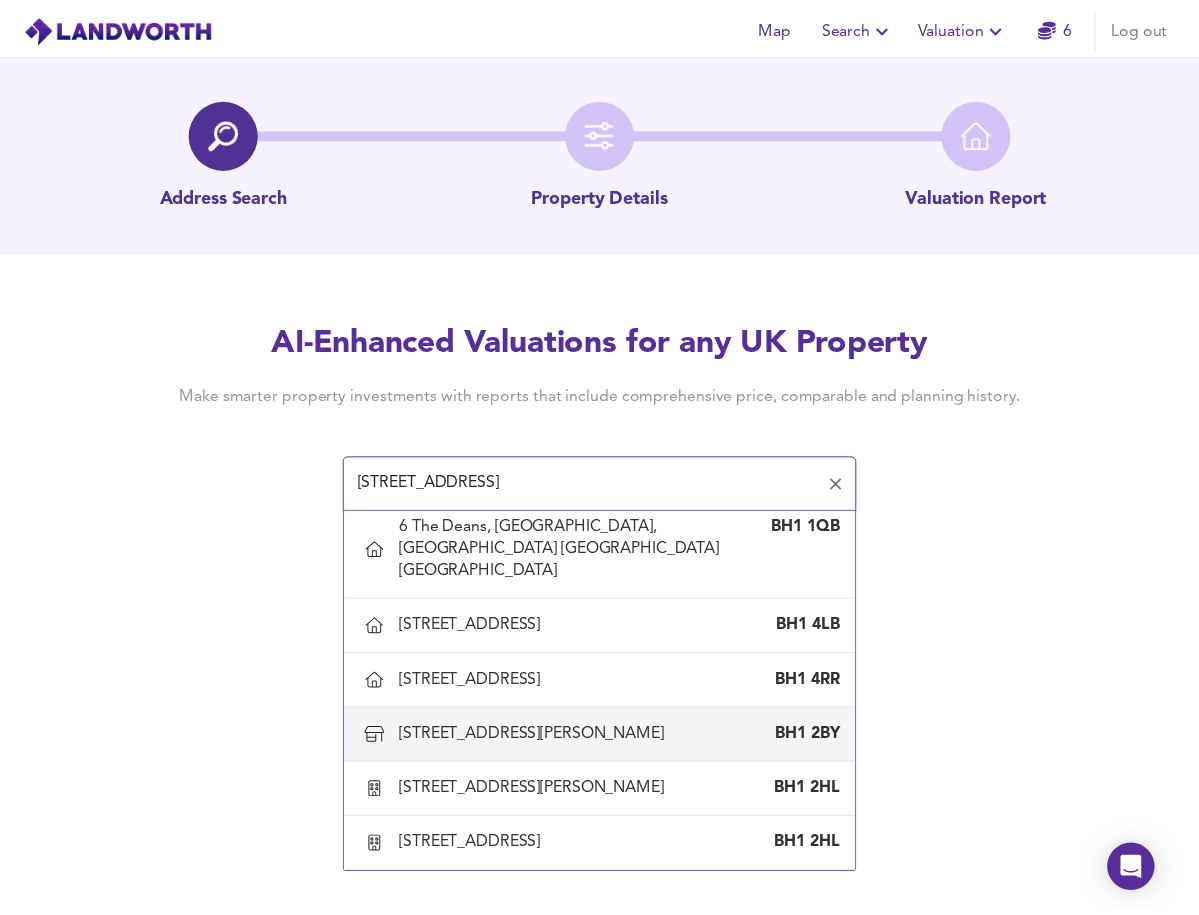 scroll, scrollTop: 0, scrollLeft: 0, axis: both 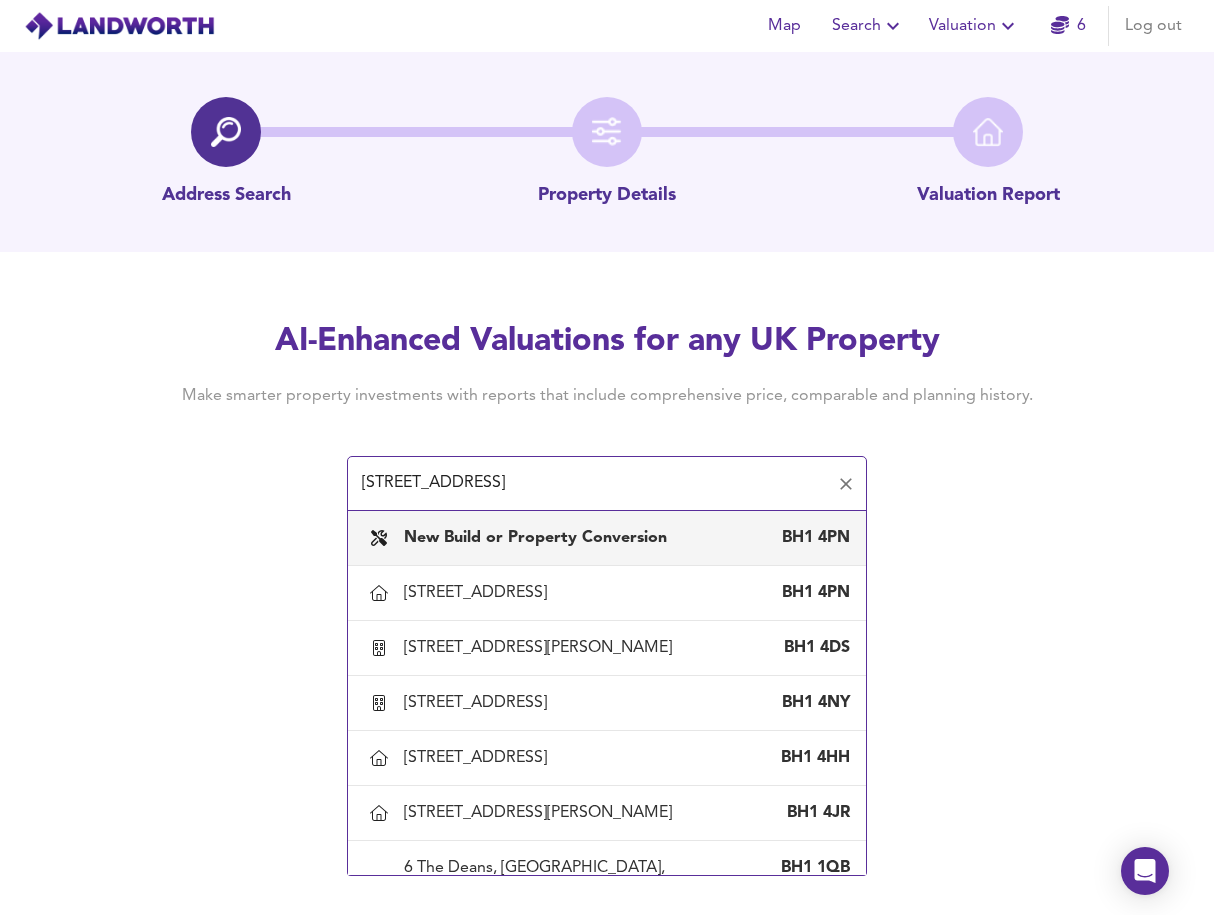 drag, startPoint x: 588, startPoint y: 483, endPoint x: 265, endPoint y: 465, distance: 323.50116 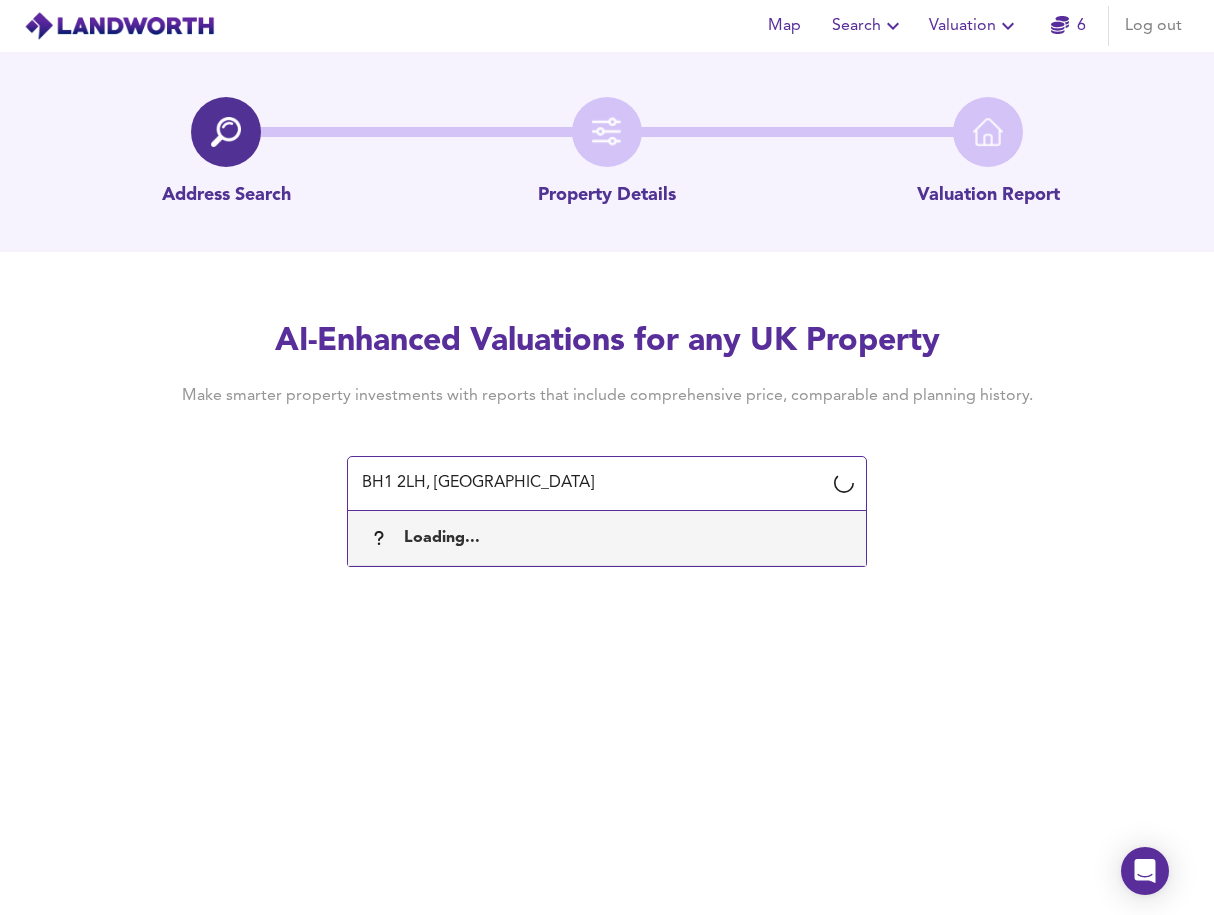 drag, startPoint x: 430, startPoint y: 485, endPoint x: 753, endPoint y: 516, distance: 324.4842 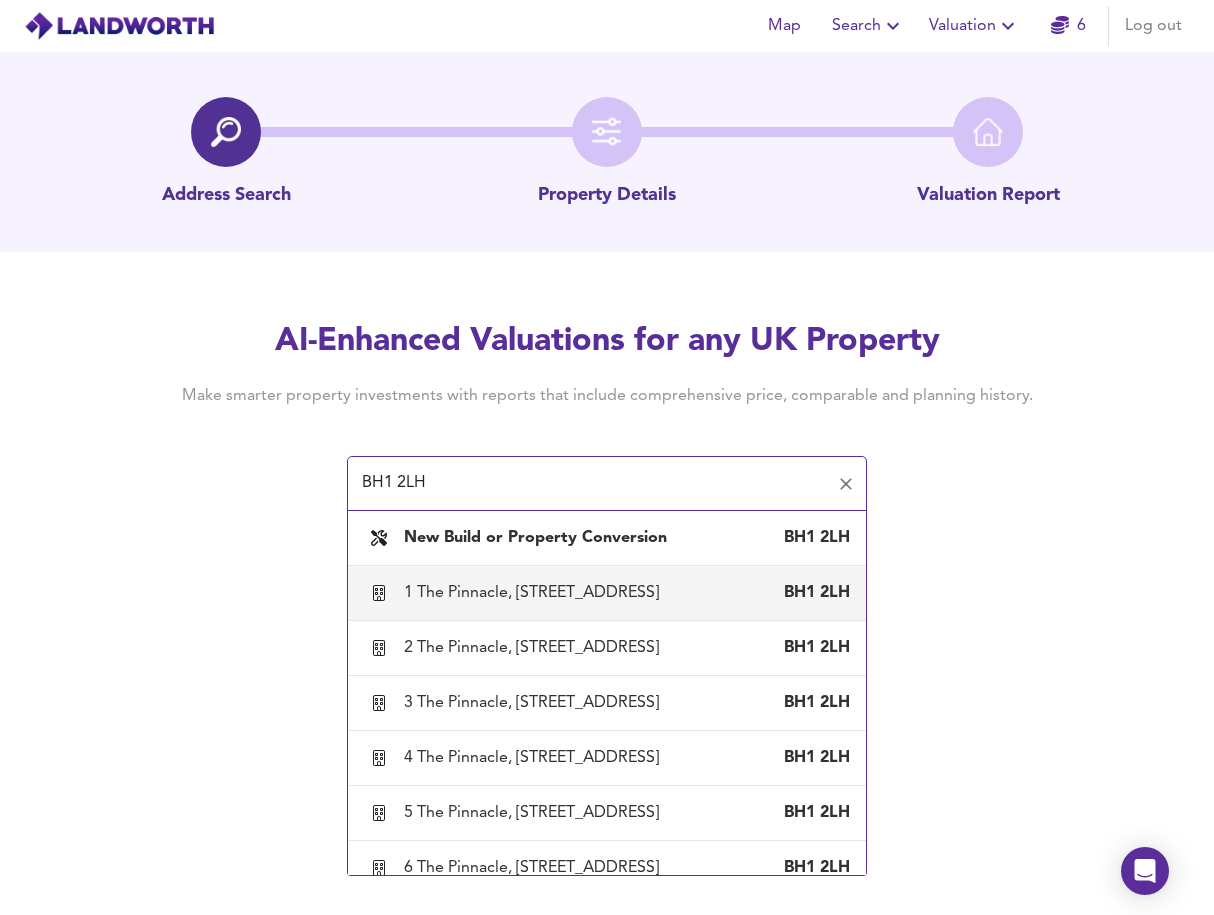 click on "BH1 2LH" at bounding box center (810, 593) 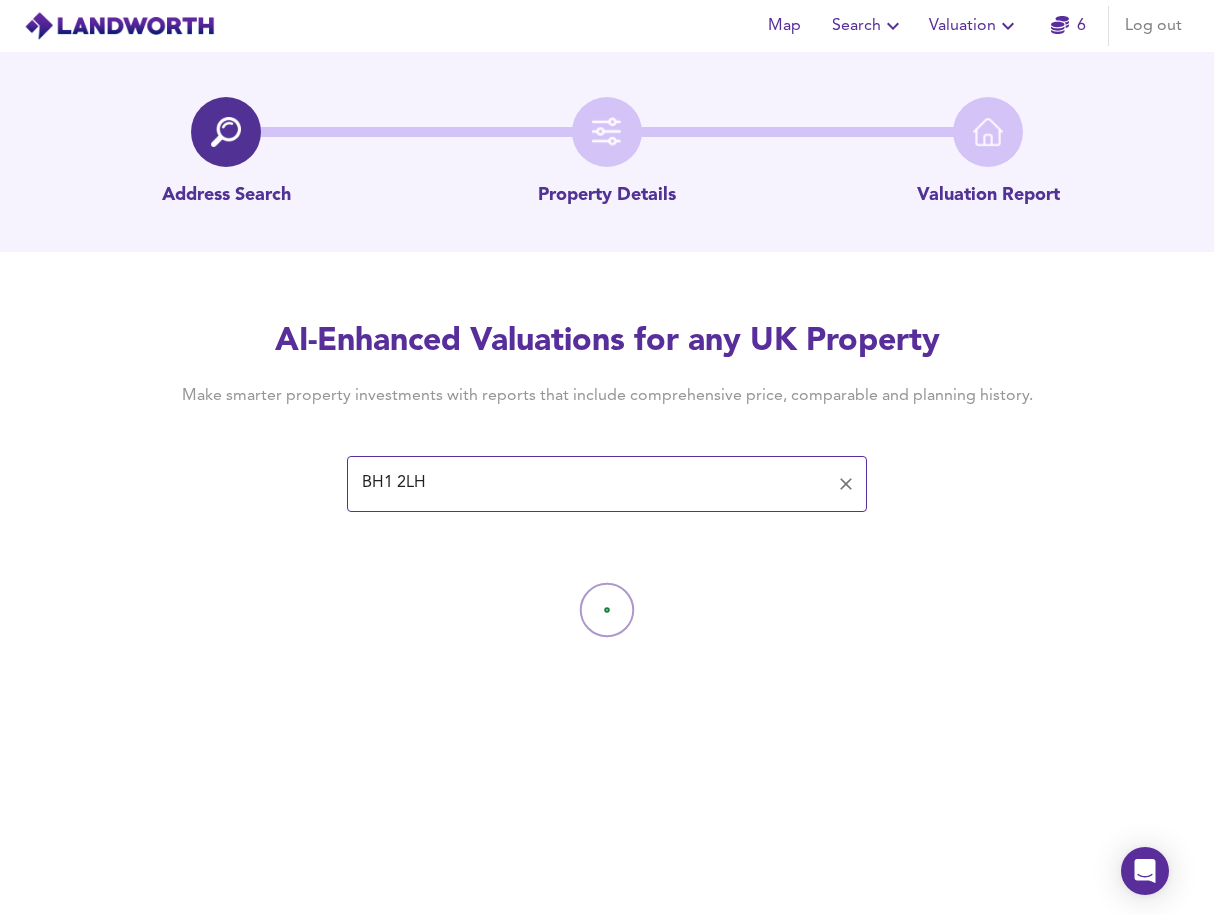 type on "1 The Pinnacle, 57 St Peter's Road, Bournemouth, Bournemouth Christchurch Poole" 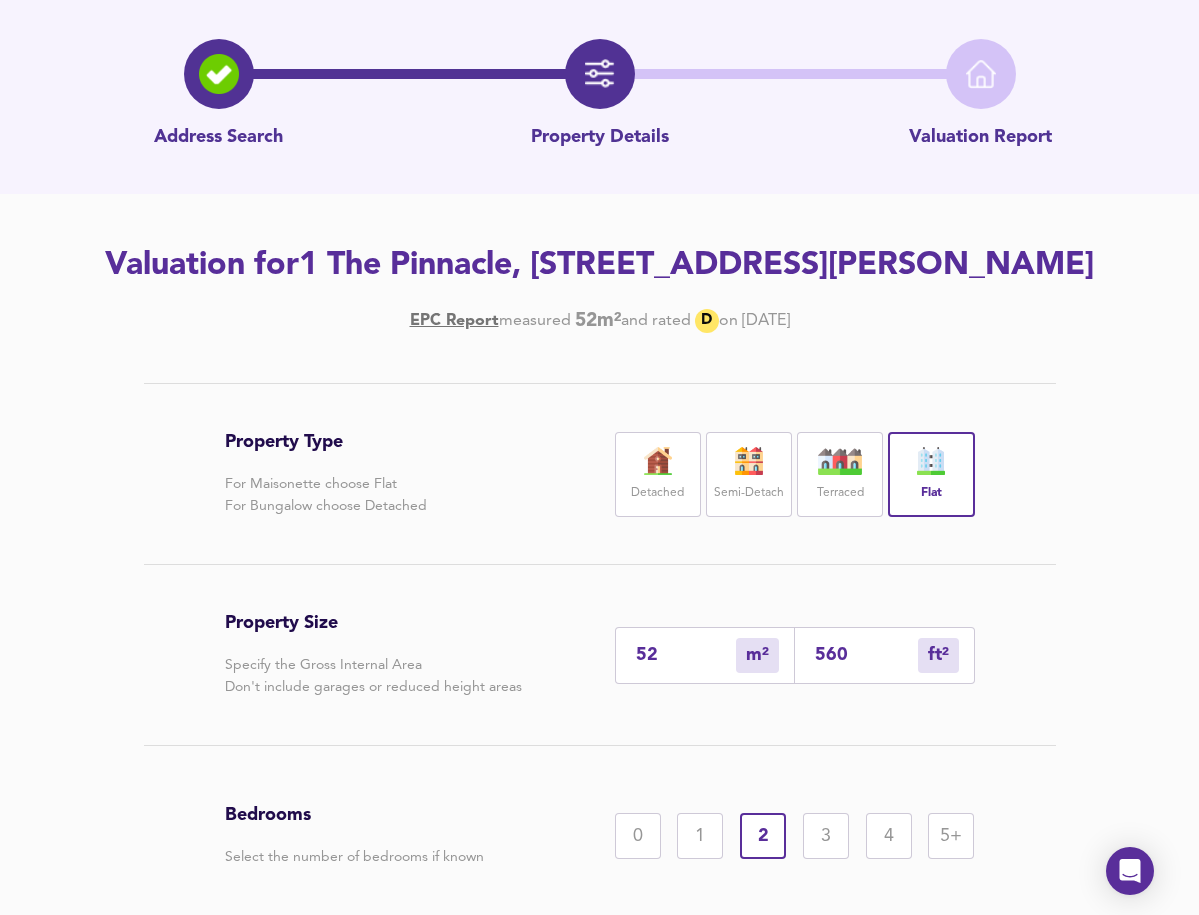 scroll, scrollTop: 235, scrollLeft: 0, axis: vertical 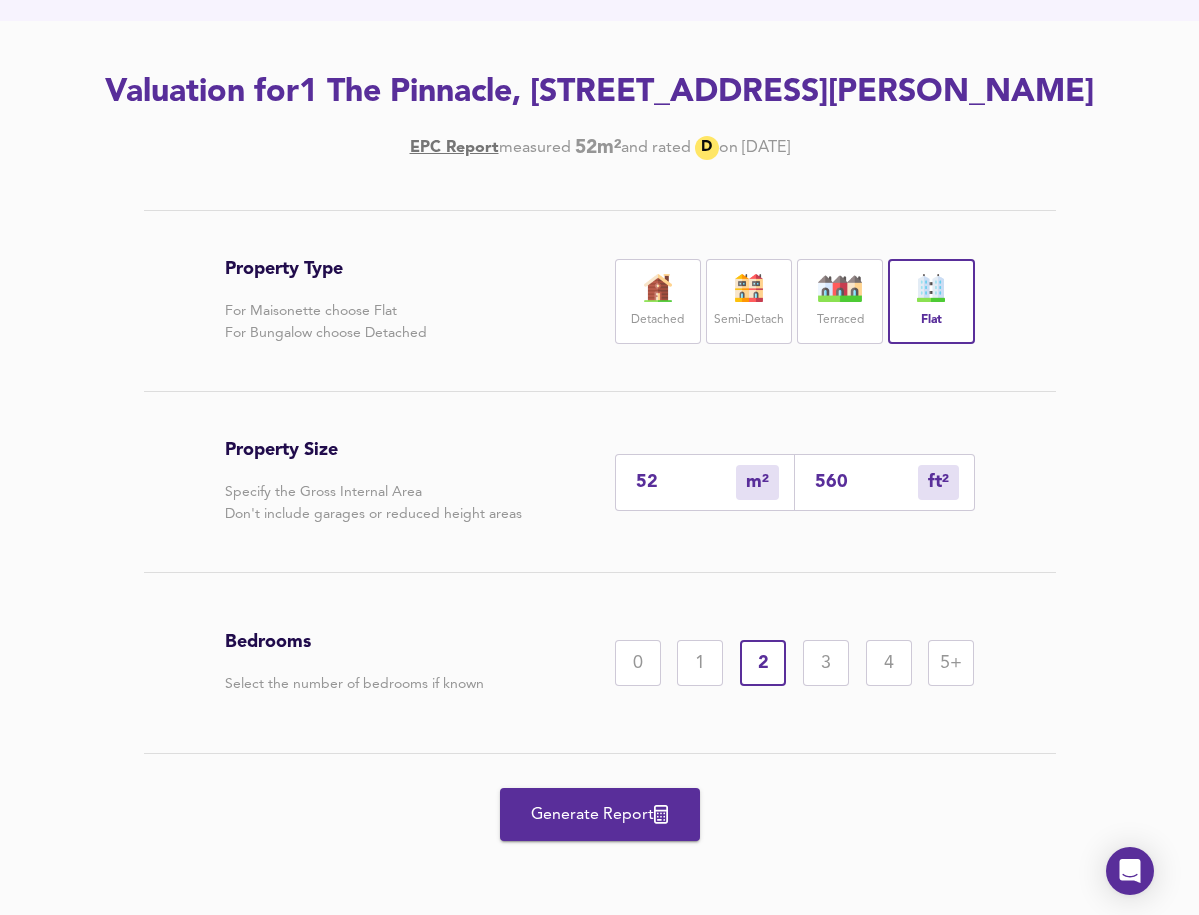 drag, startPoint x: 679, startPoint y: 531, endPoint x: 605, endPoint y: 531, distance: 74 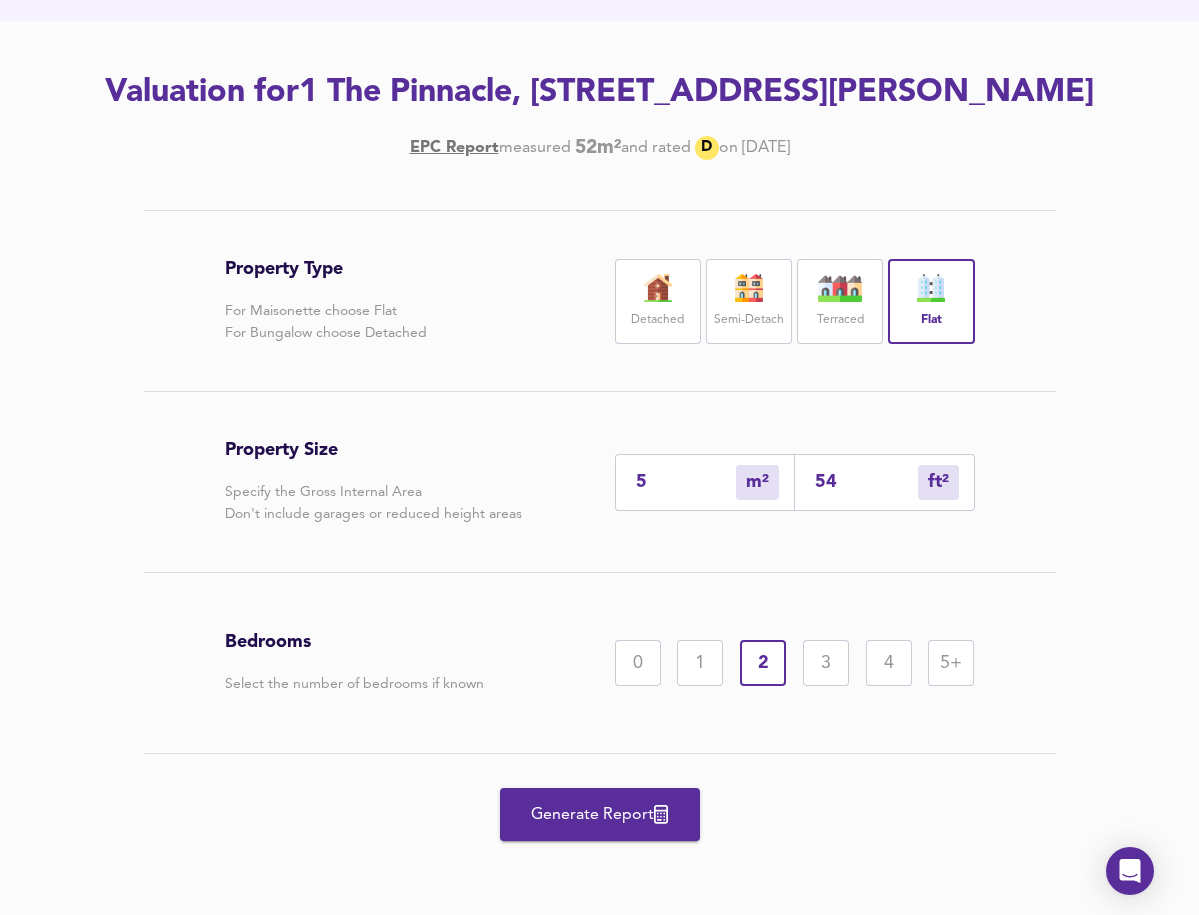 type on "58" 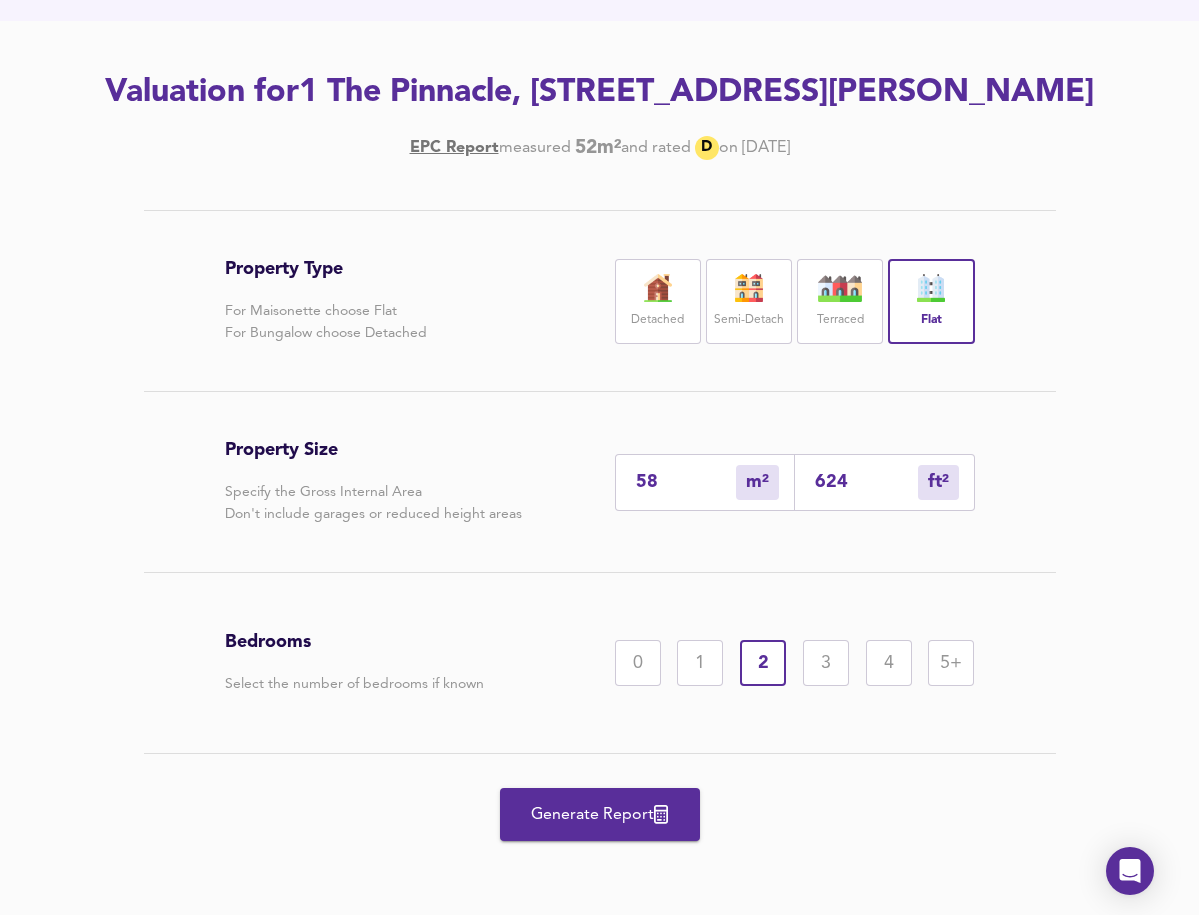 type 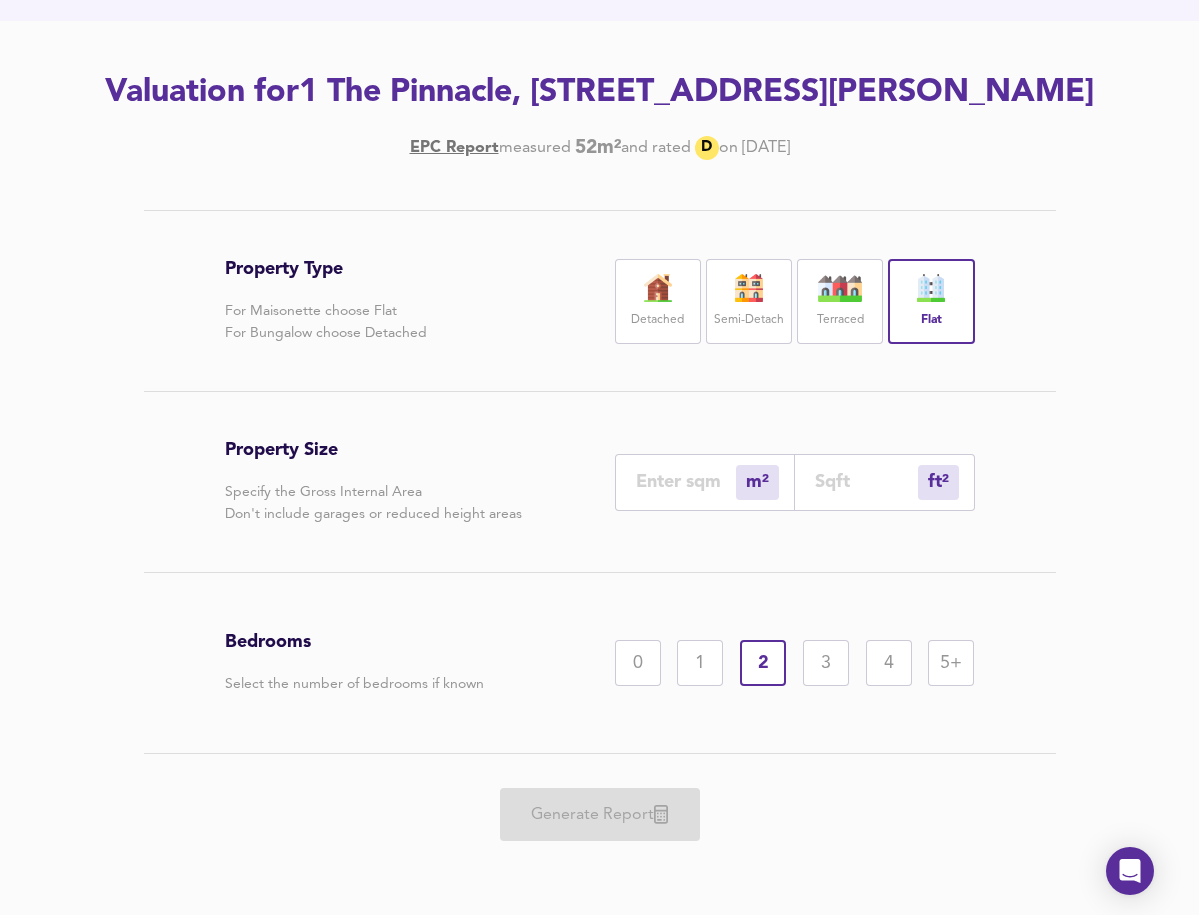 type on "58.6" 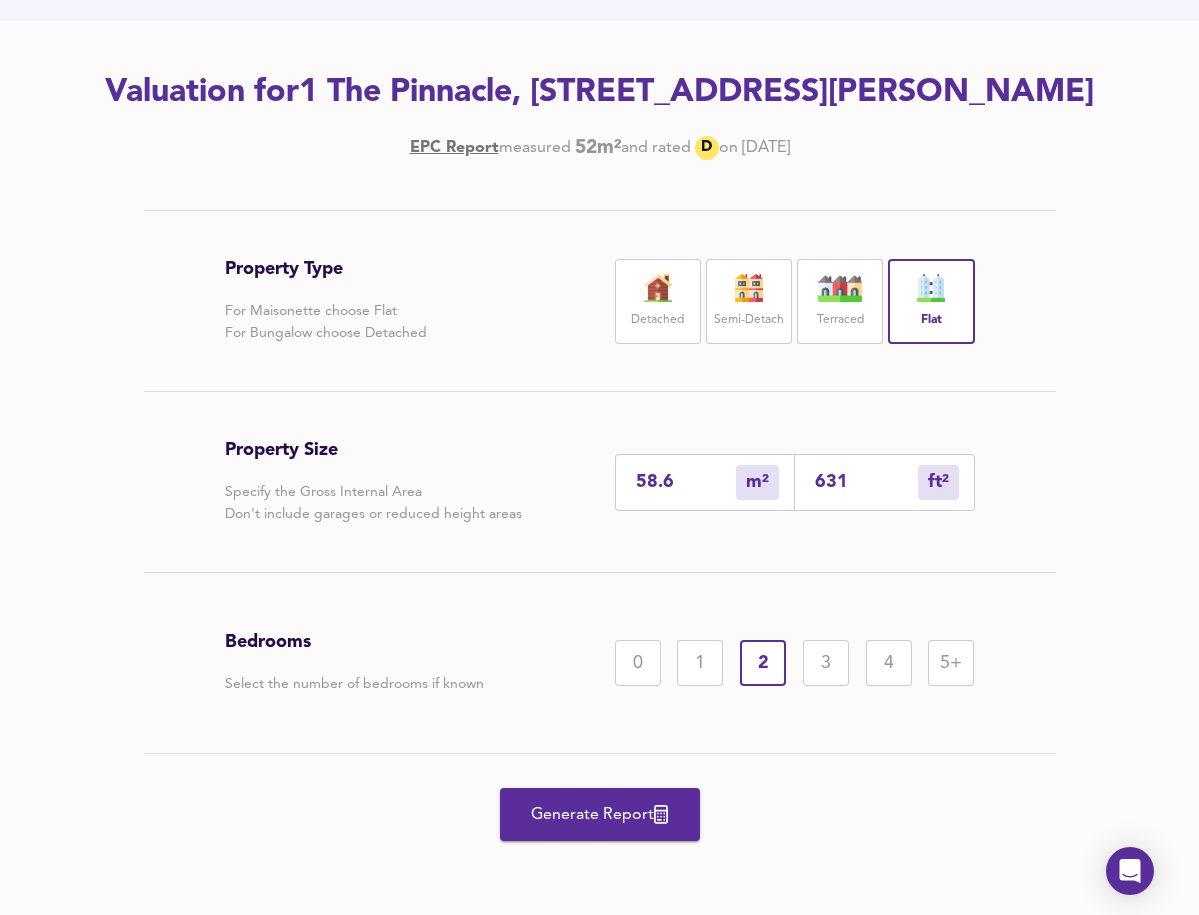 type on "58.6" 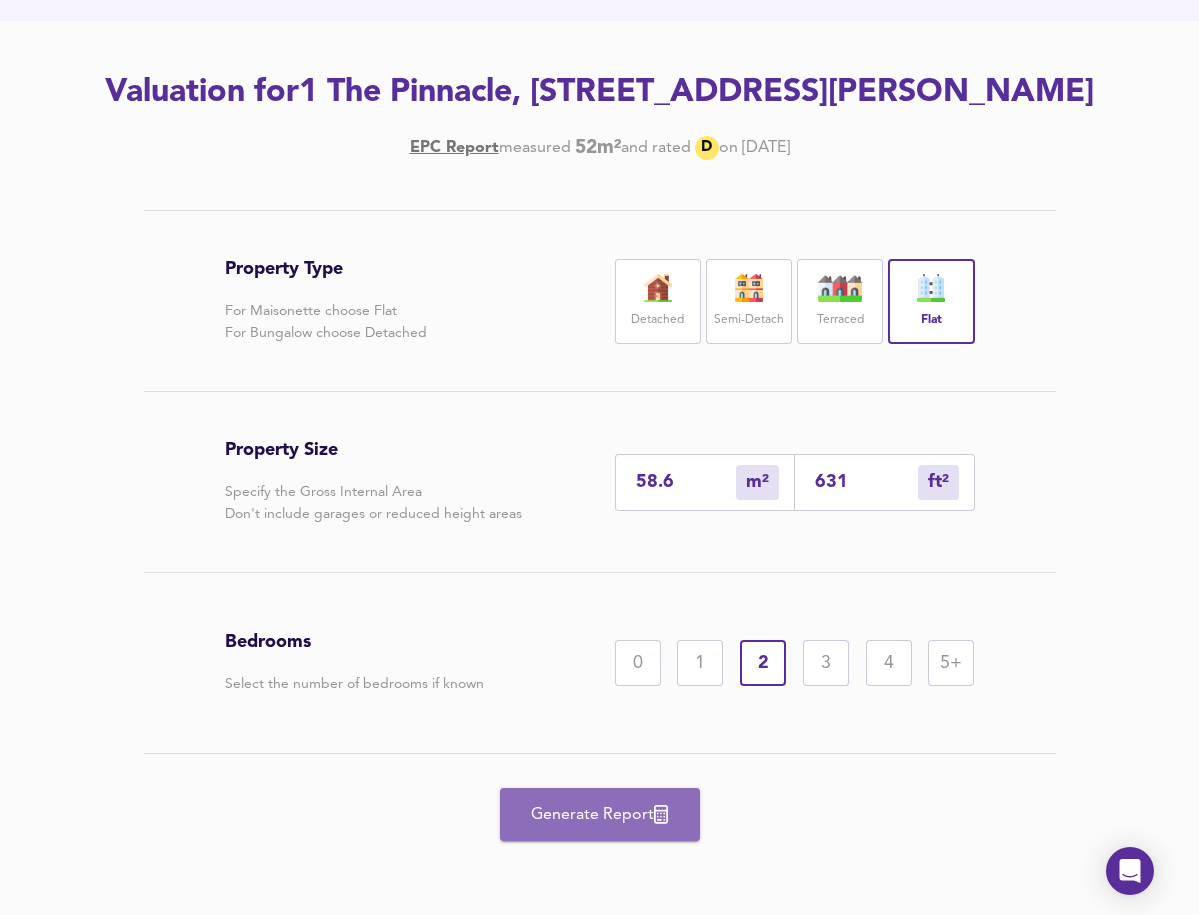 click on "Generate Report" at bounding box center [600, 815] 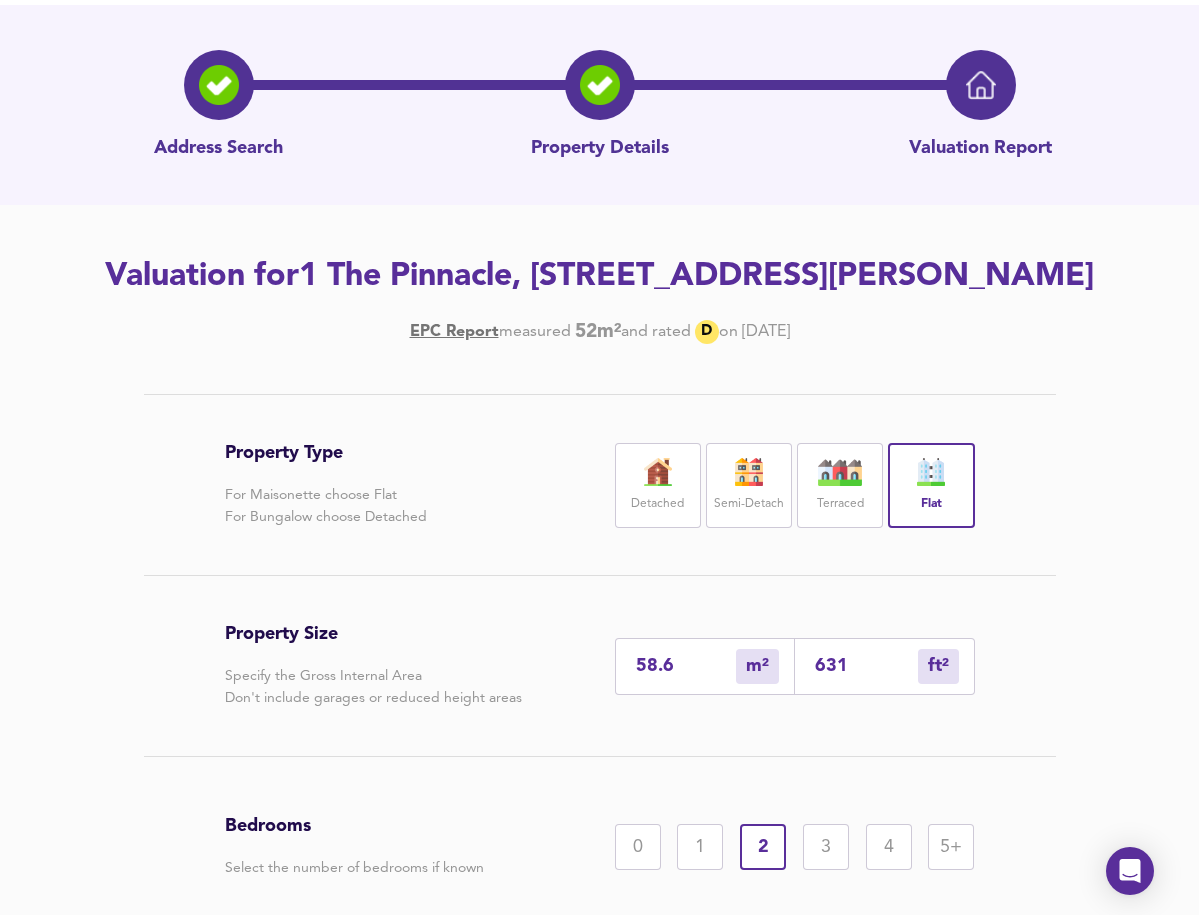 scroll, scrollTop: 0, scrollLeft: 0, axis: both 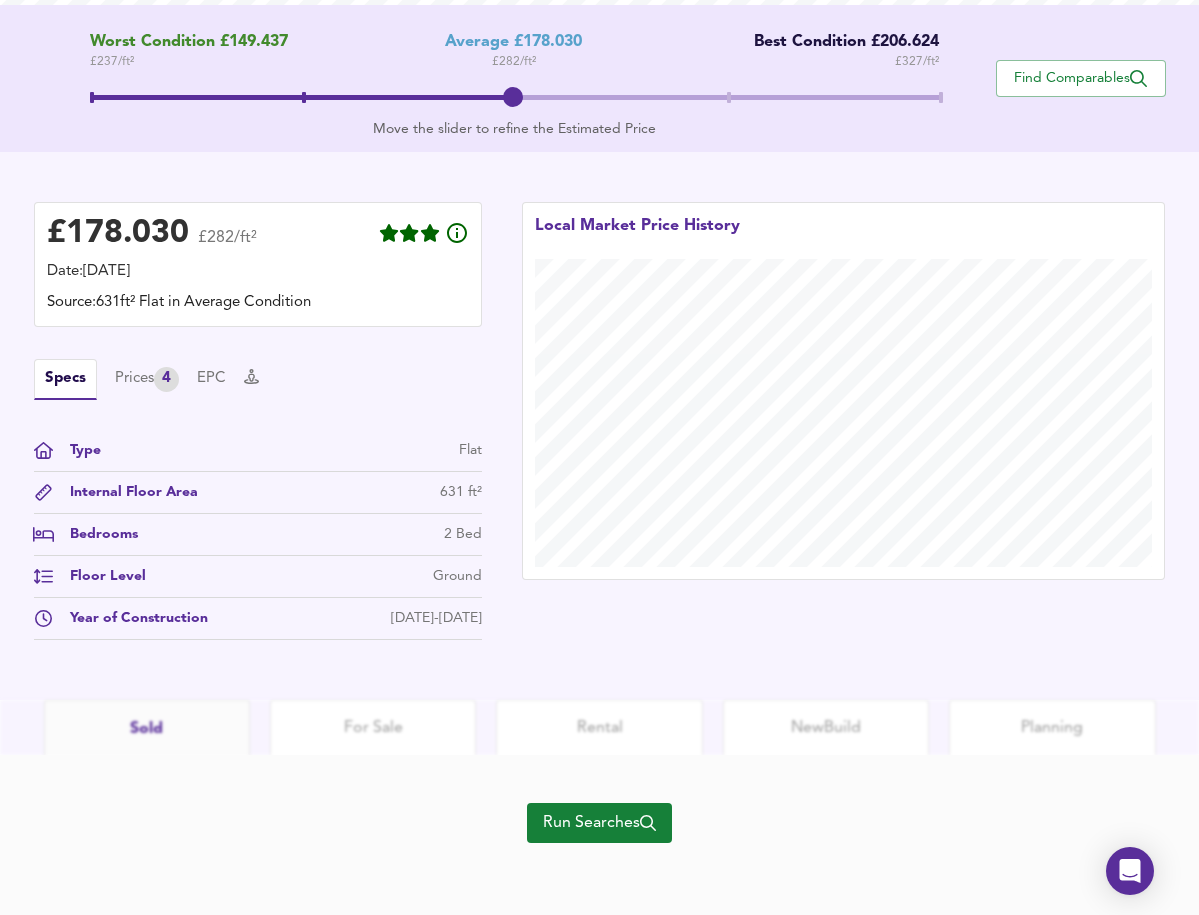 click on "Run Searches" at bounding box center (599, 823) 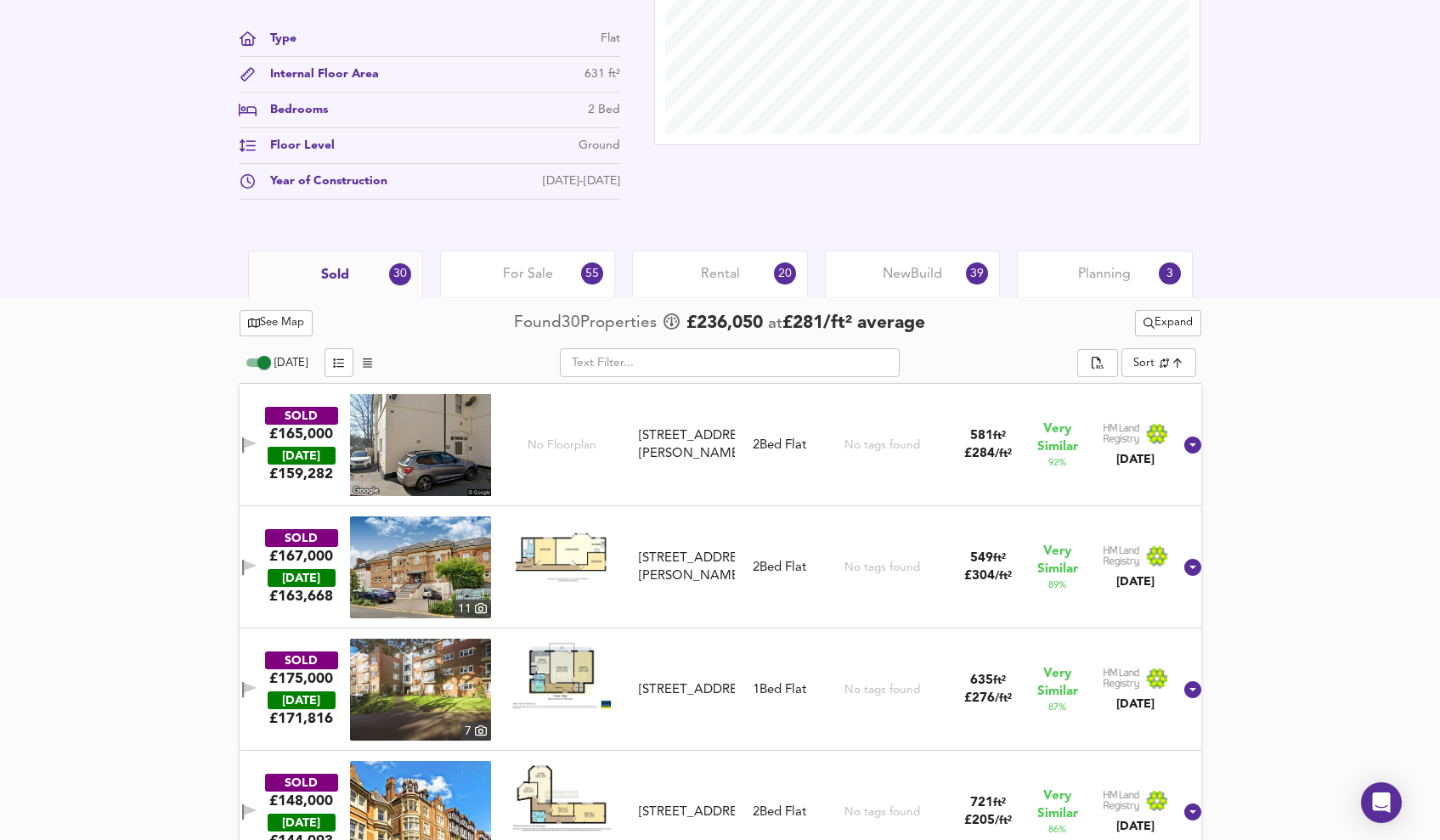 scroll, scrollTop: 792, scrollLeft: 0, axis: vertical 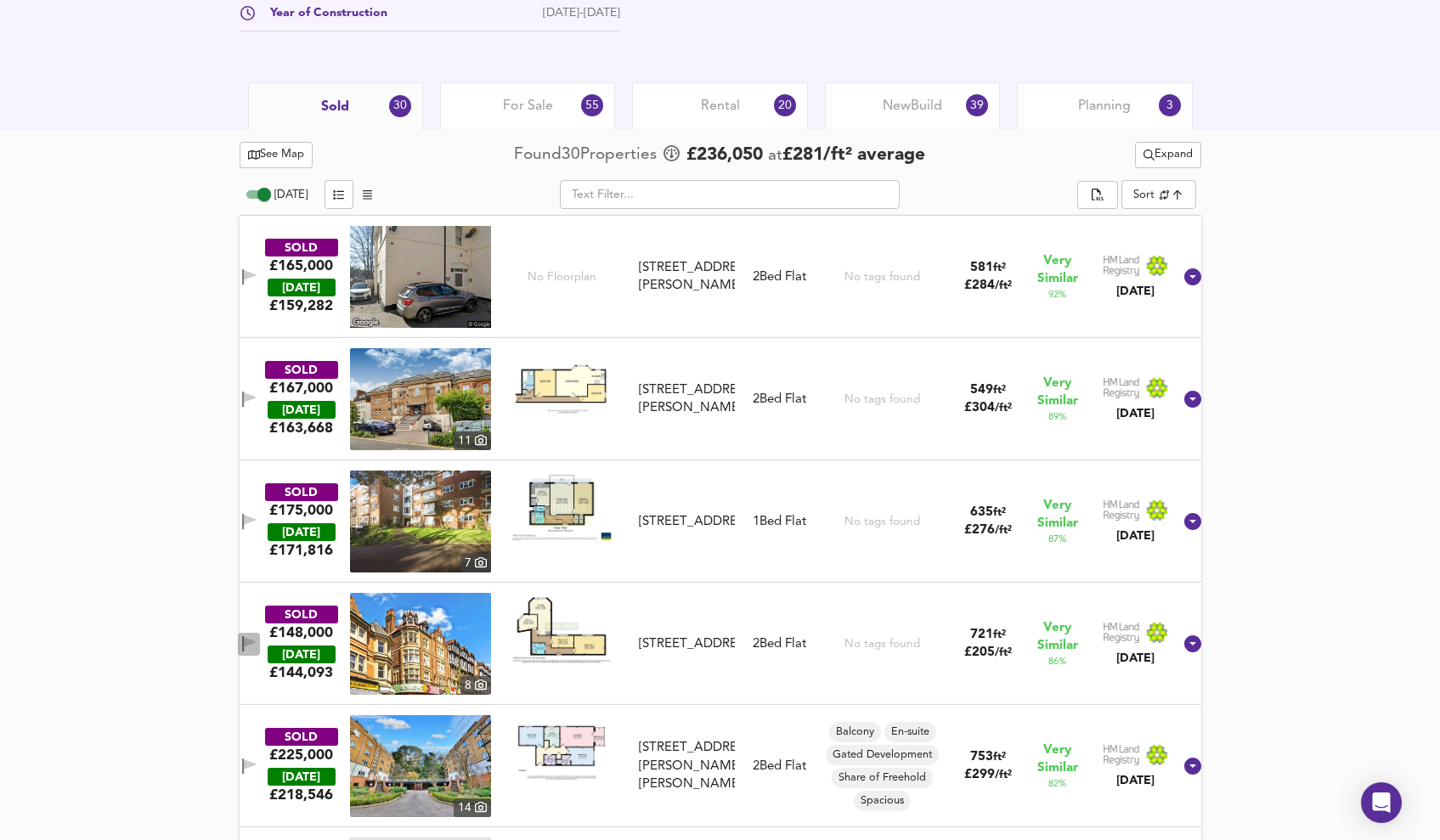 click 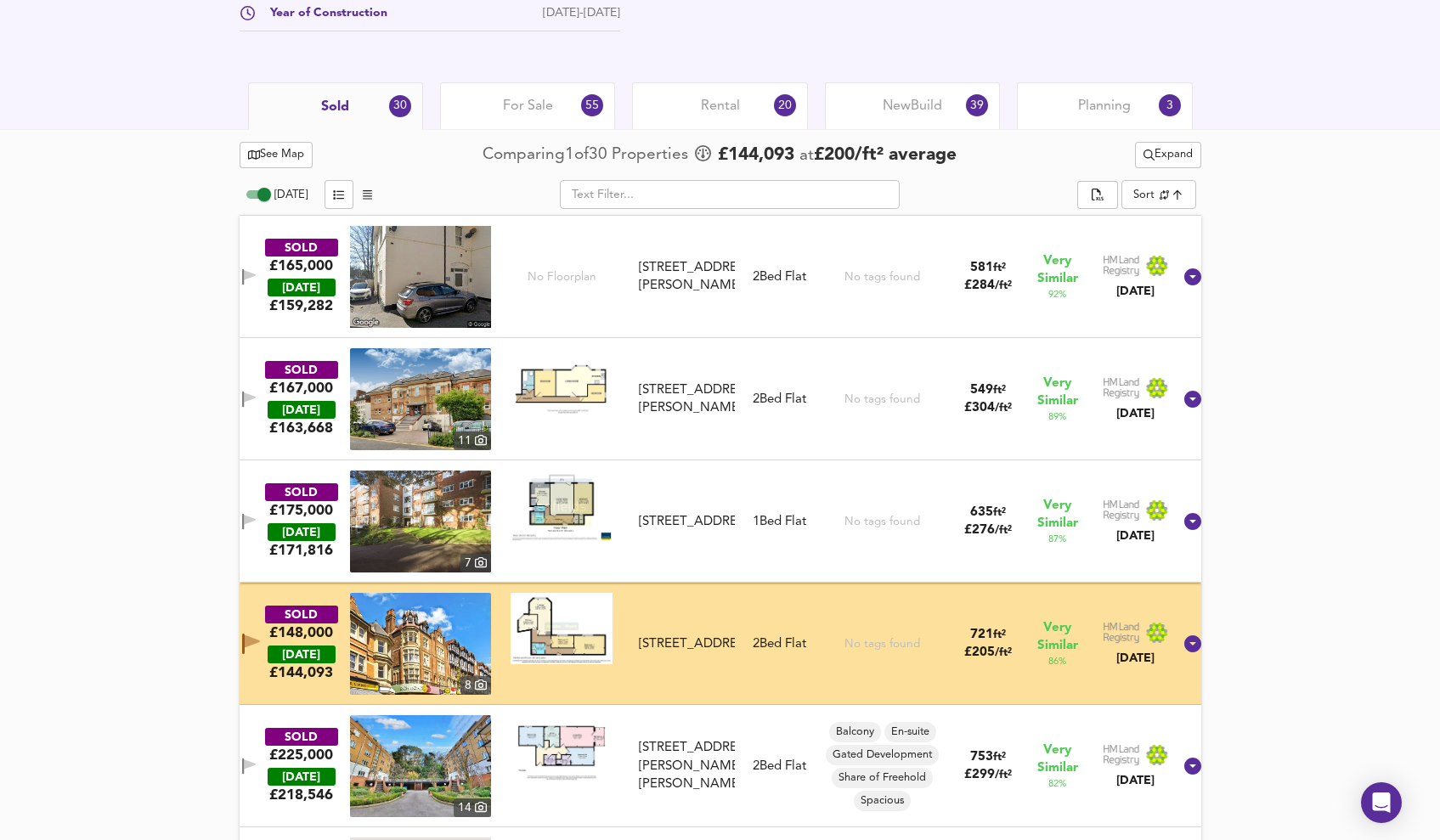 click 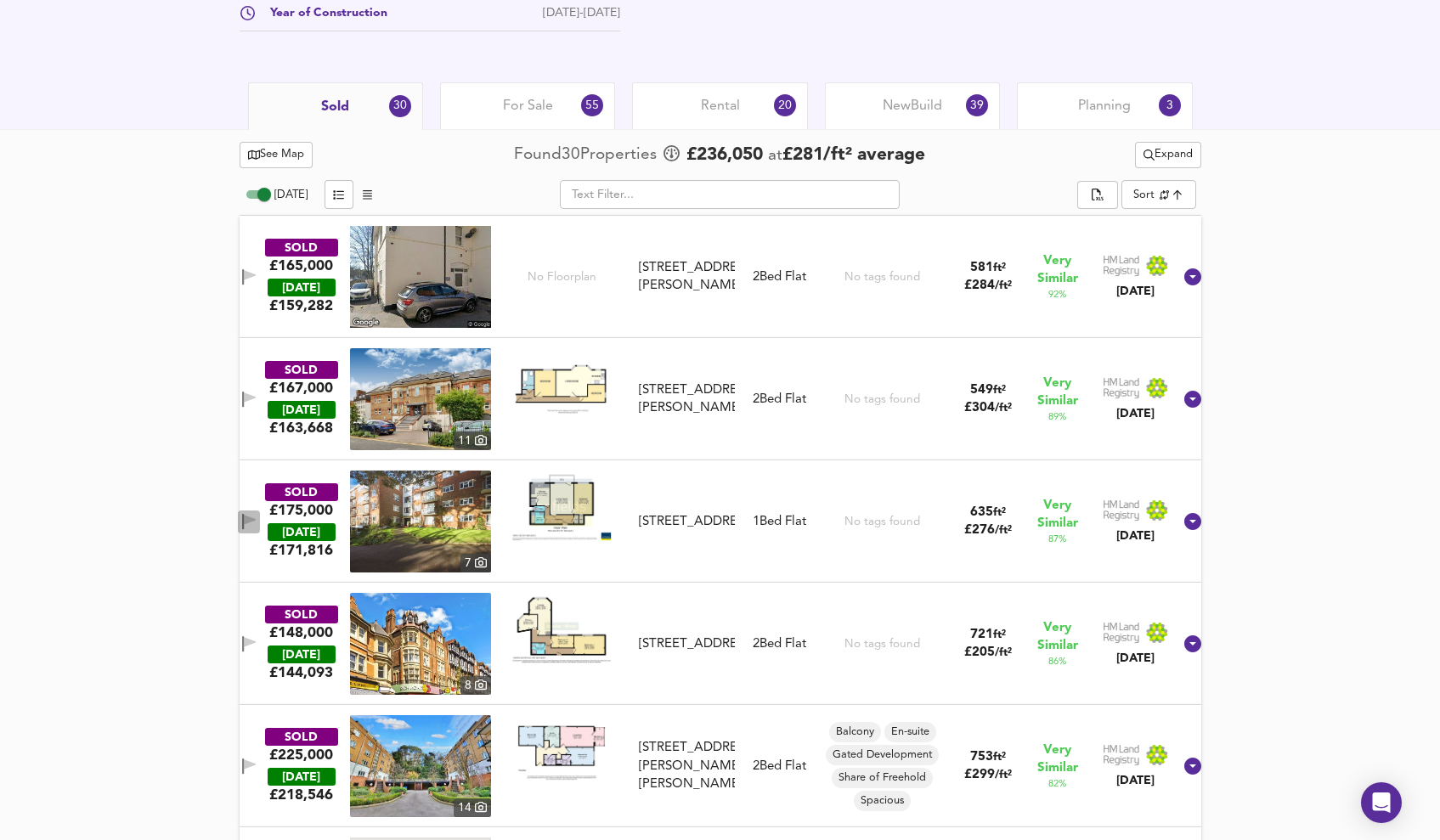 click 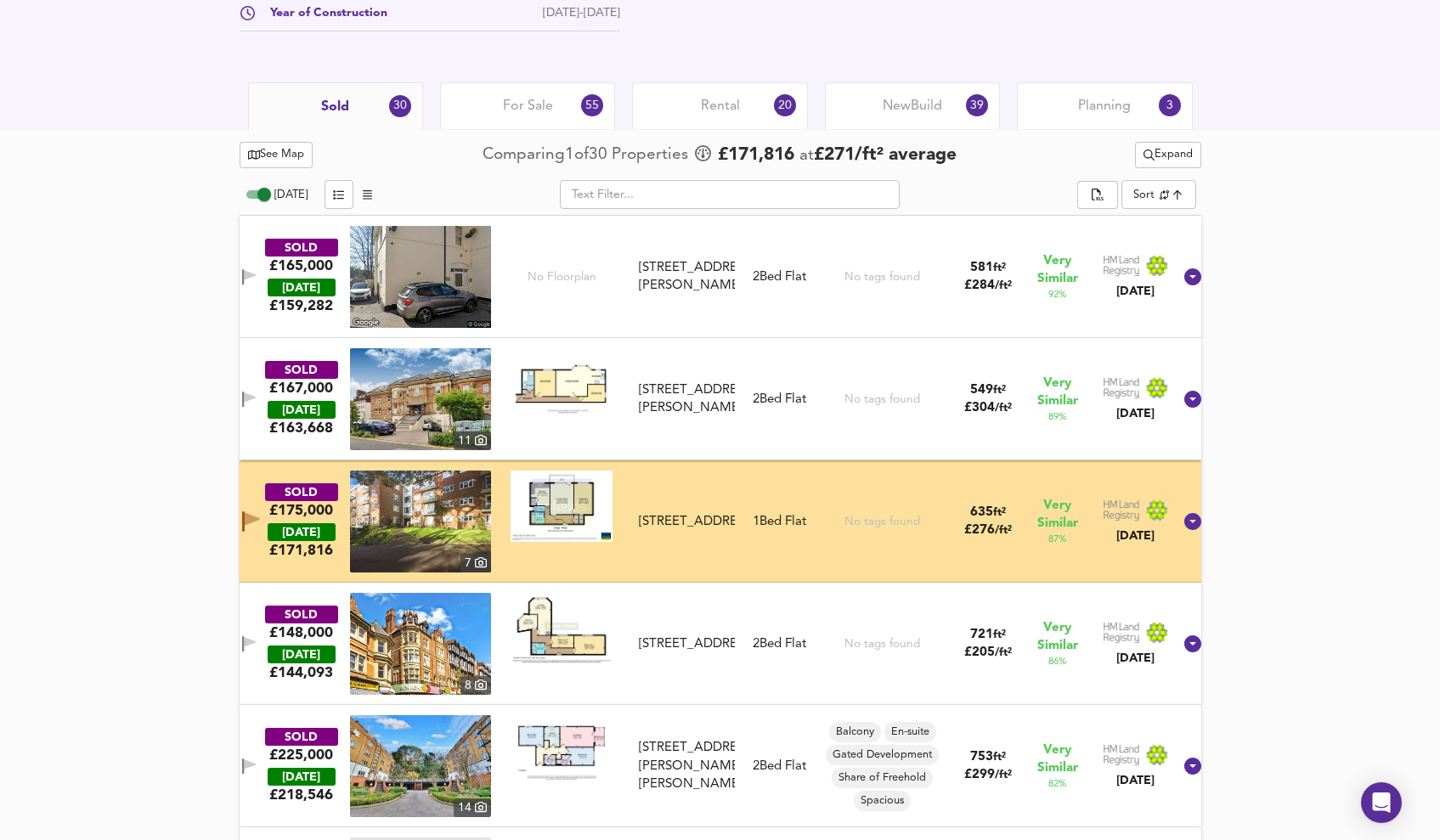 click 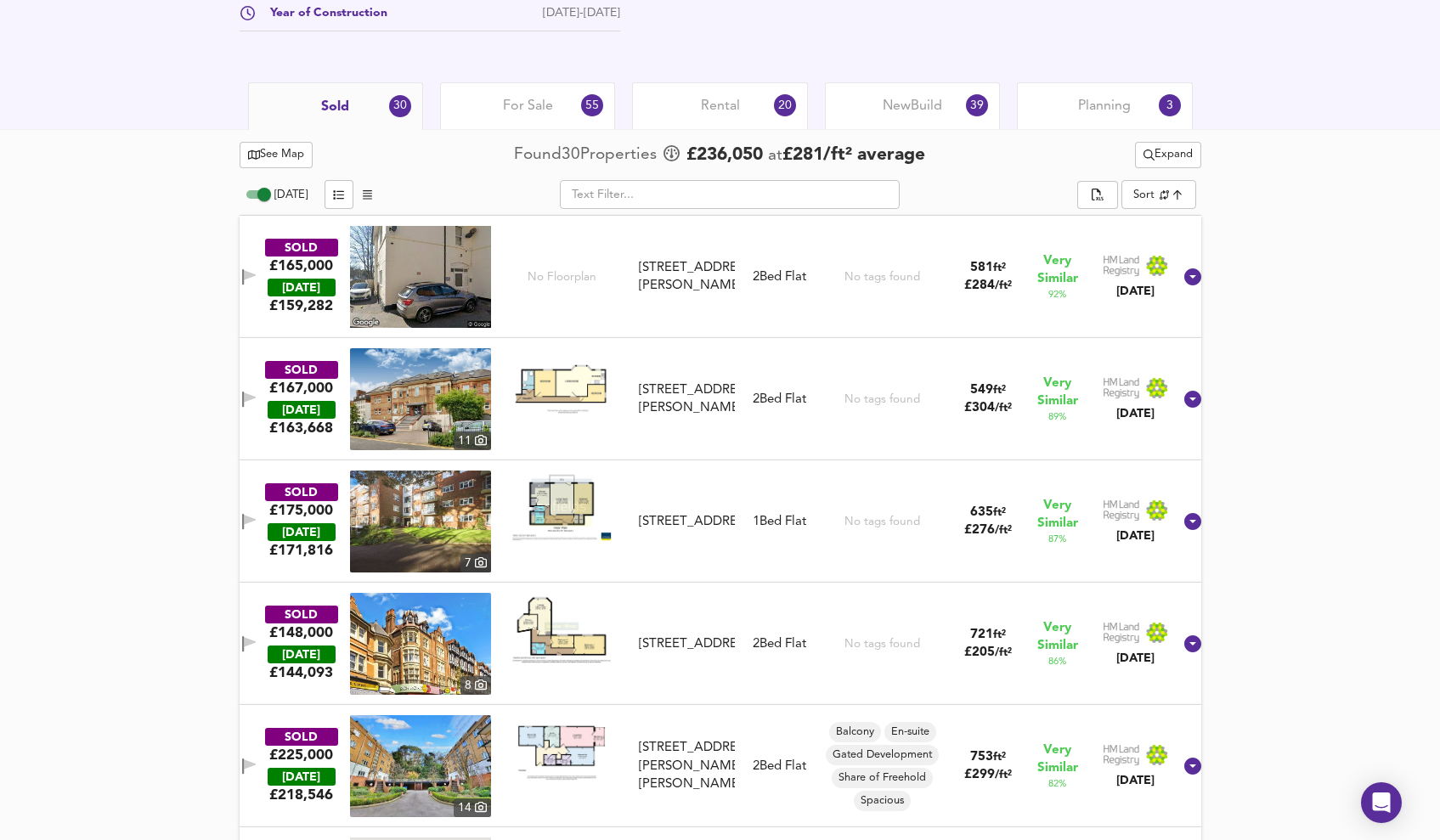 click 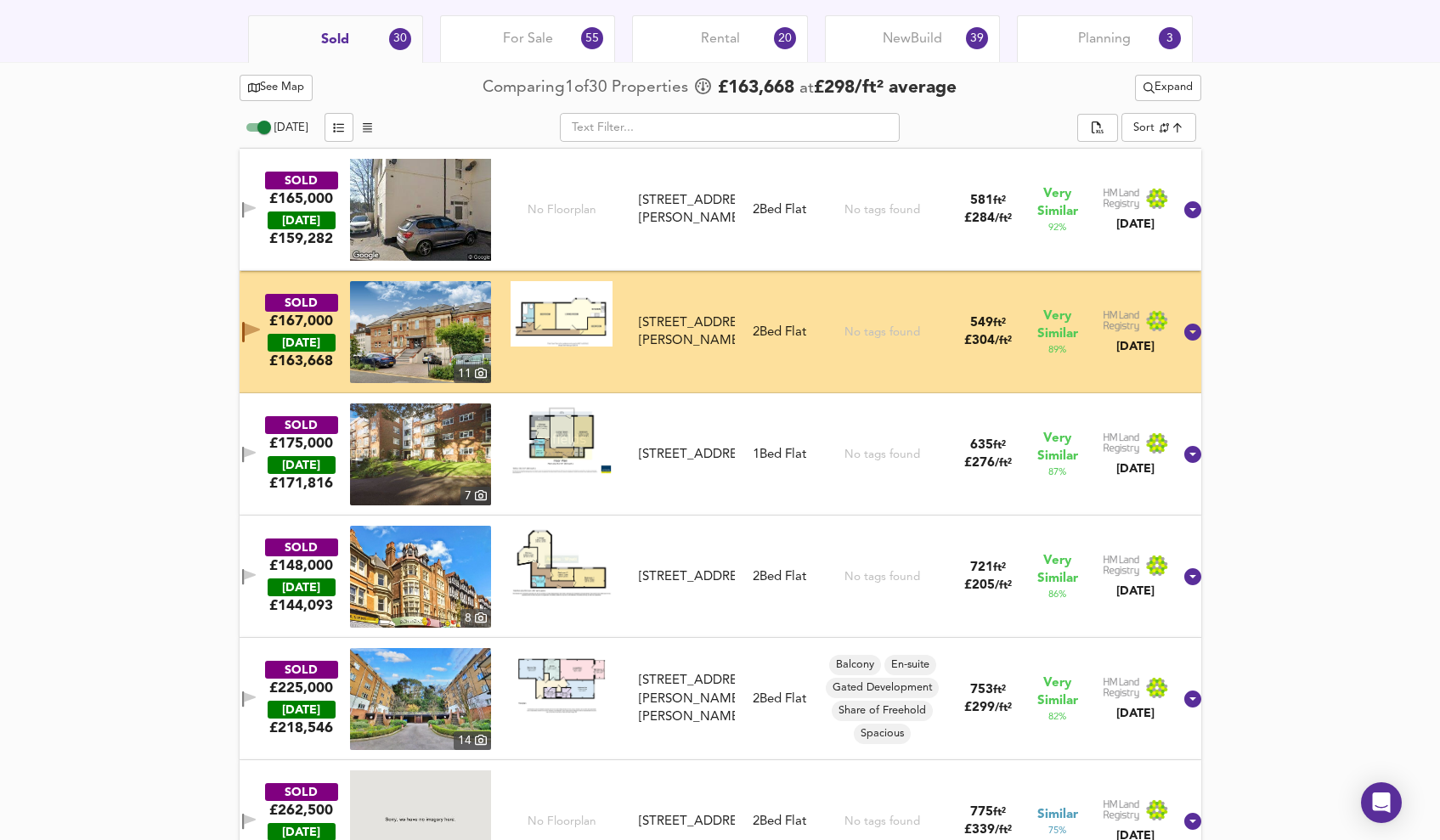 scroll, scrollTop: 956, scrollLeft: 0, axis: vertical 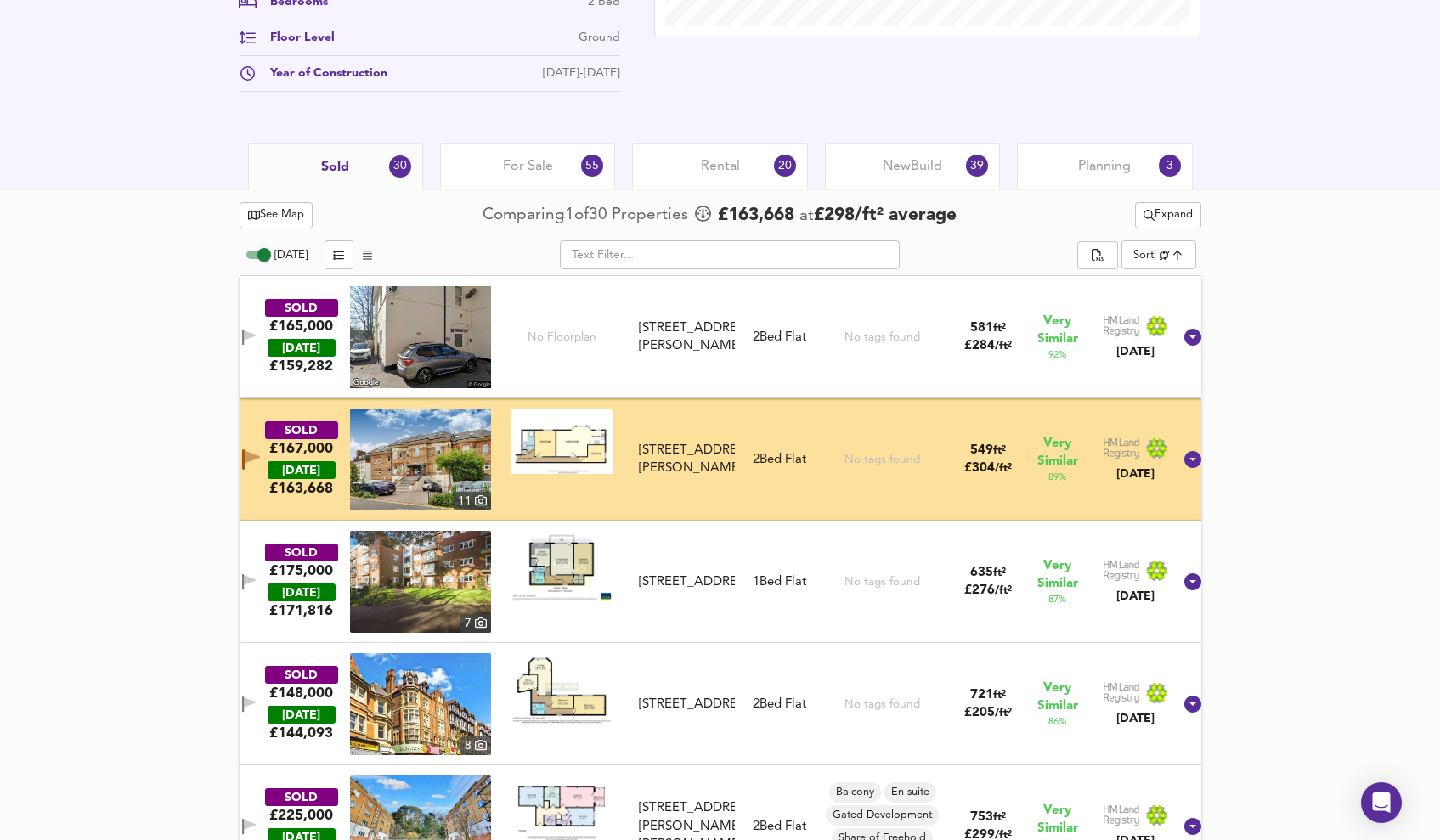 click on "[STREET_ADDRESS][PERSON_NAME]" at bounding box center (686, 337) 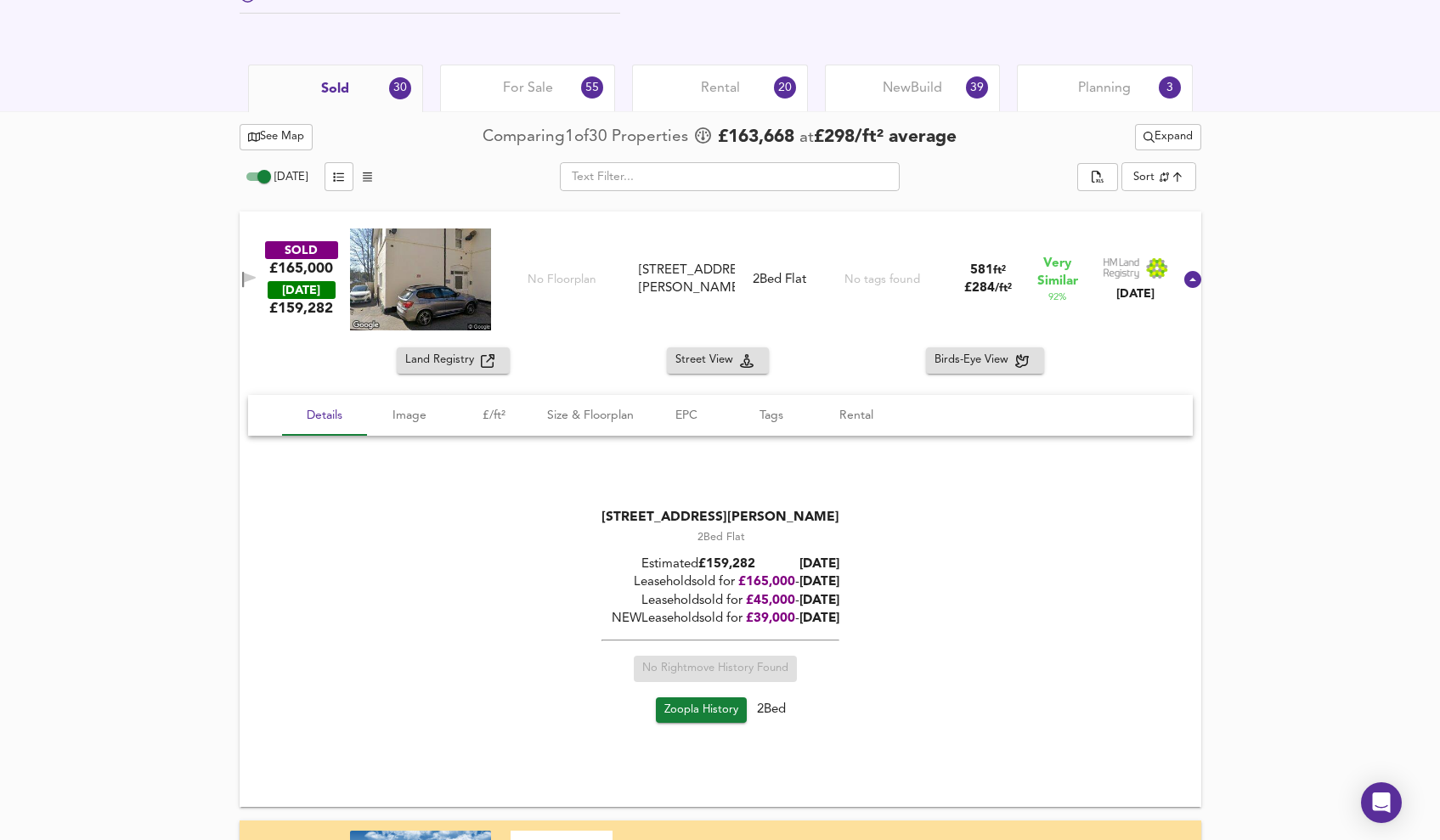 scroll, scrollTop: 949, scrollLeft: 0, axis: vertical 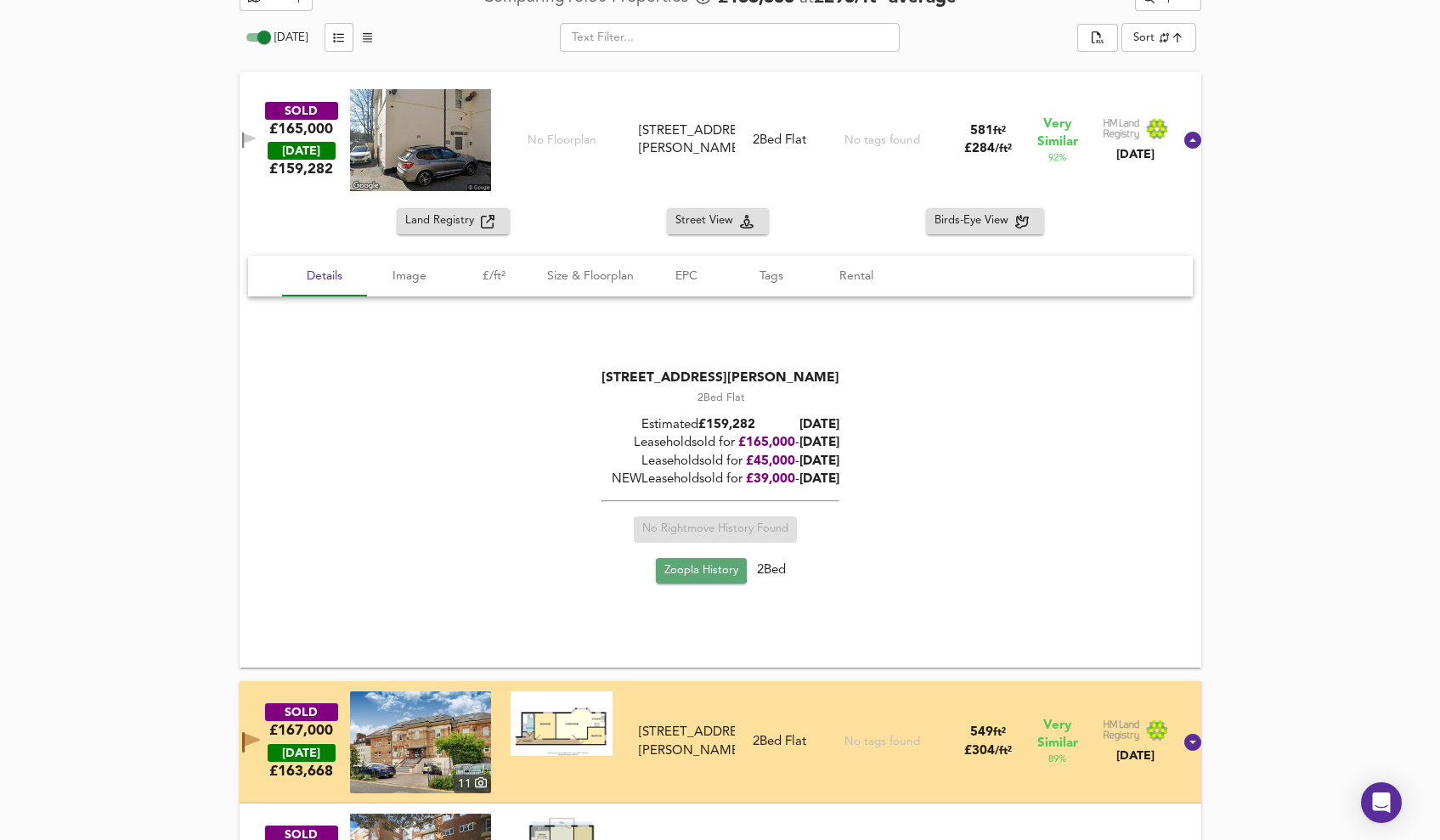 click on "Zoopla History" at bounding box center (700, 571) 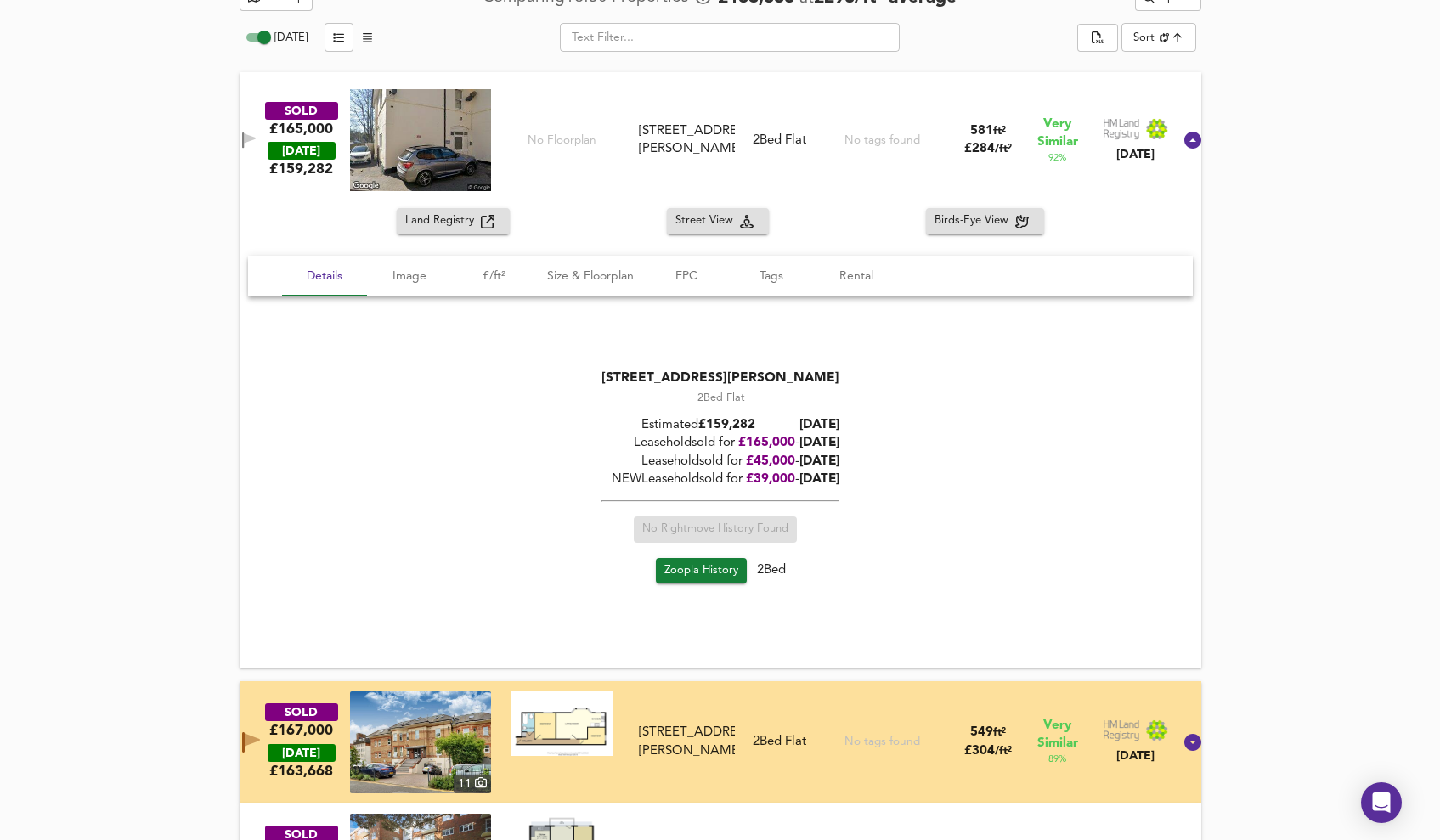 scroll, scrollTop: 3316, scrollLeft: 0, axis: vertical 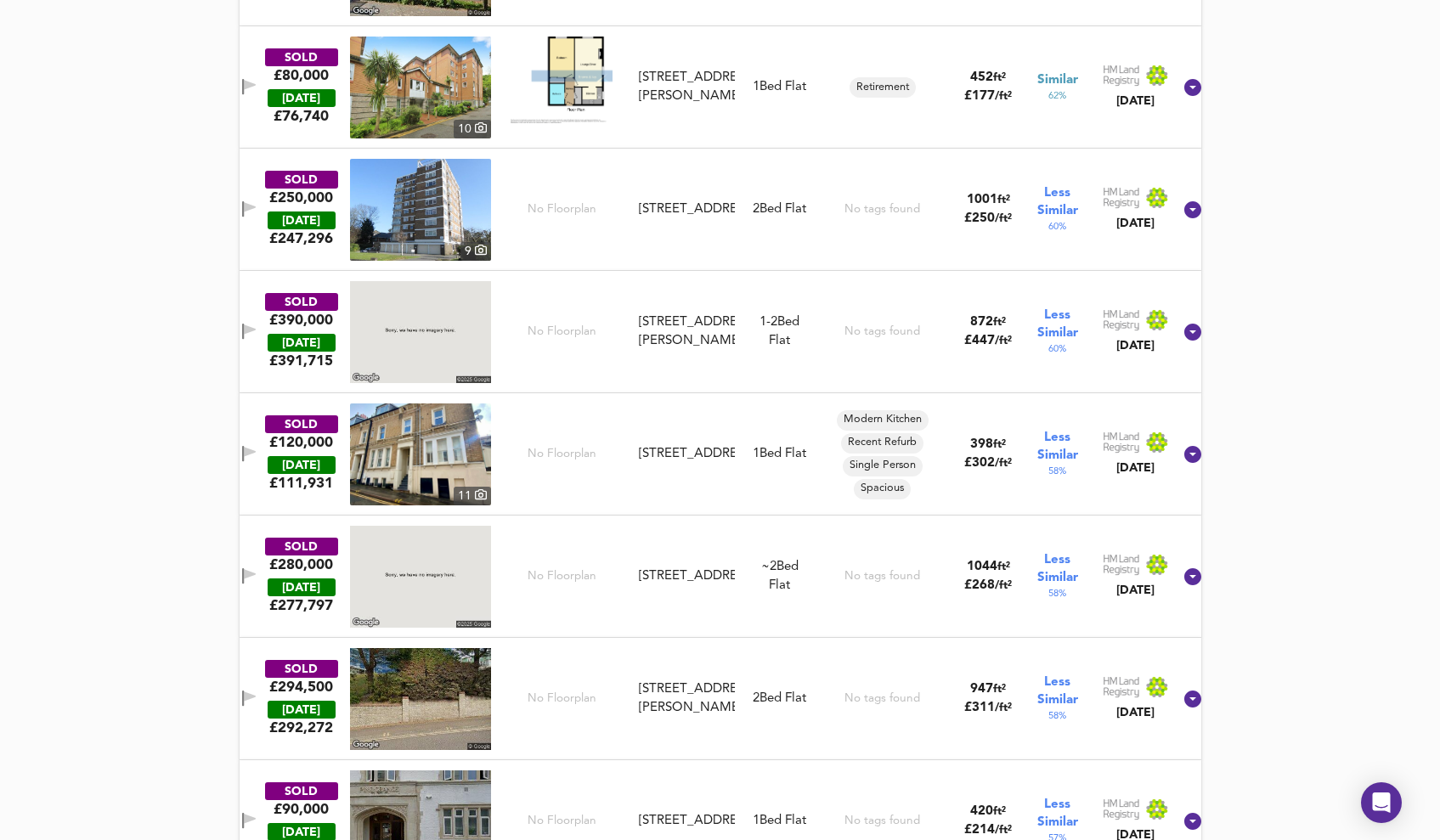 click on "Today           ​       Sort   similarityscore ​ SOLD £165,000   TODAY  £ 159,282 No Floorplan Flat 11, Glenfern Lodge, 2 Glen Fern Road, BH1 2LU Flat 11, Glenfern Lodge, 2 Glen Fern Road, BH1 2LU 2  Bed   Flat No tags found 581 ft² £ 284 / ft² Very Similar 92 % 25 Oct 2024 Land Registry       Street View       Birds-Eye View       Details Image £/ft² Size & Floorplan EPC Tags Rental Flat 11, Glenfern Lodge, 2 Glen Fern Road, BH1 2LU 2  Bed   Flat Estimated   £ 159,282               Today Leasehold  sold for   £ 165,000  -  25/10/2024 Leasehold  sold for   £ 45,000  -  06/01/1999 NEW  Leasehold  sold for   £ 39,000  -  17/11/1995 No Rightmove History Found     Zoopla History     2  Bed 2  Bed   Flat Comparing to   141   nearby sales   Average Flat Sold Price on 25 Oct 2024 -100% £ 298/ft² +100% Market Average -9% £284/ft² Comparing to   122   recent nearby sales   Average Flat Sold Price on 14 Jul 2025 £202/ft² £ 288/ft² £373/ft²   3" at bounding box center [720, -243] 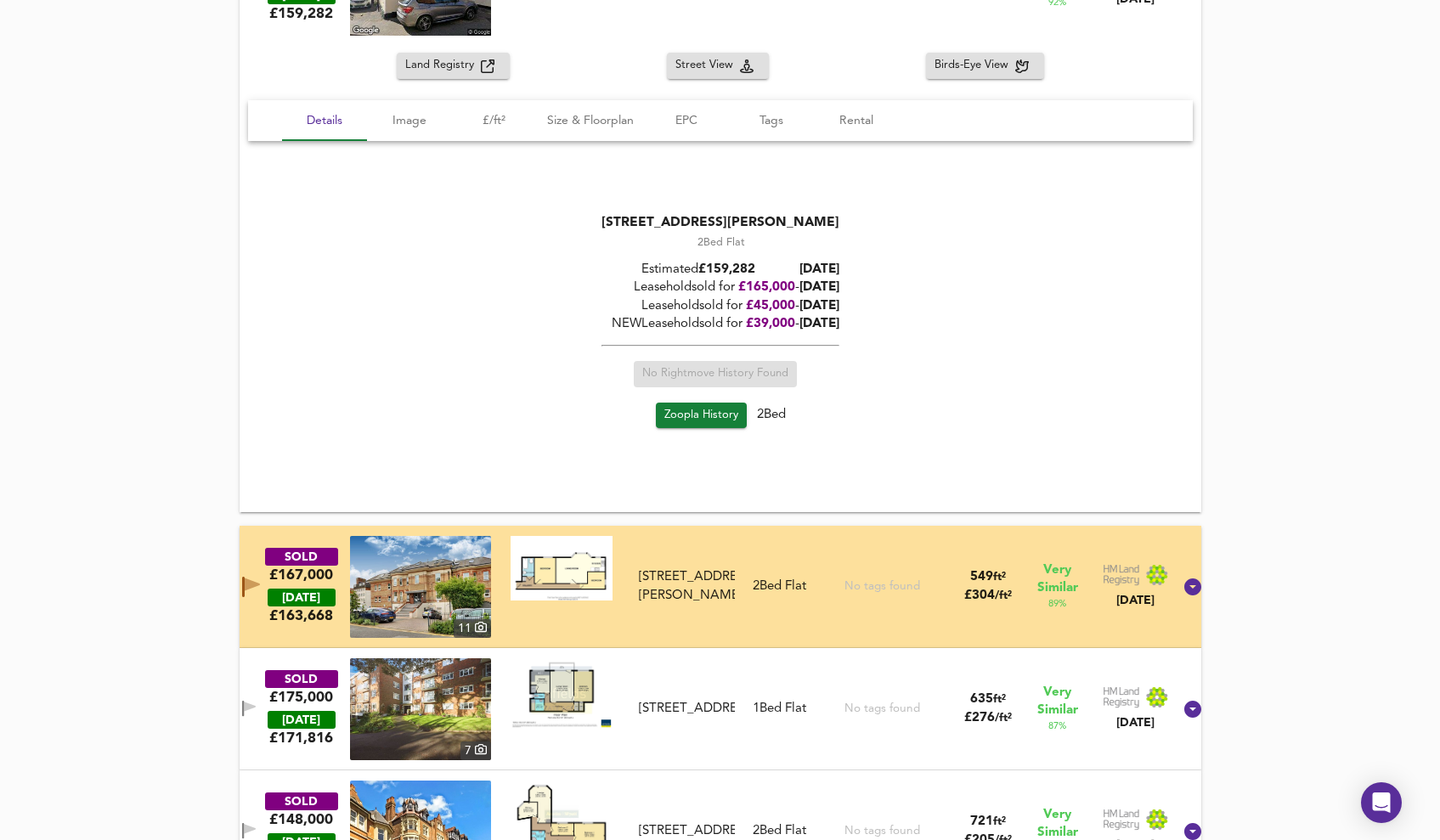 scroll, scrollTop: 809, scrollLeft: 0, axis: vertical 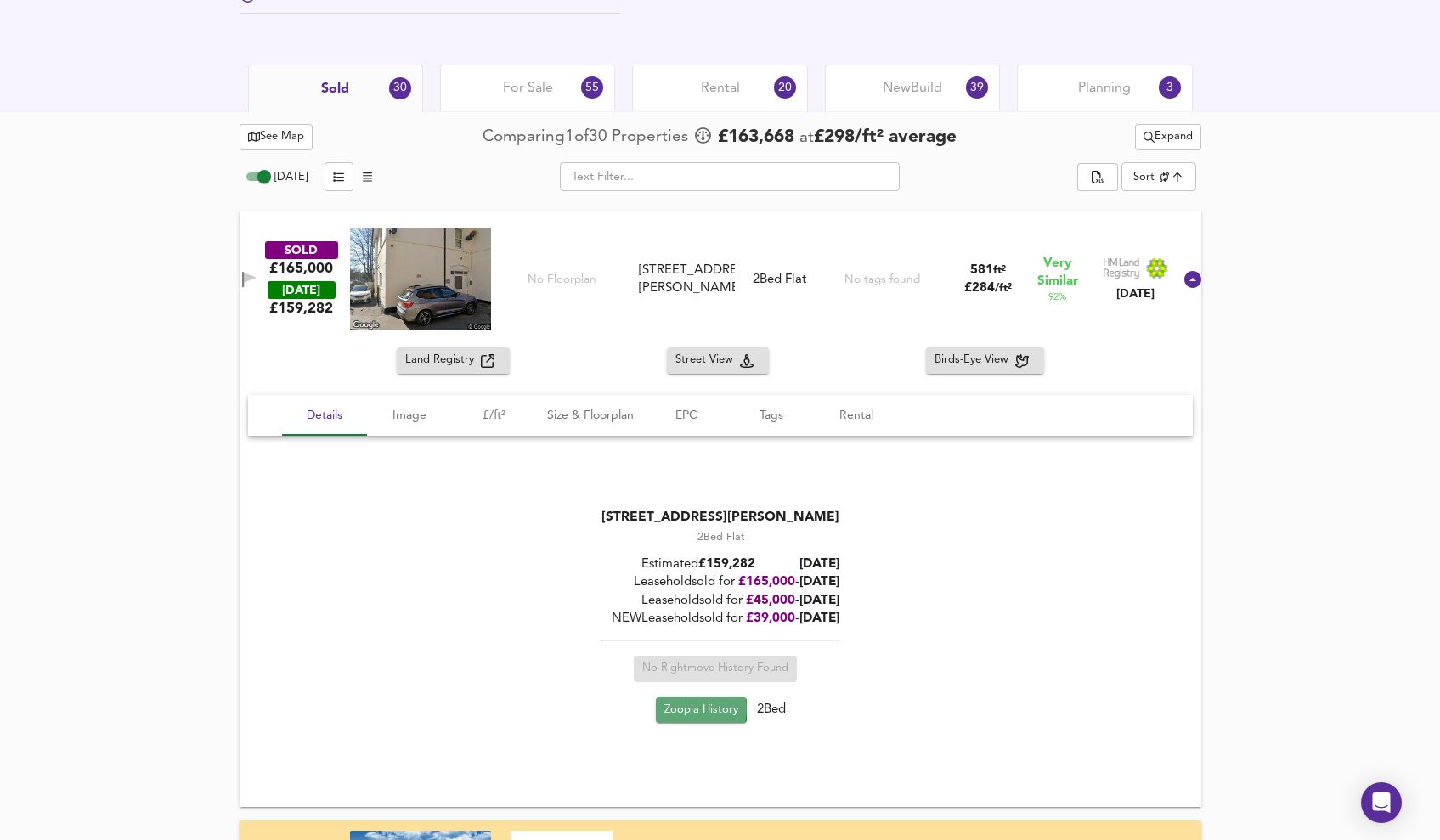 click on "Zoopla History" at bounding box center (700, 710) 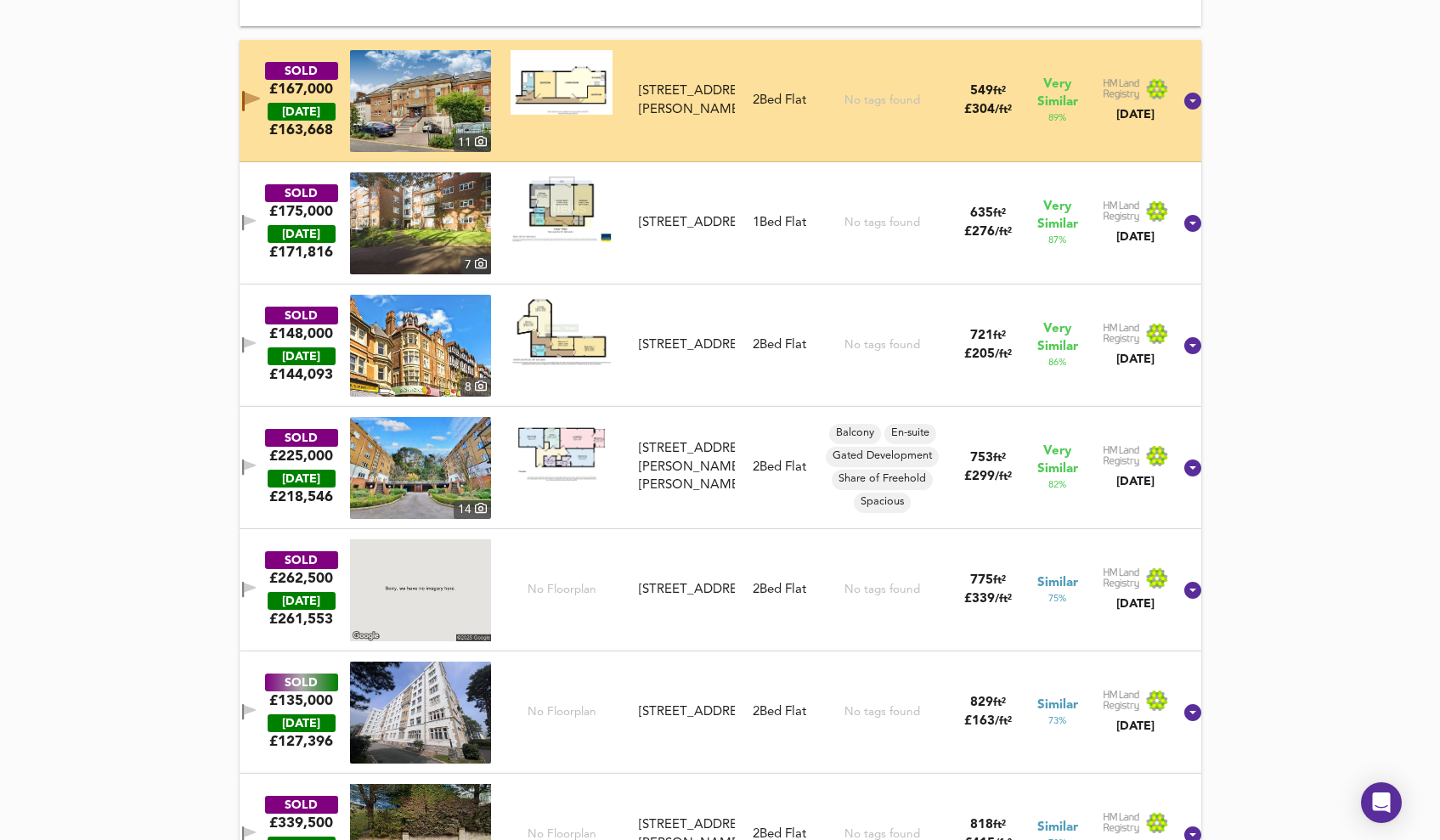 scroll, scrollTop: 1721, scrollLeft: 0, axis: vertical 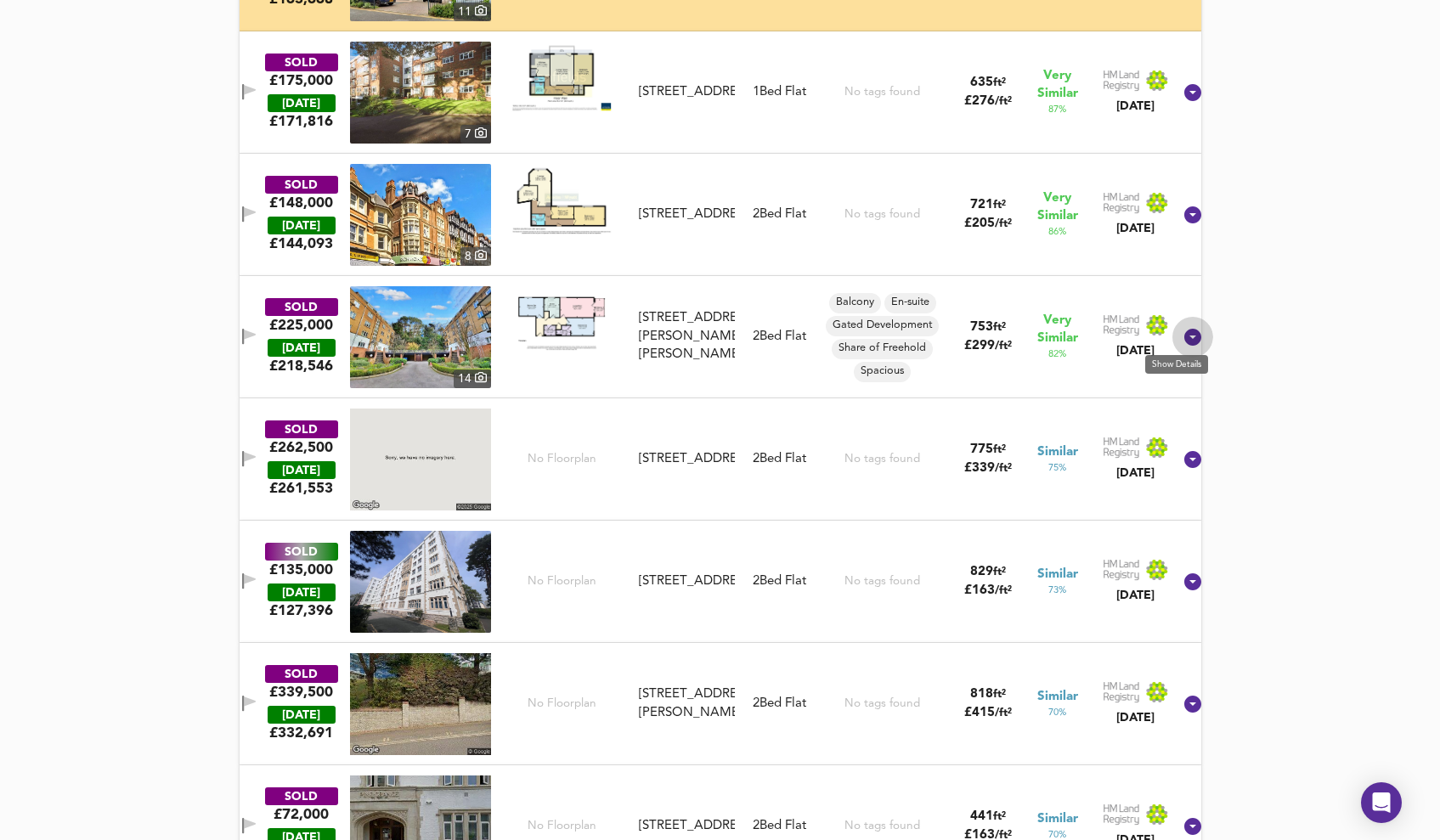 click 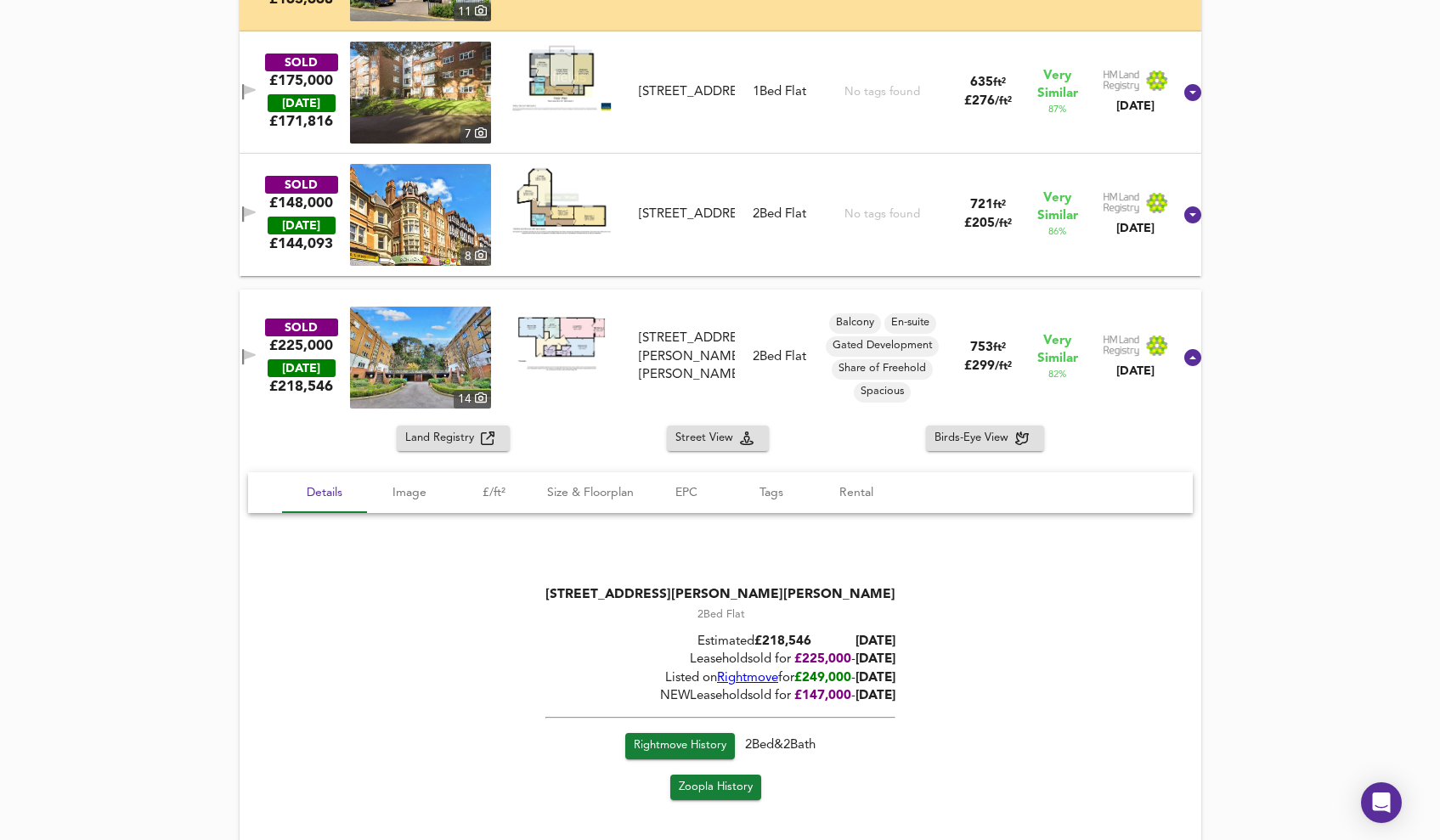 click on "Rightmove History" at bounding box center [680, 746] 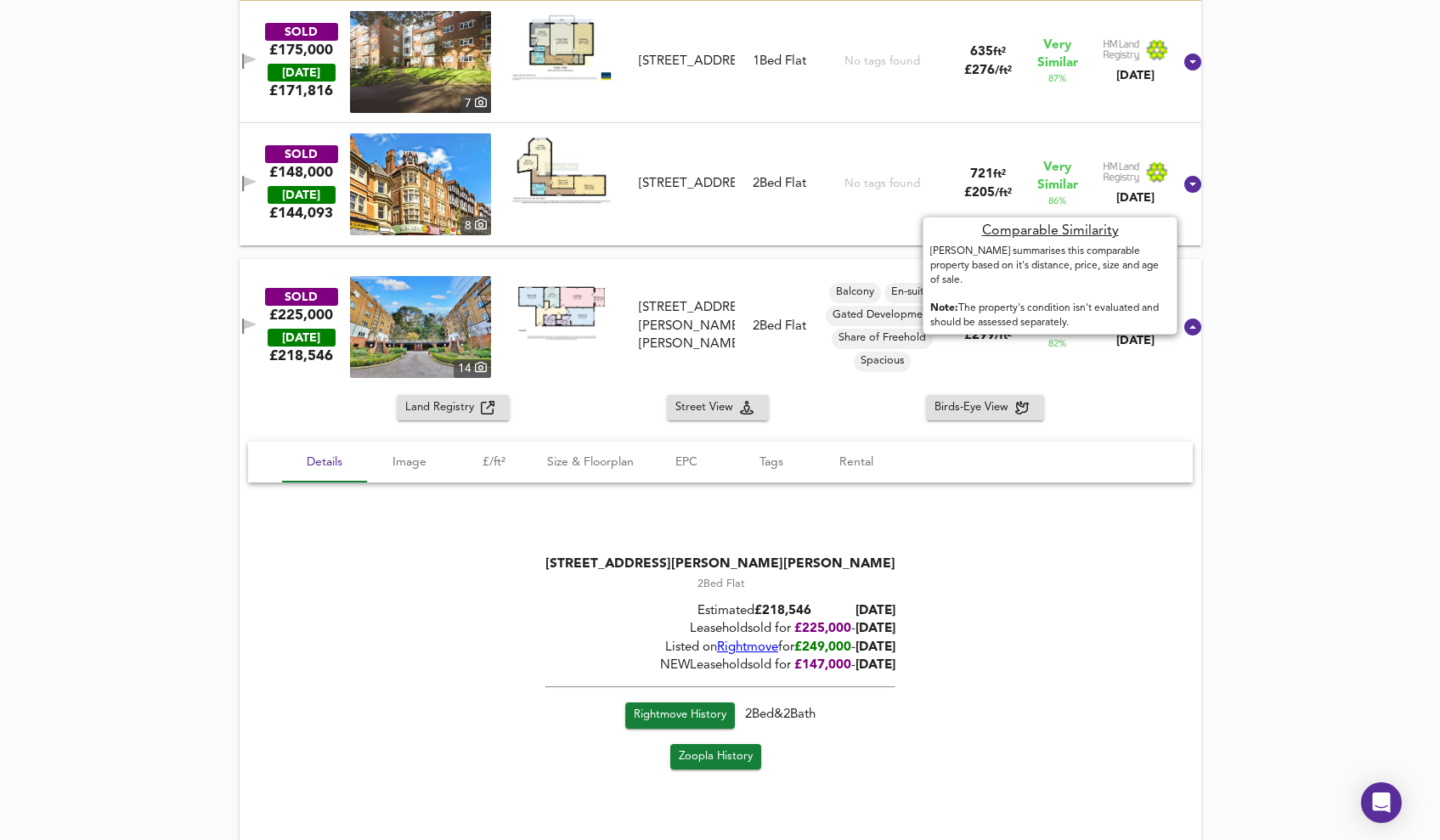 scroll, scrollTop: 1755, scrollLeft: 0, axis: vertical 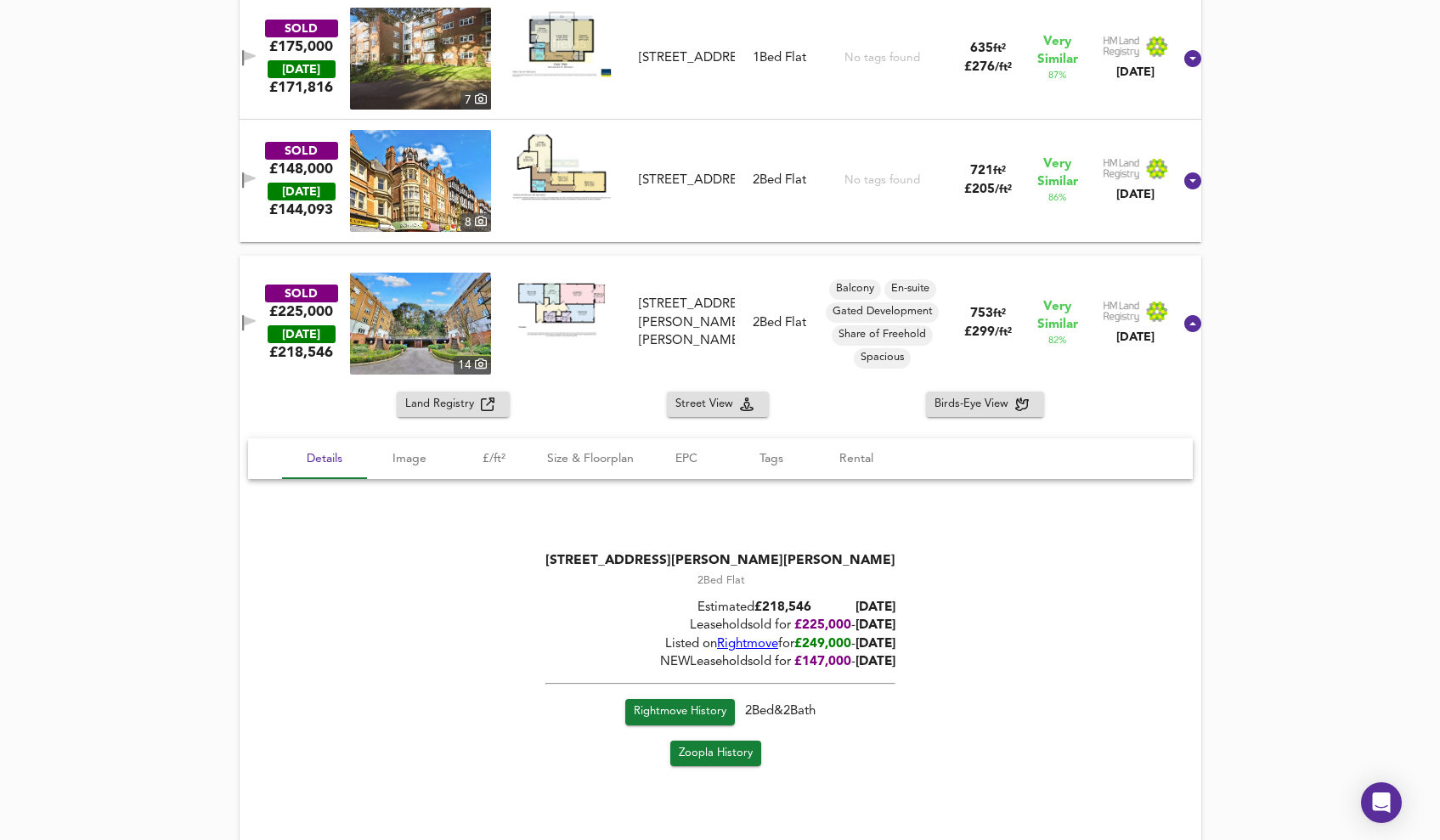 click 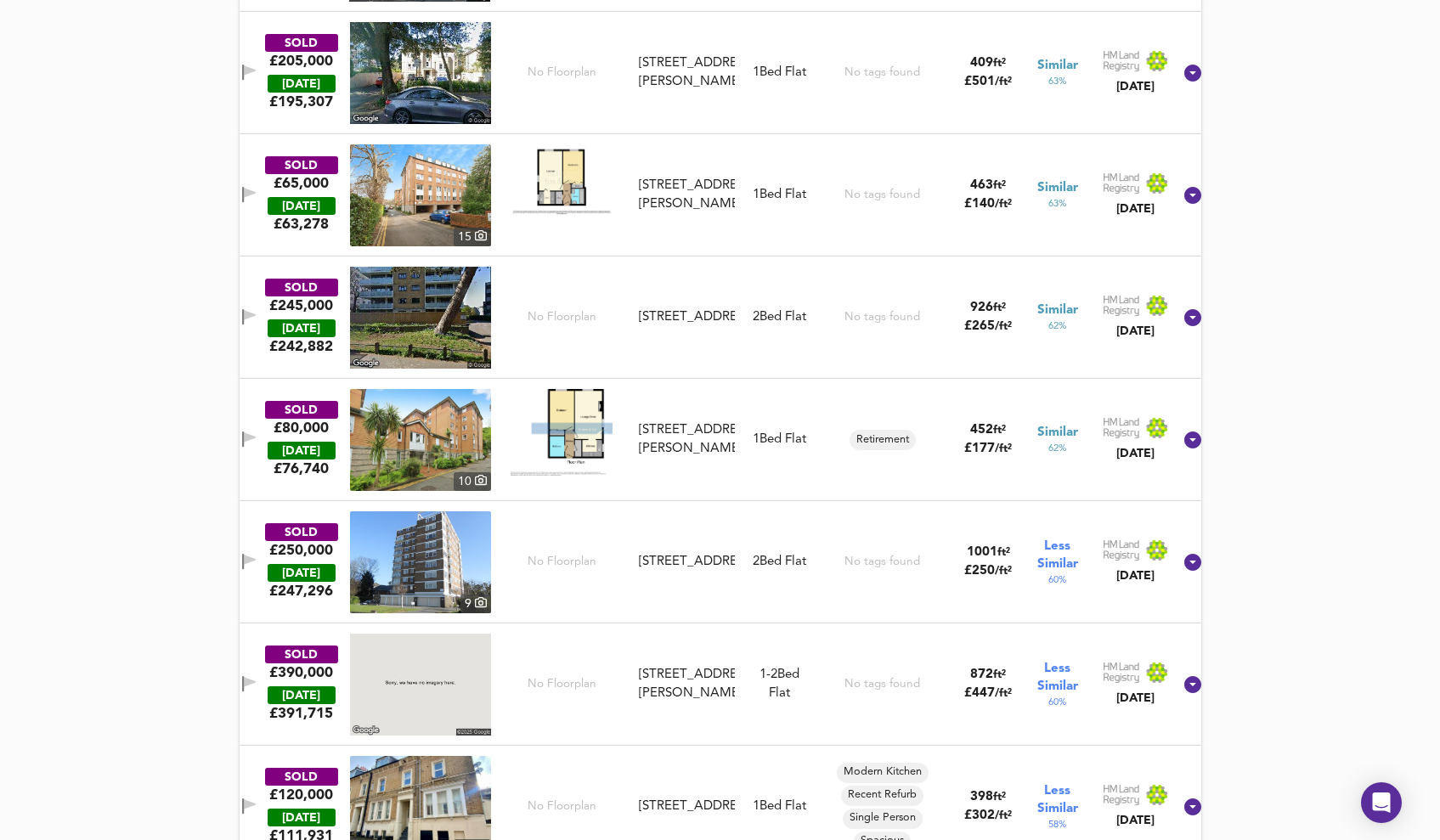 scroll, scrollTop: 3556, scrollLeft: 0, axis: vertical 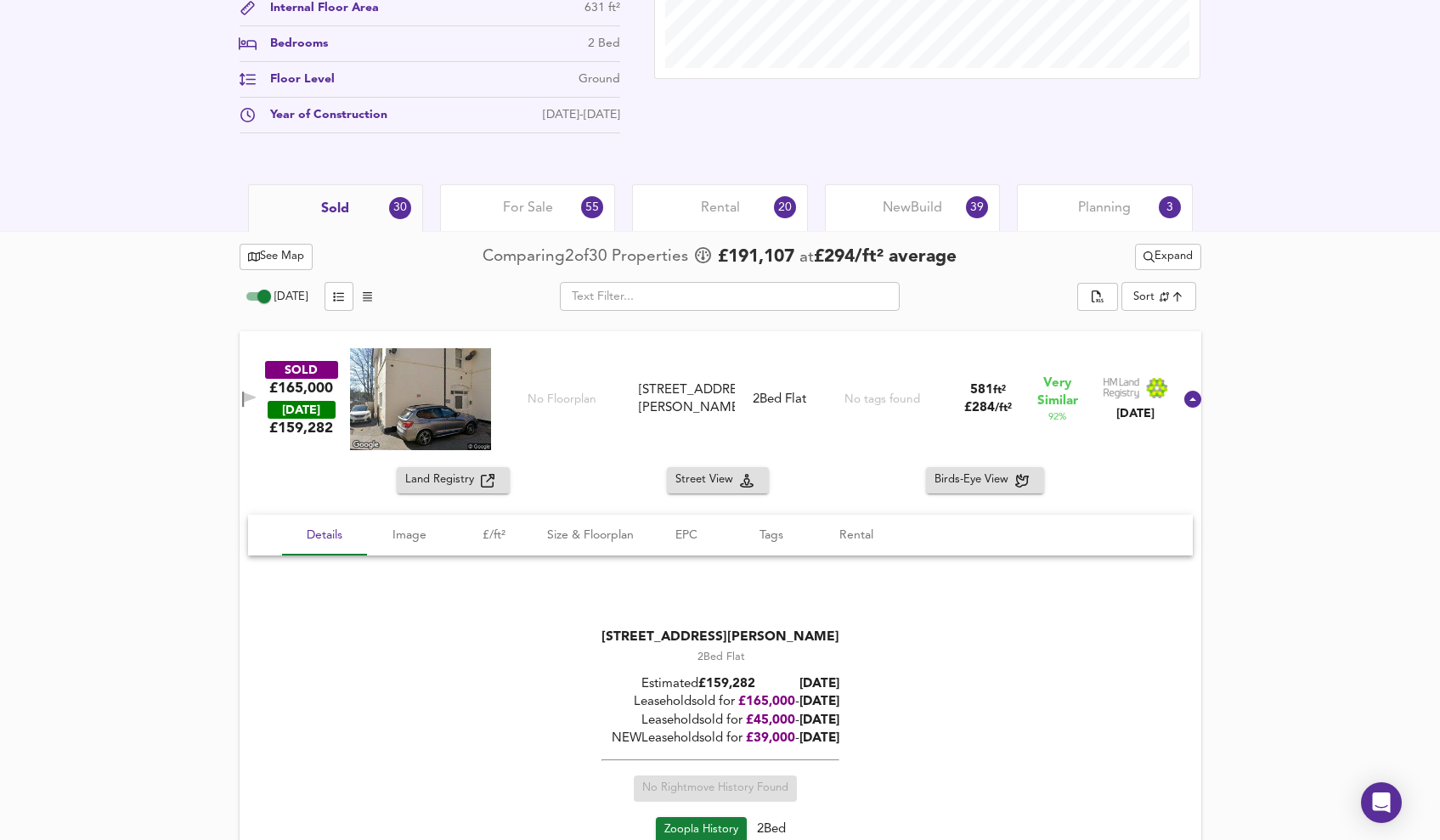 click on "Expand" at bounding box center [1168, 257] 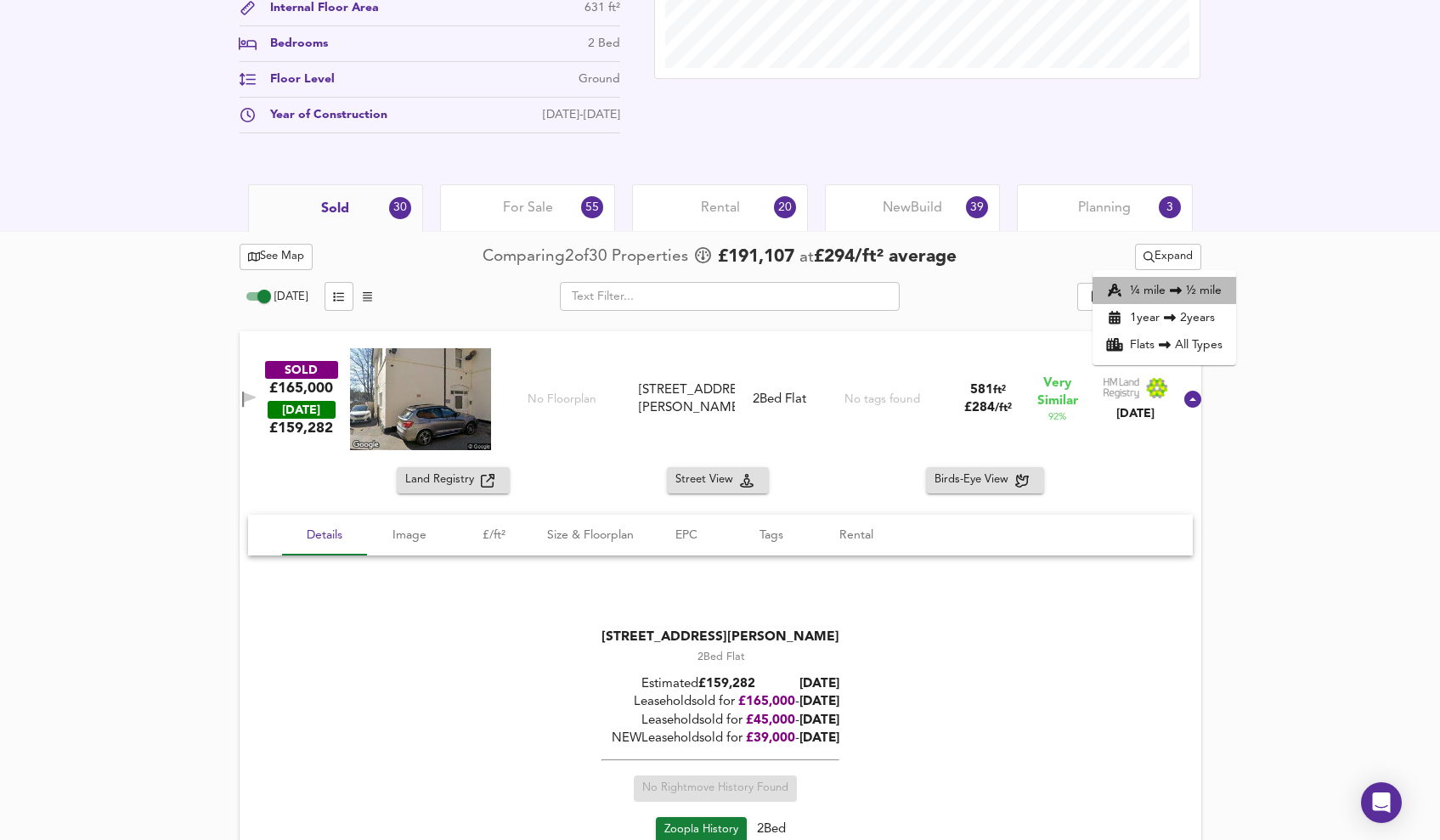 click 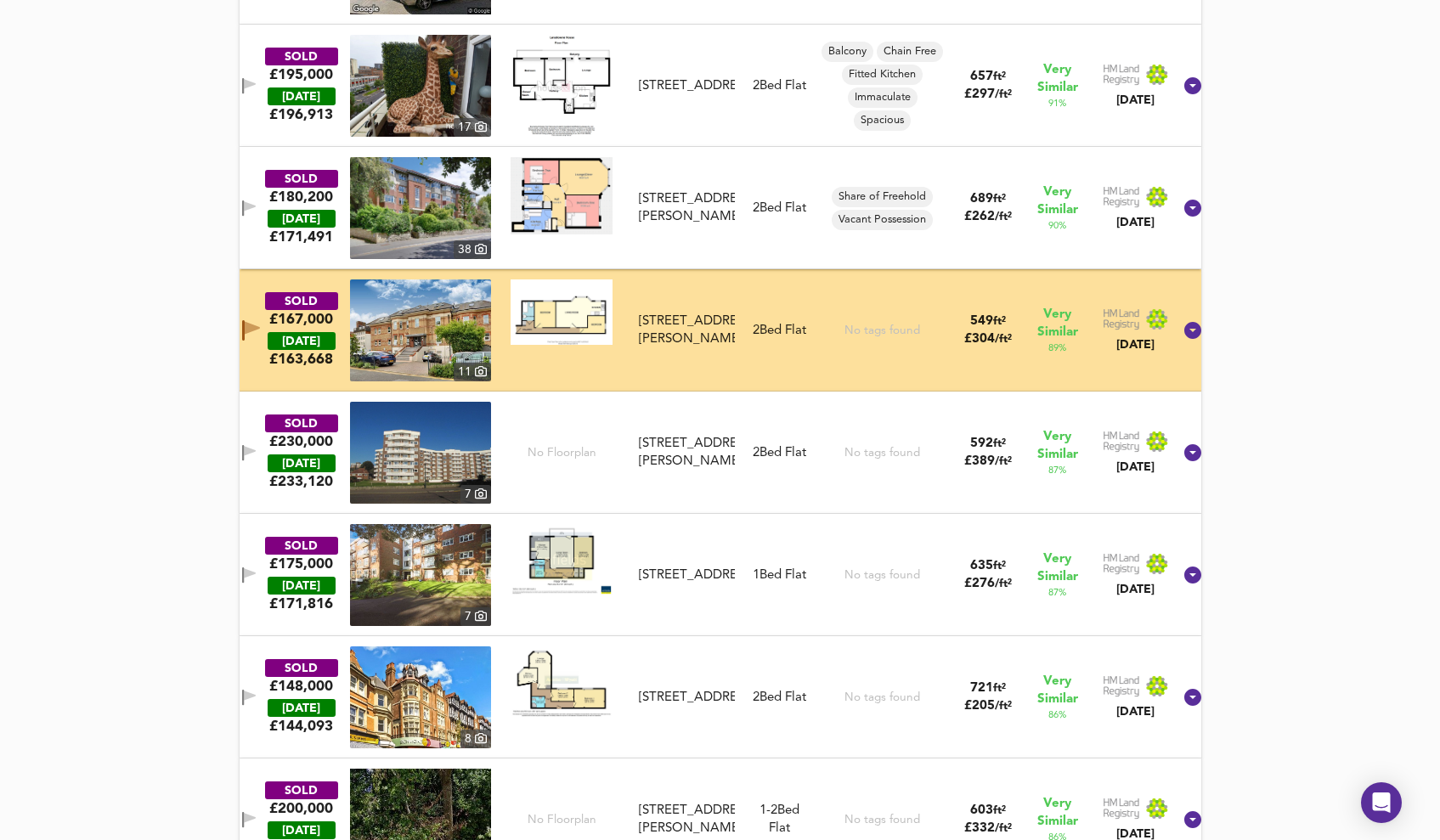 scroll, scrollTop: 1108, scrollLeft: 0, axis: vertical 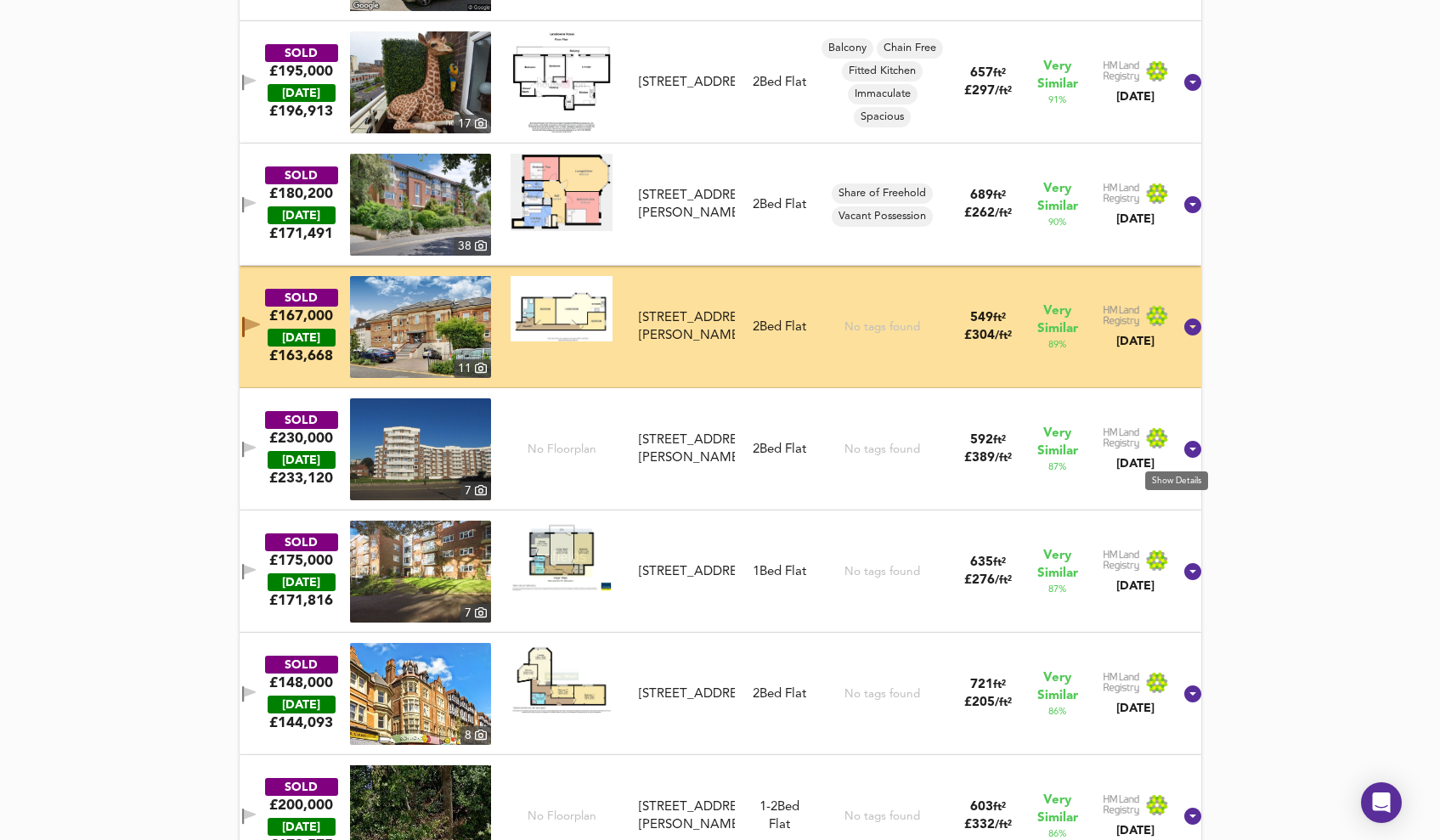 click 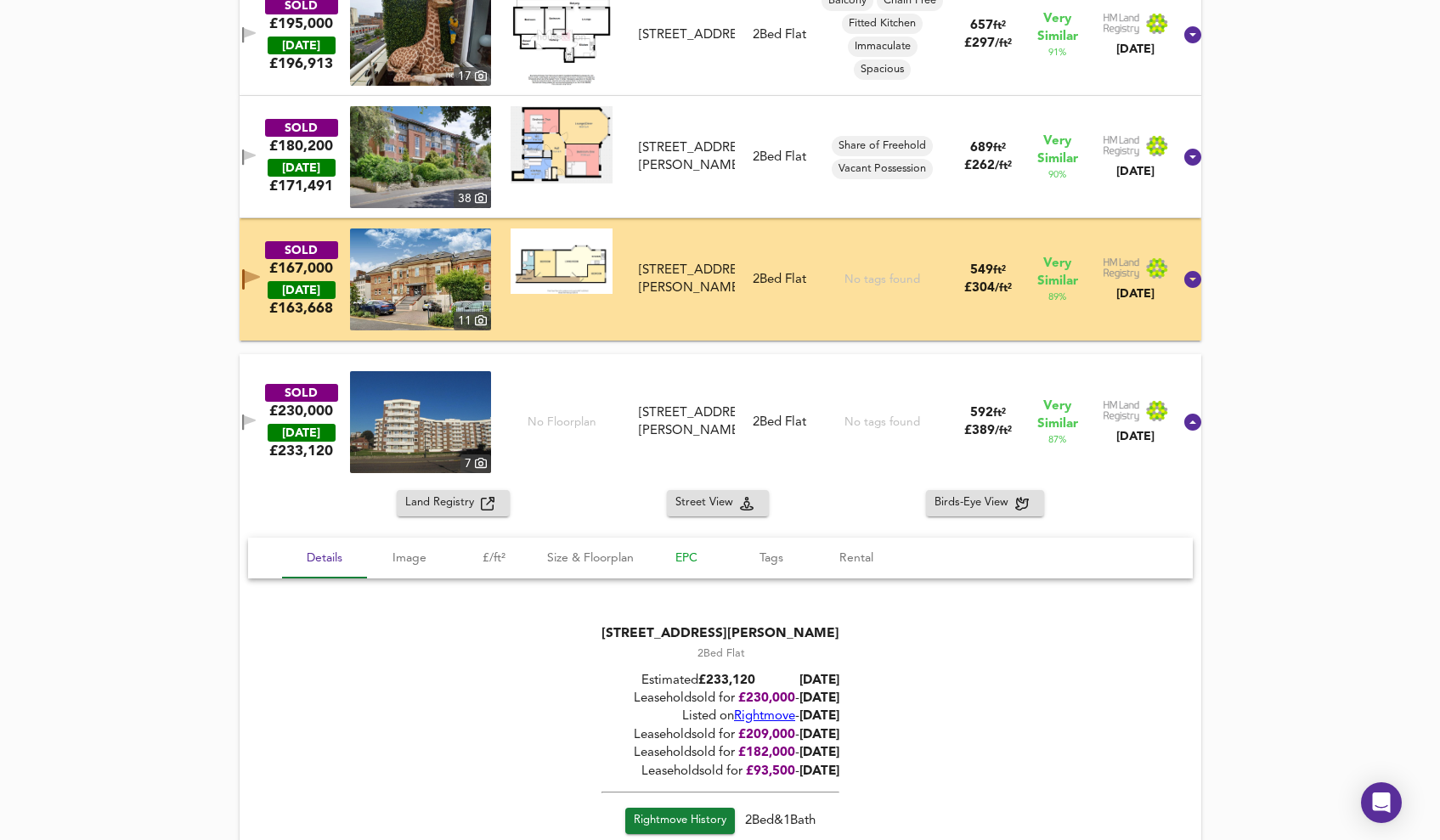 scroll, scrollTop: 1298, scrollLeft: 0, axis: vertical 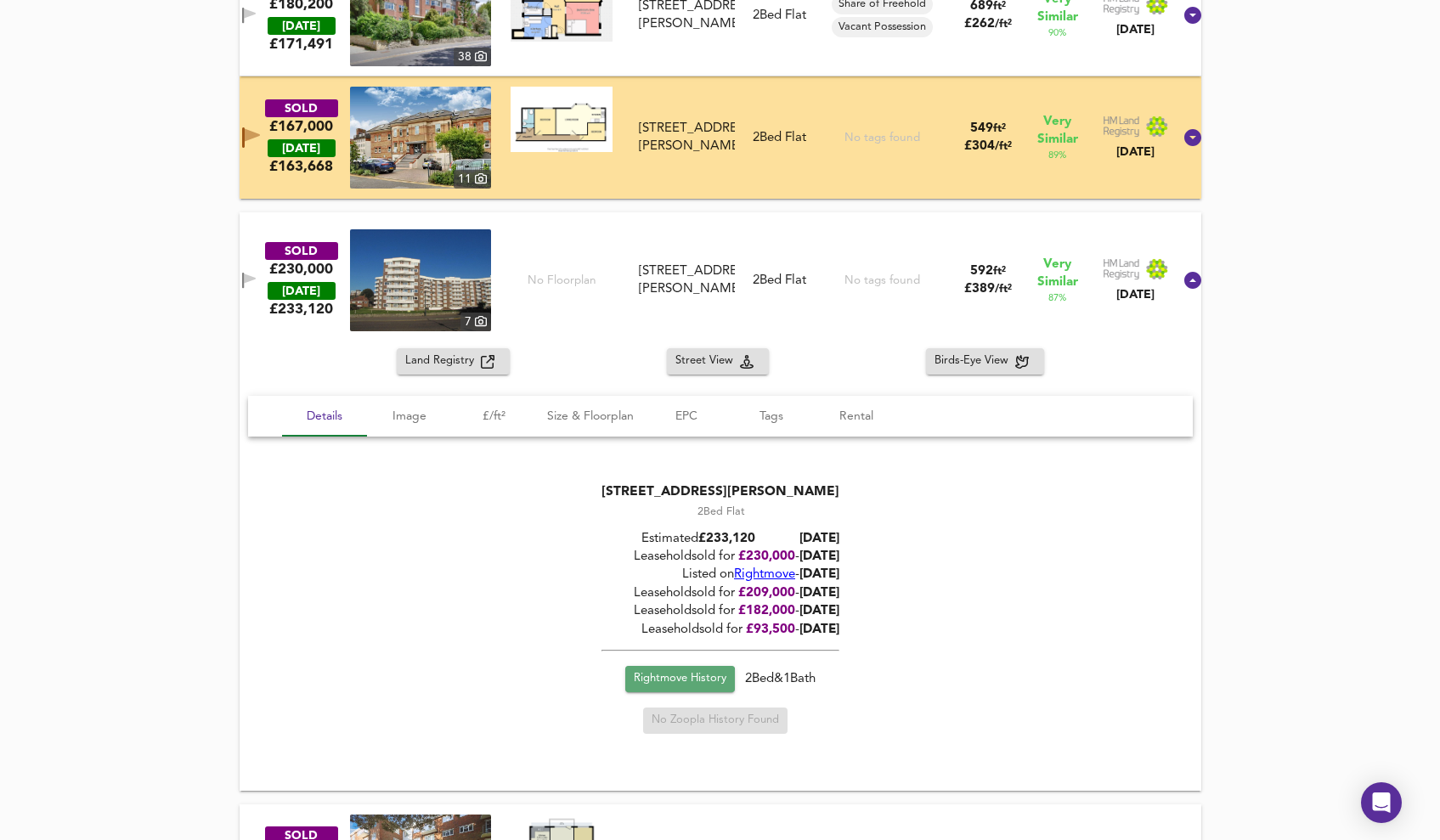 click on "Rightmove History" at bounding box center (680, 679) 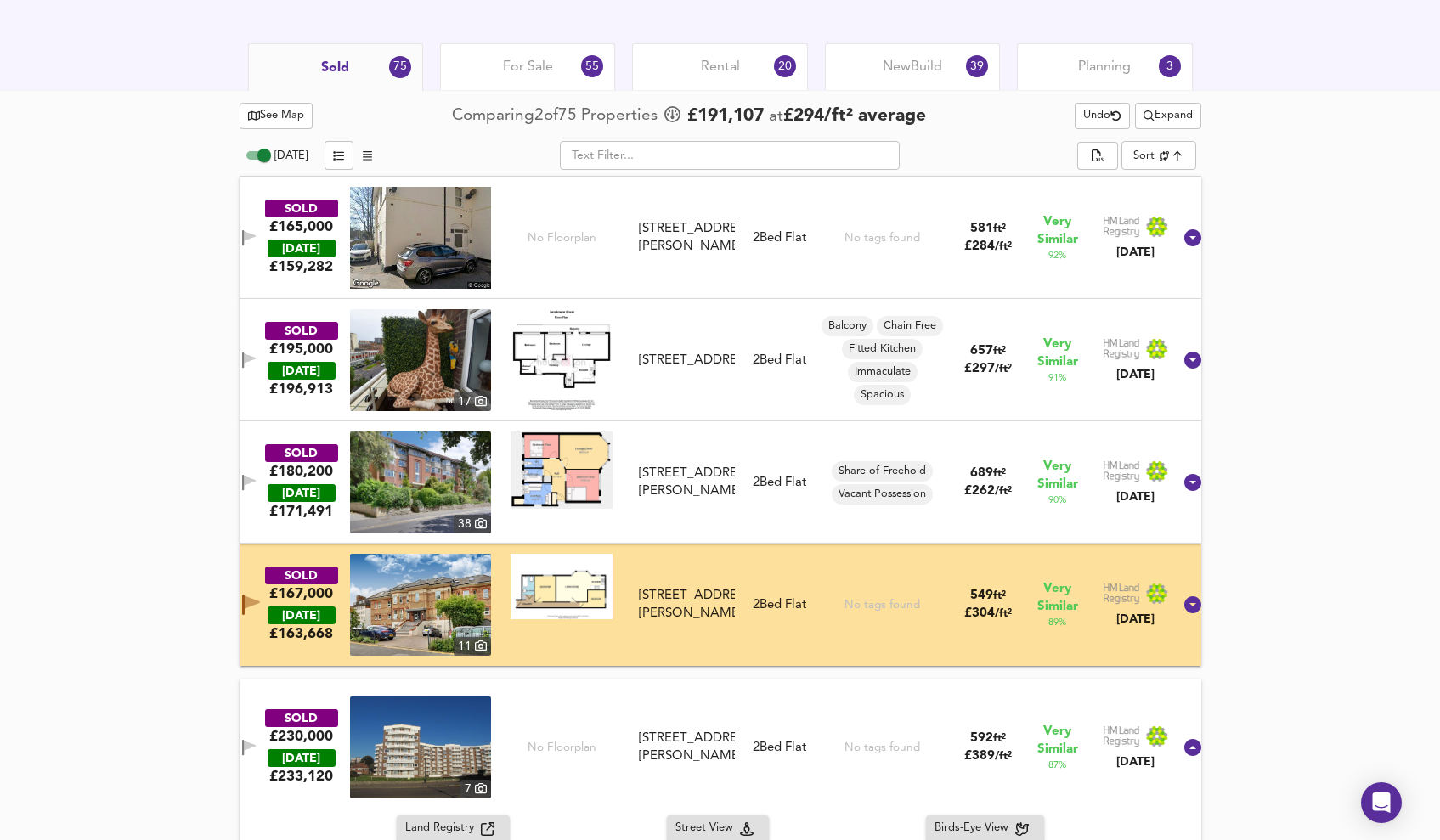 scroll, scrollTop: 847, scrollLeft: 0, axis: vertical 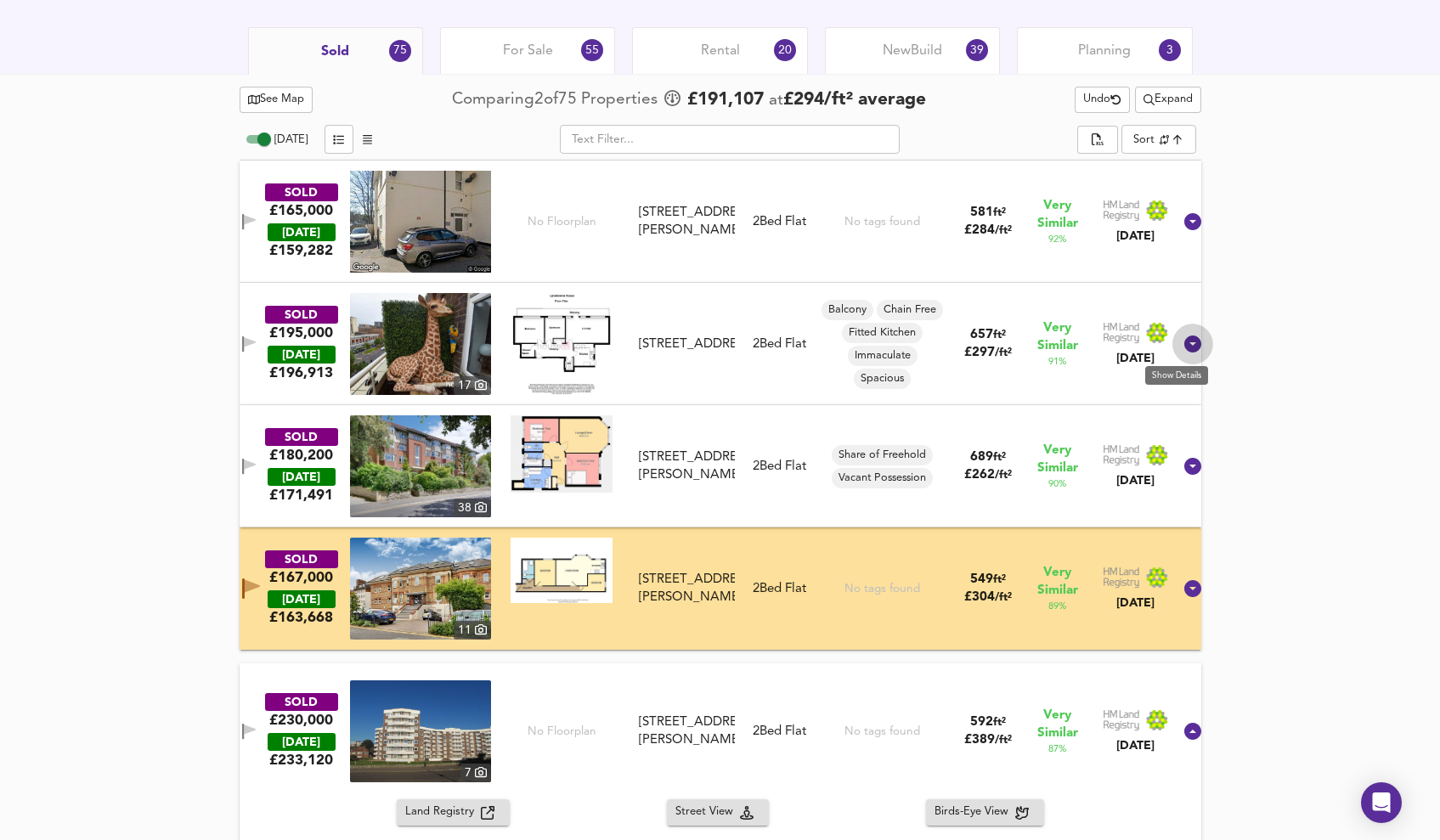click 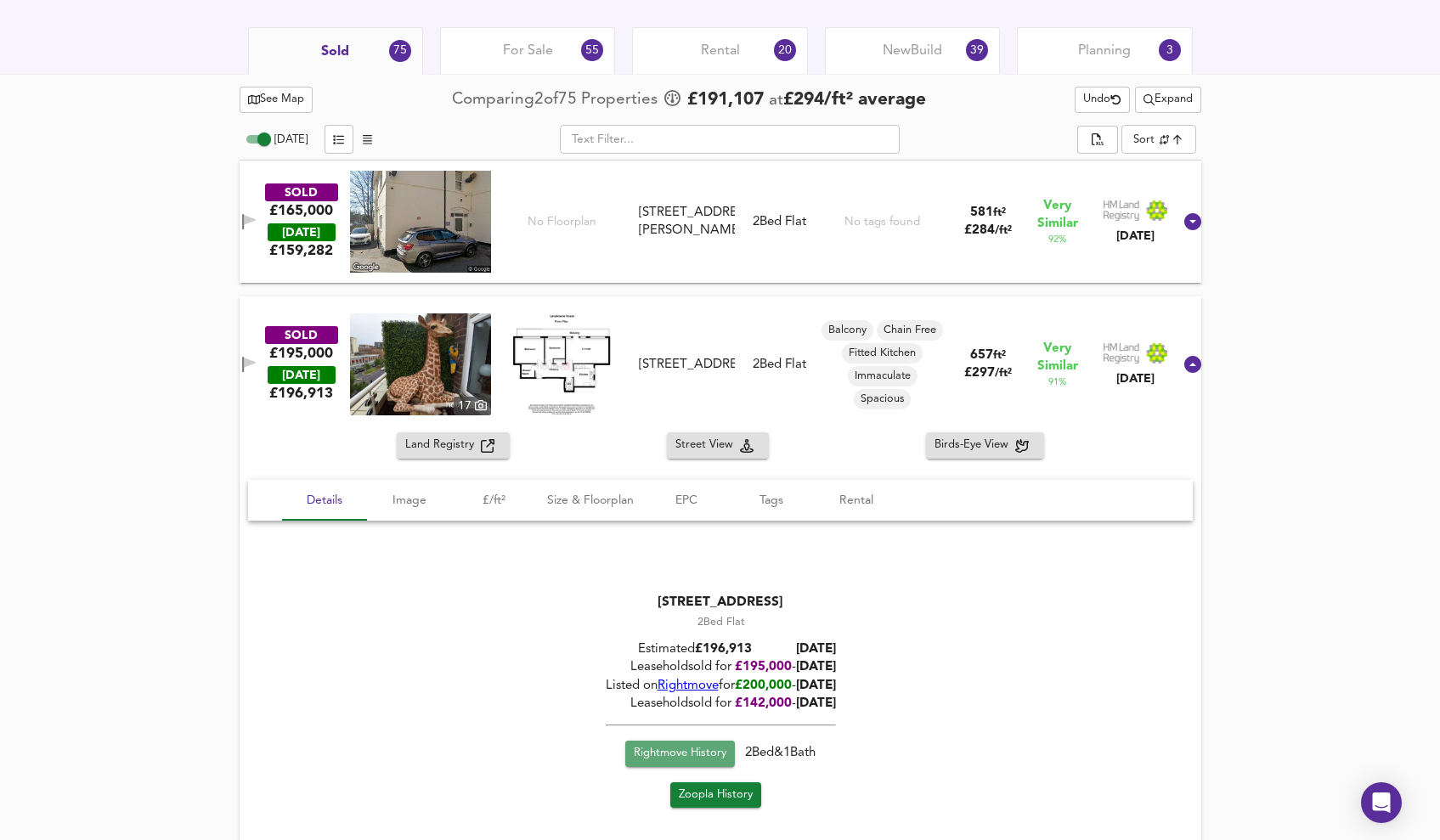 click on "Rightmove History" at bounding box center [680, 753] 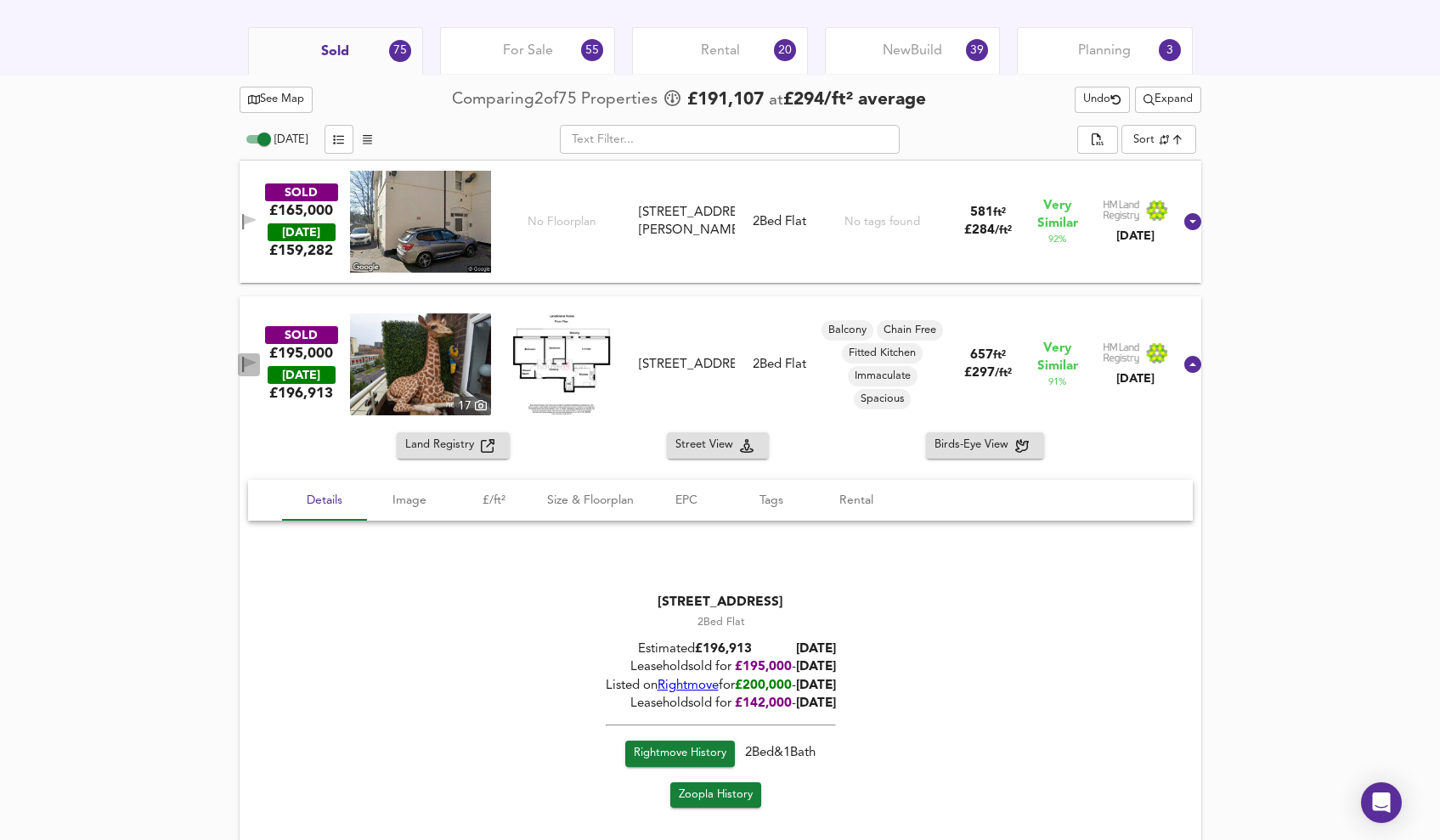 click 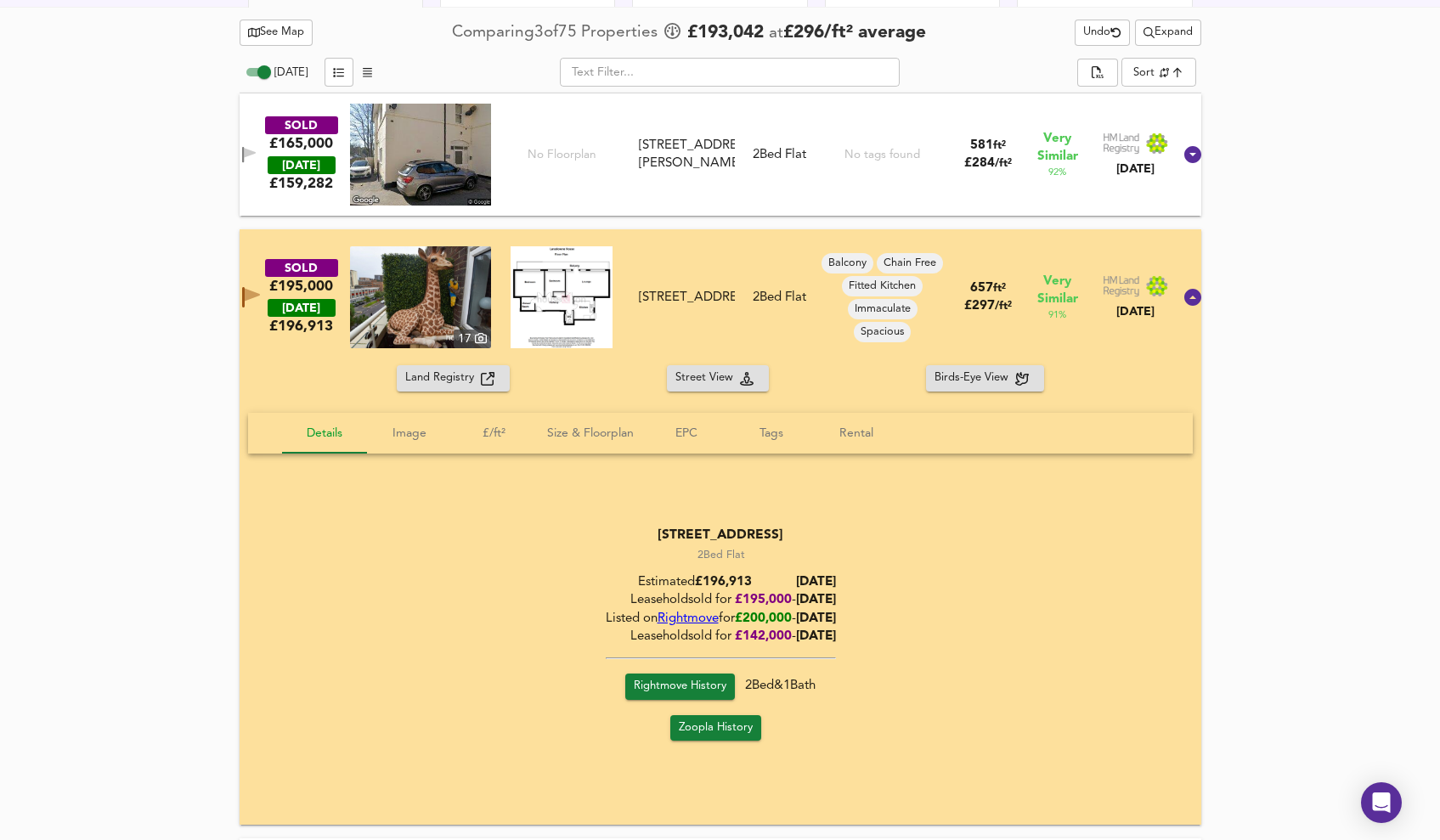 scroll, scrollTop: 673, scrollLeft: 0, axis: vertical 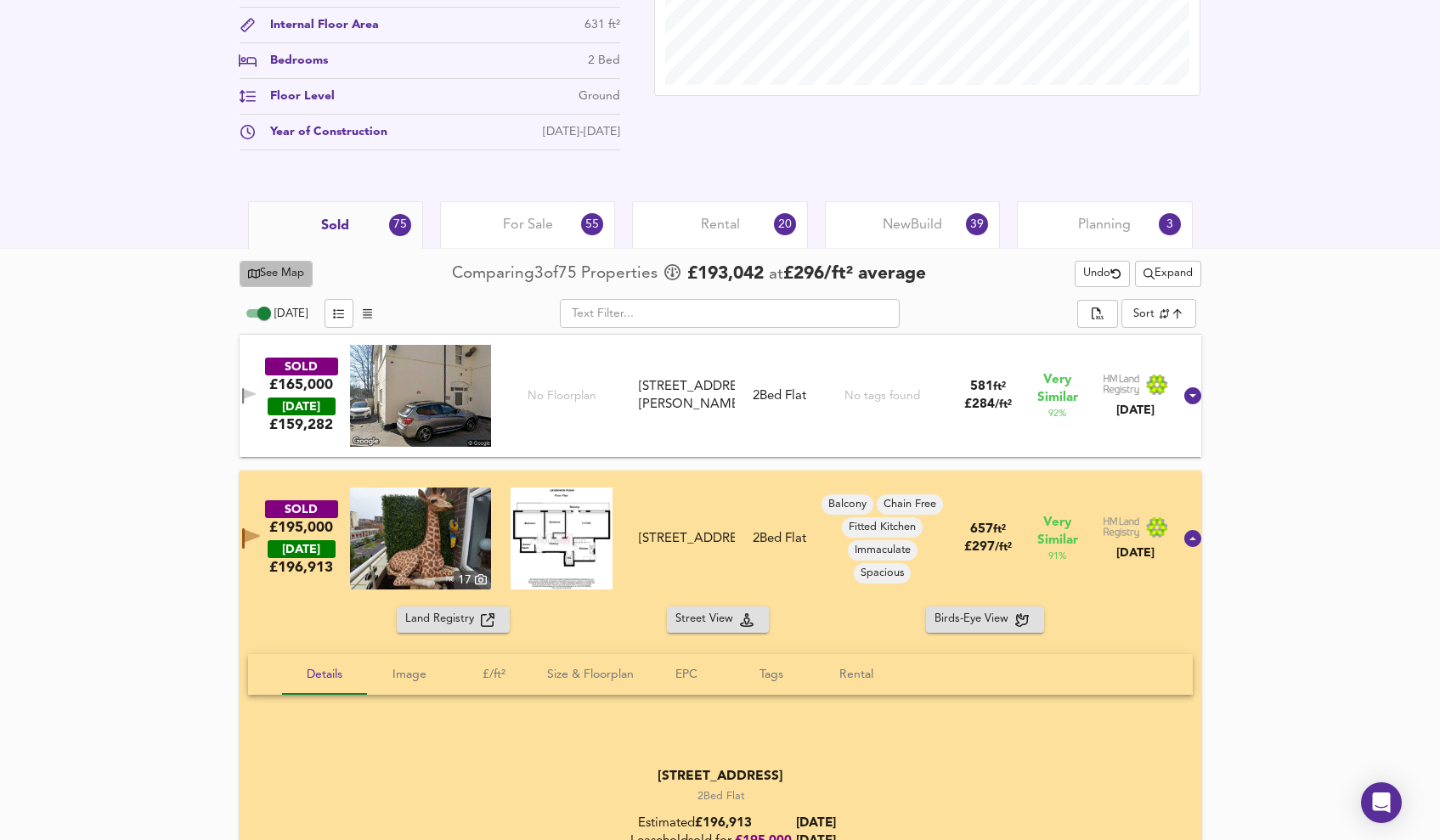 click on "See Map" at bounding box center (276, 273) 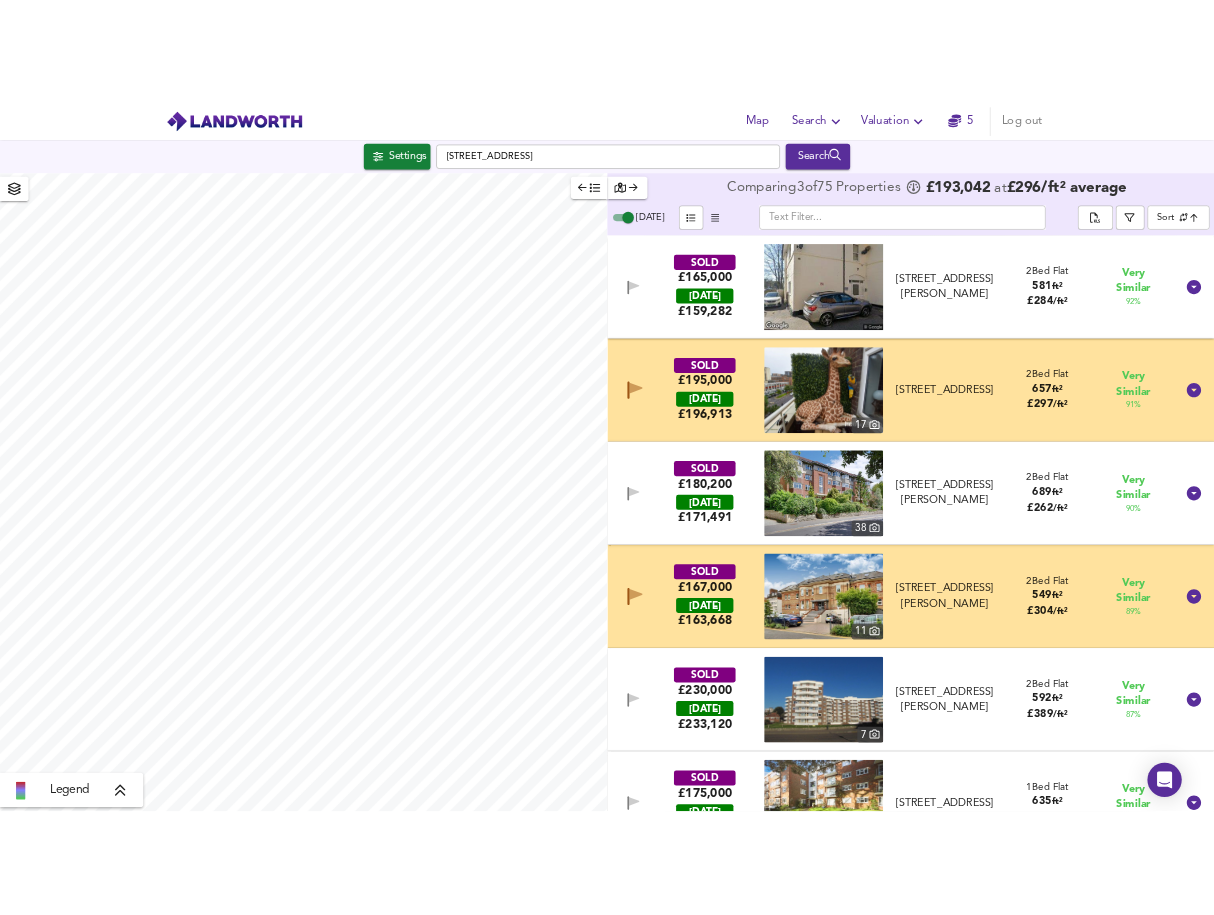 scroll, scrollTop: 0, scrollLeft: 0, axis: both 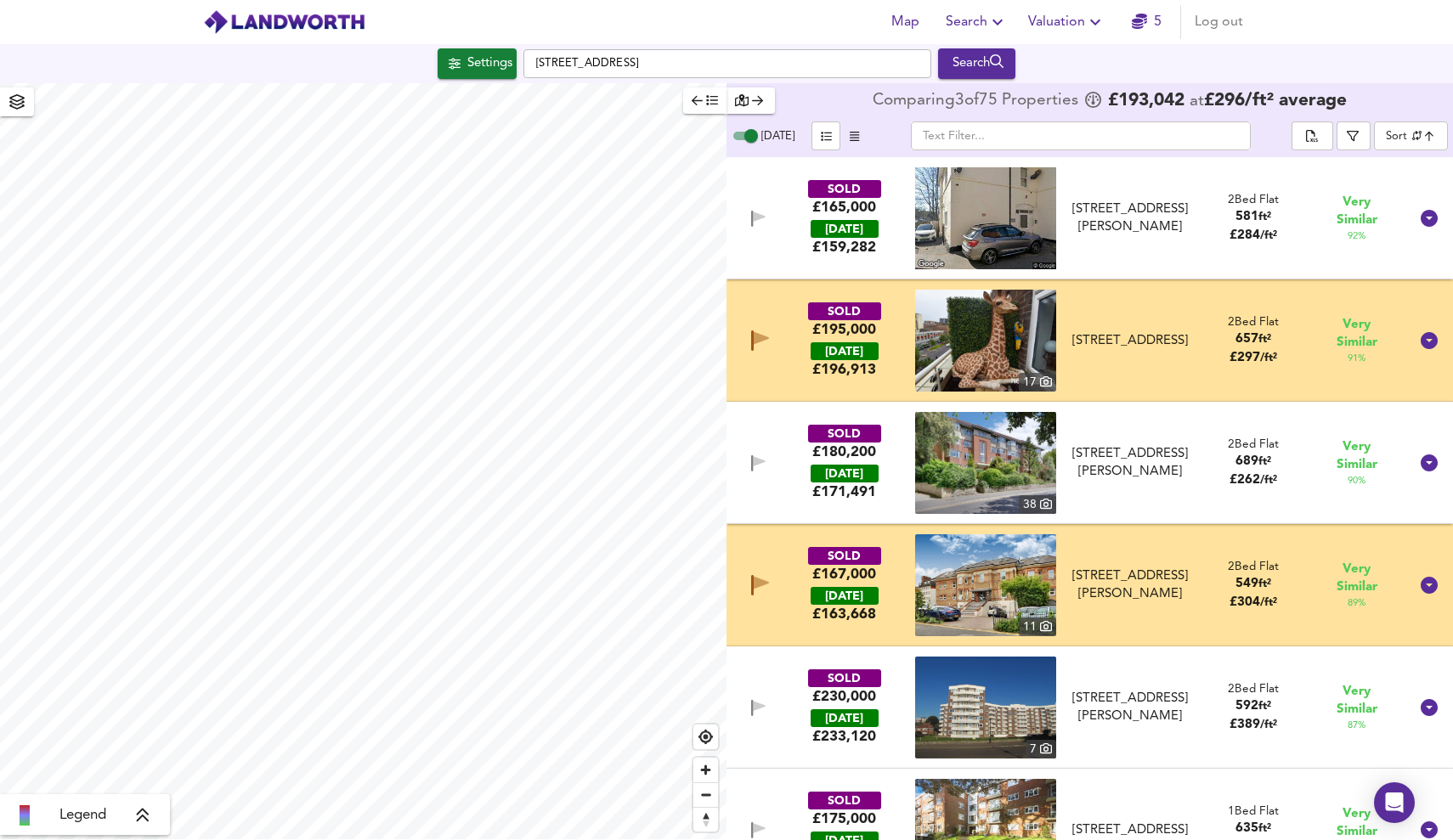 click on "[STREET_ADDRESS]" at bounding box center (1130, 341) 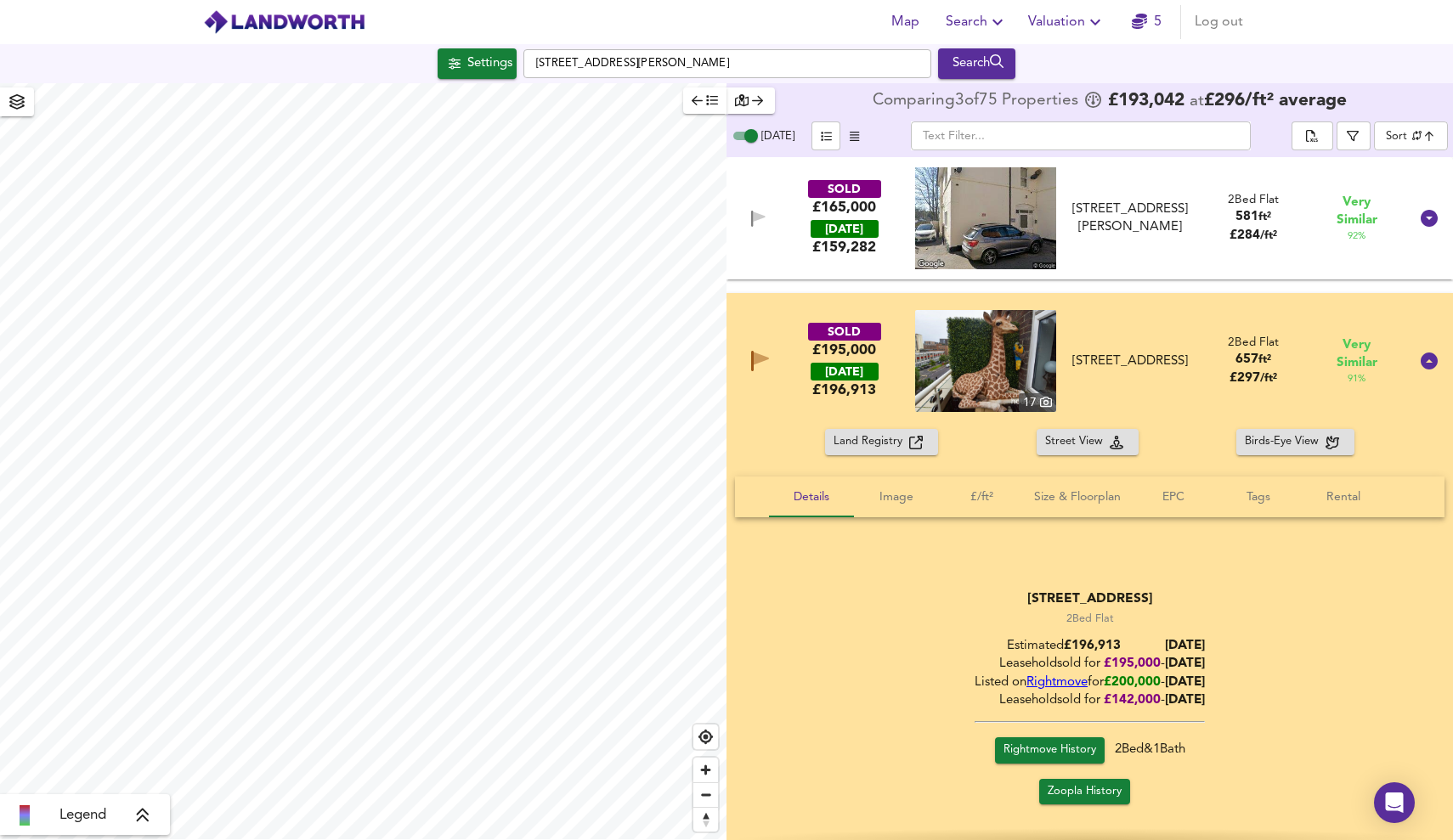 checkbox on "false" 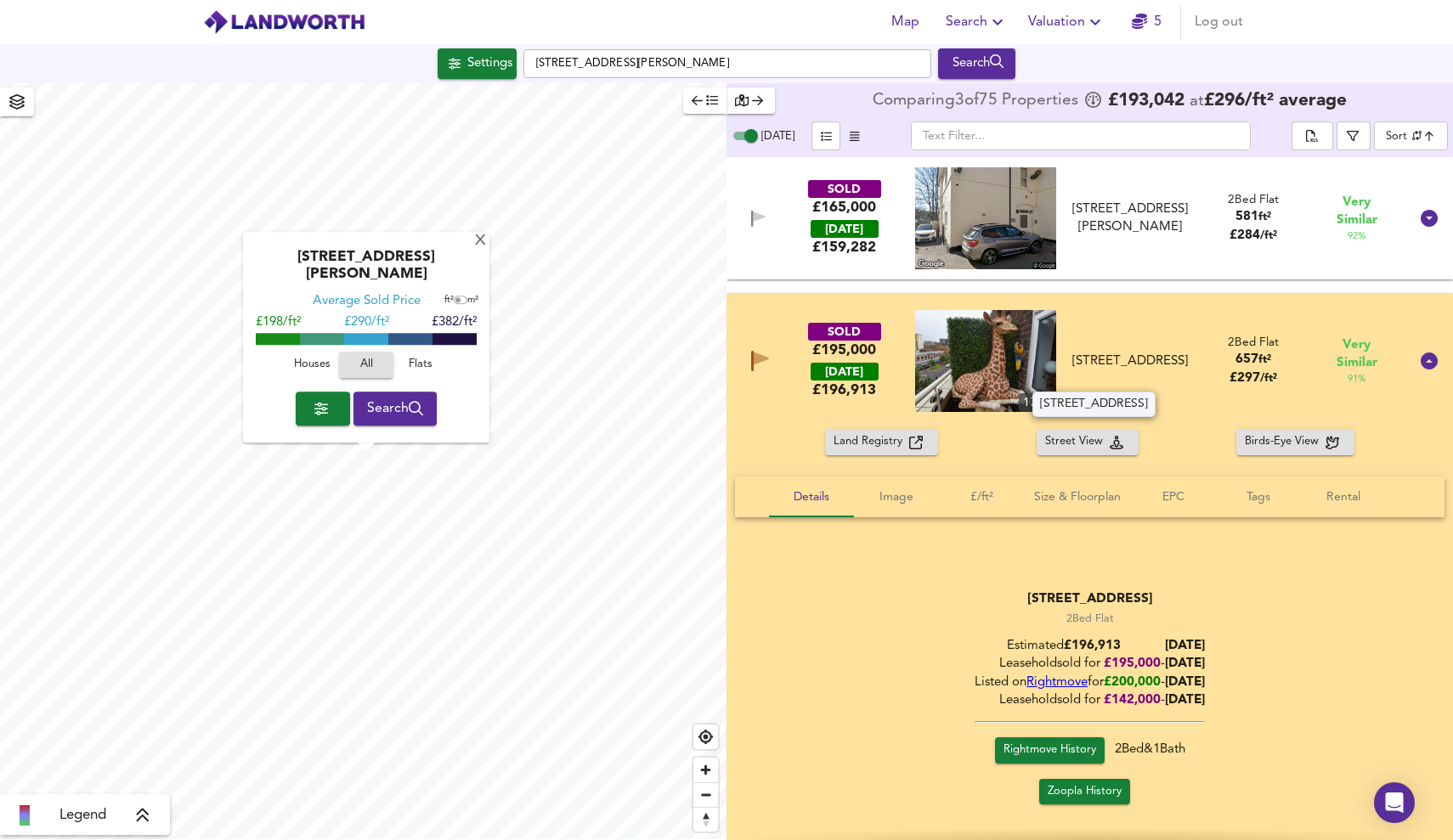 click on "[STREET_ADDRESS]" at bounding box center [1130, 361] 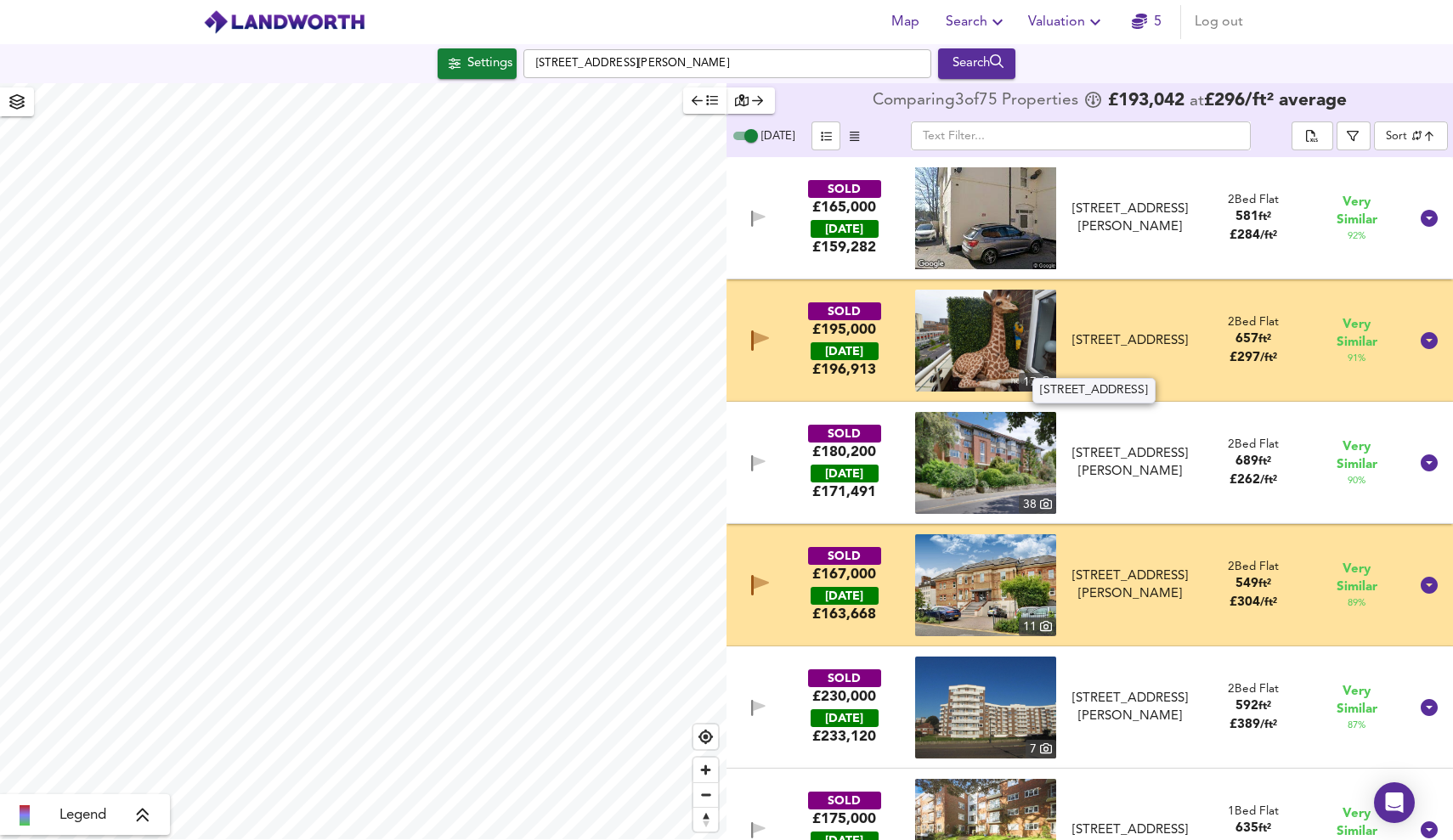 click on "[STREET_ADDRESS]" at bounding box center (1130, 341) 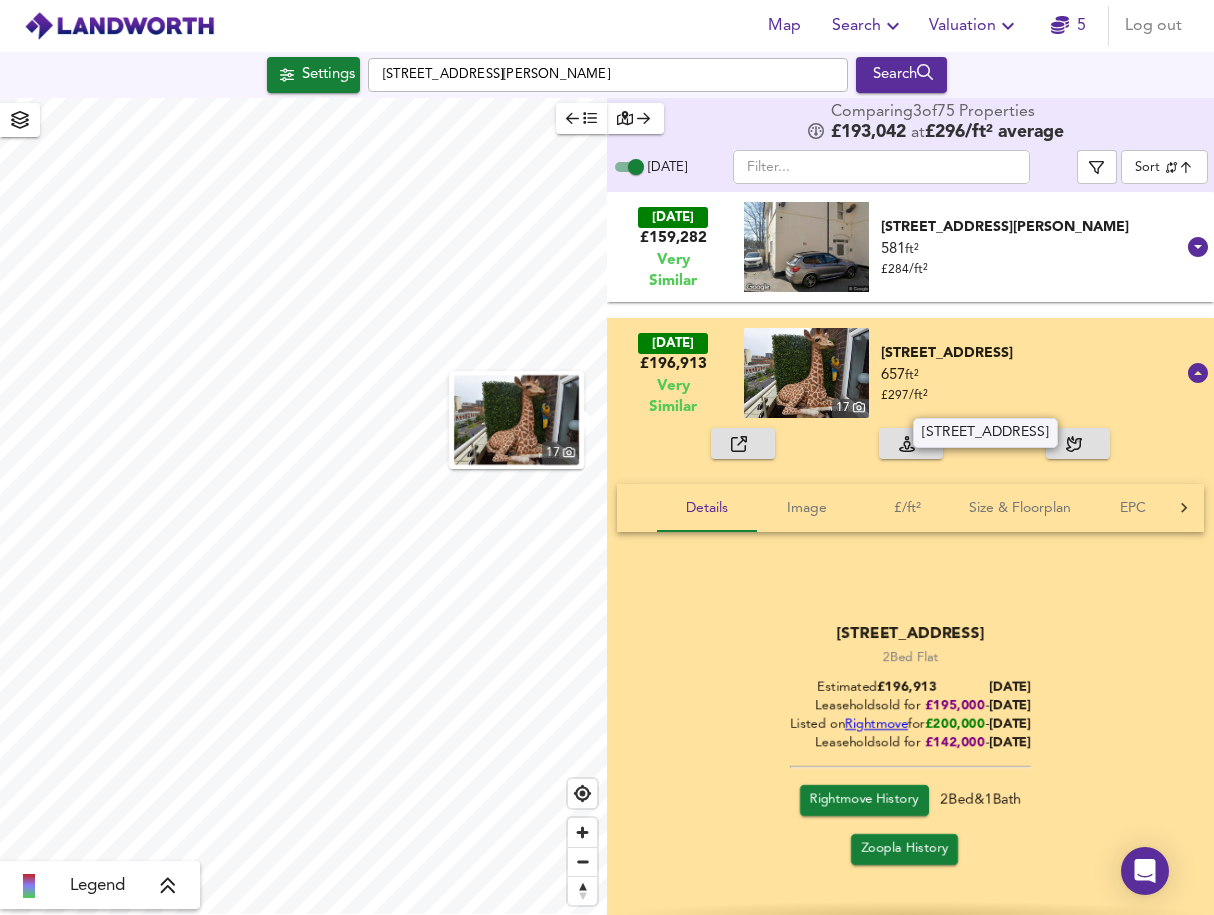 drag, startPoint x: 978, startPoint y: 366, endPoint x: 873, endPoint y: 338, distance: 108.66922 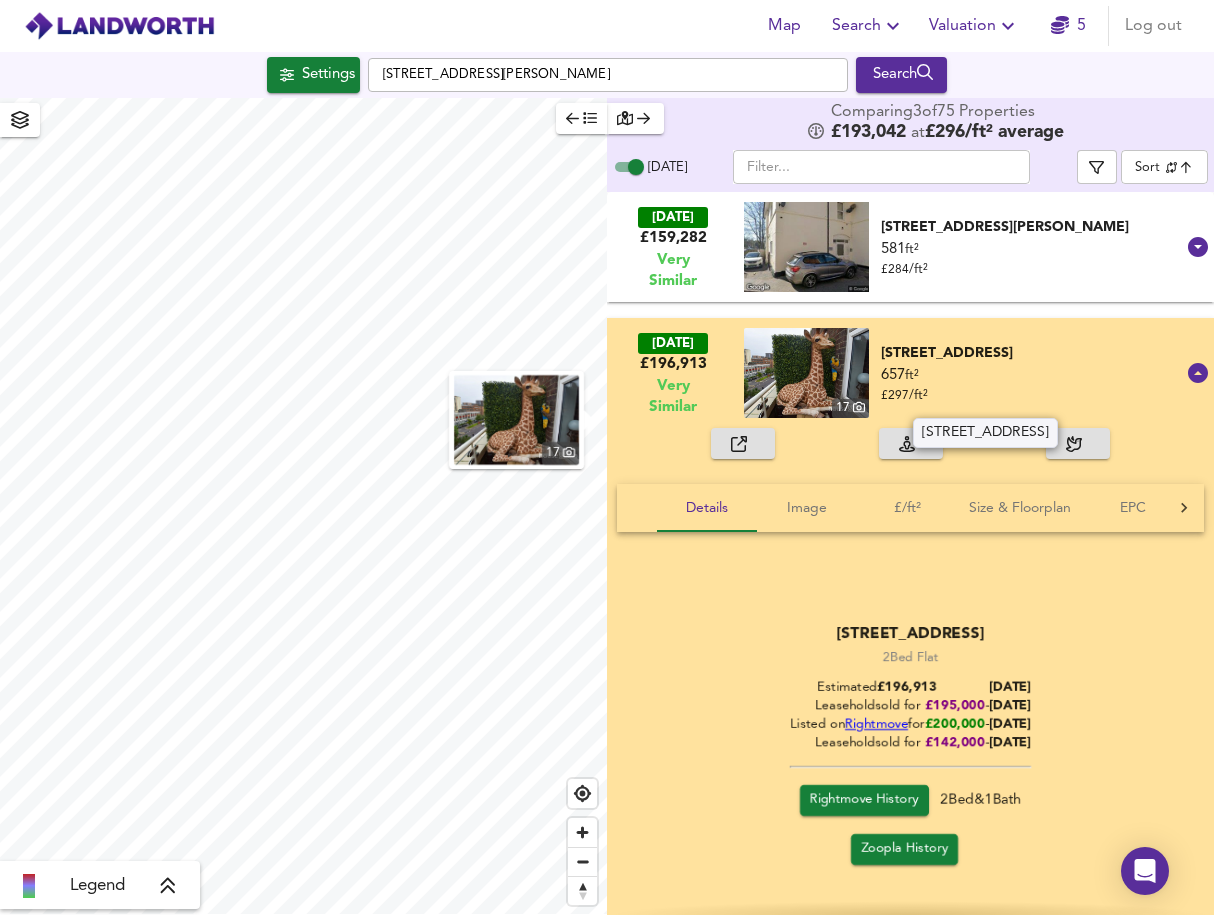 click on "[STREET_ADDRESS]" at bounding box center [1031, 353] 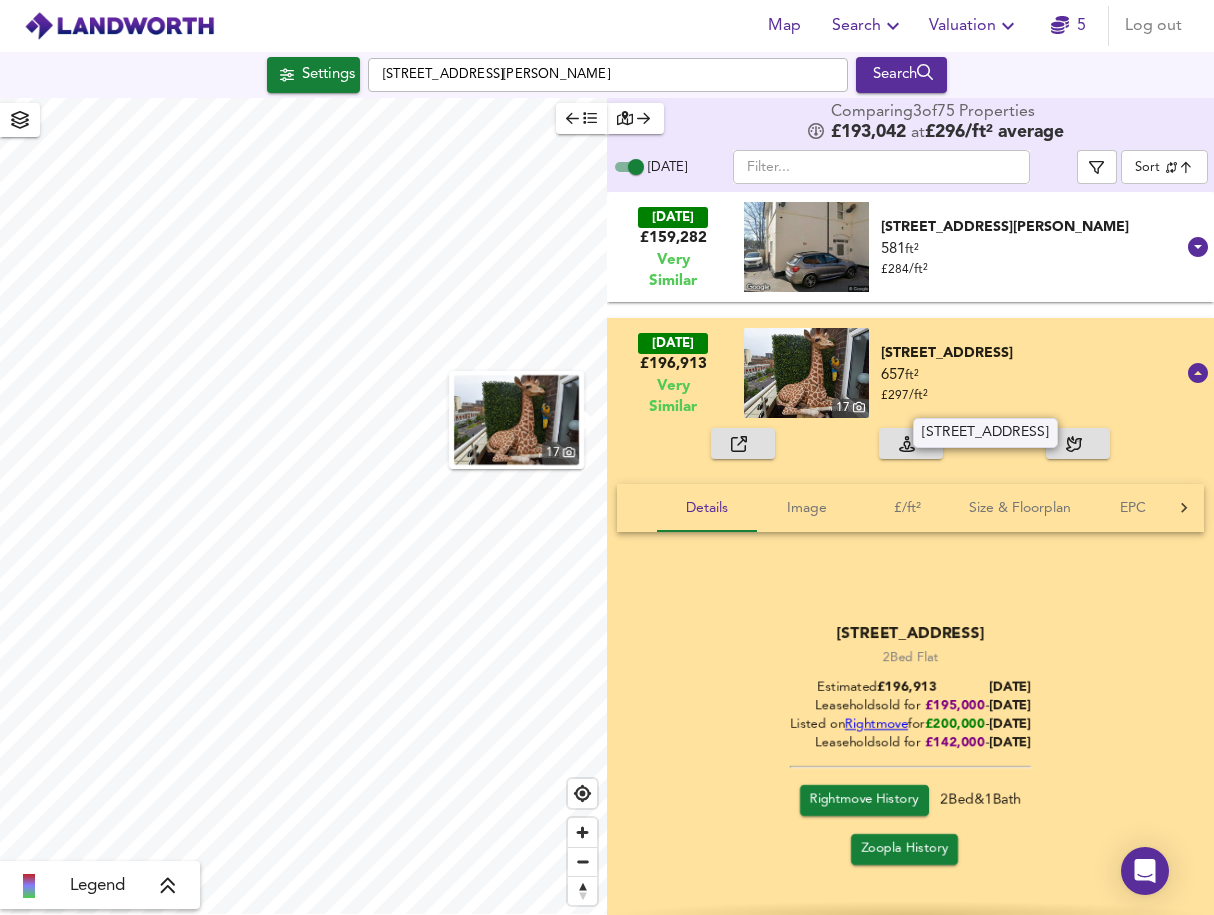 copy on "[STREET_ADDRESS]" 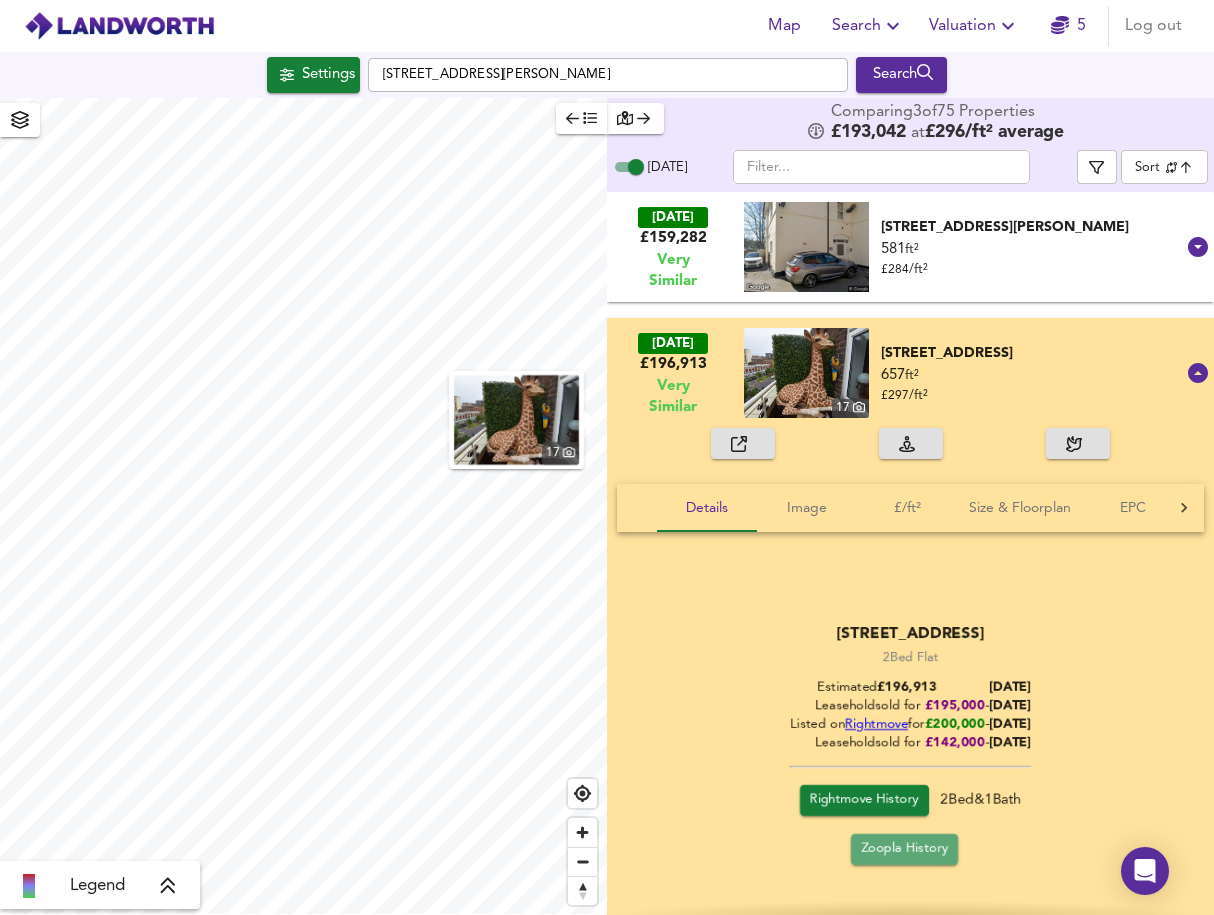 click on "Zoopla History" at bounding box center [904, 849] 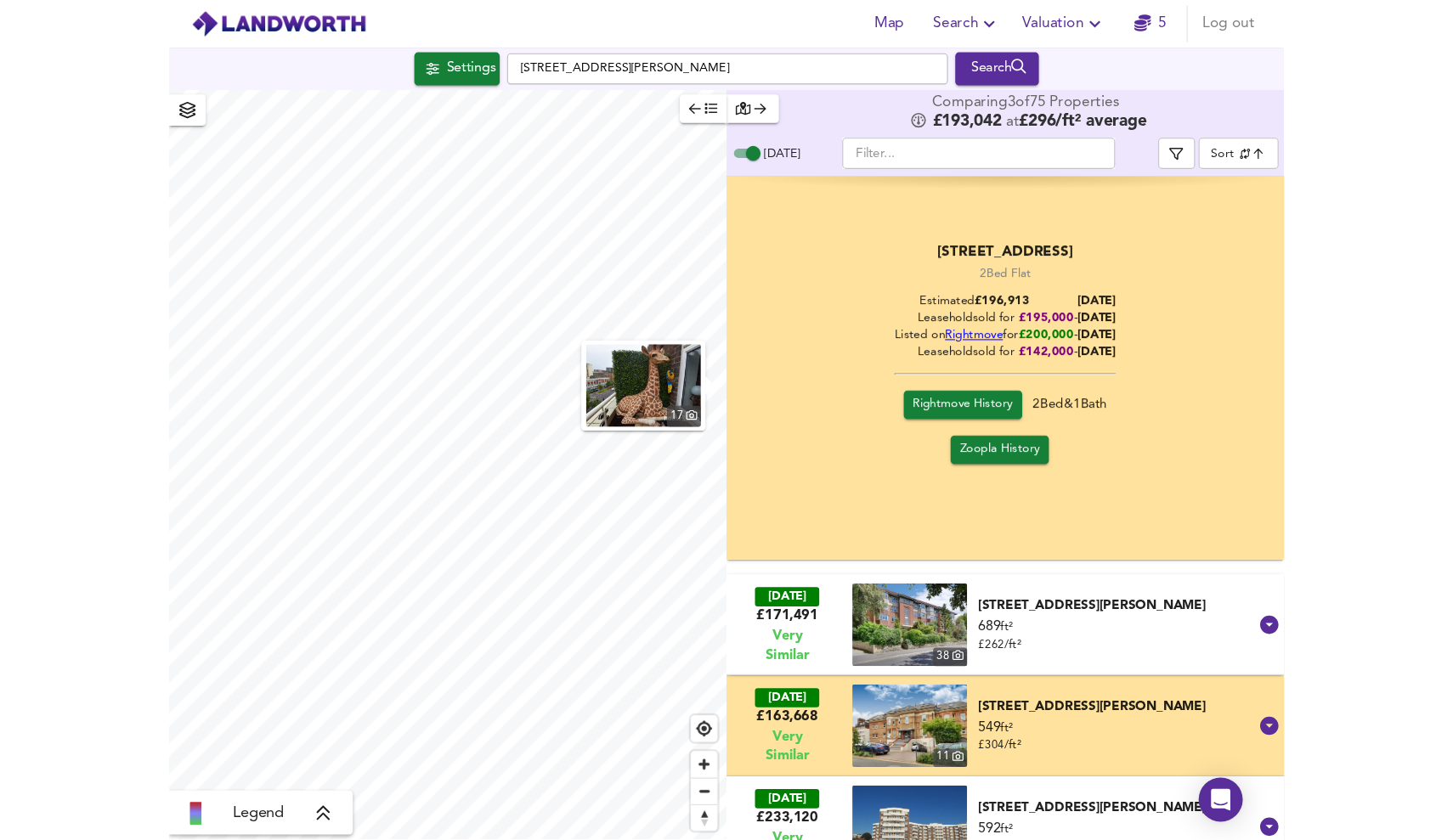 scroll, scrollTop: 0, scrollLeft: 0, axis: both 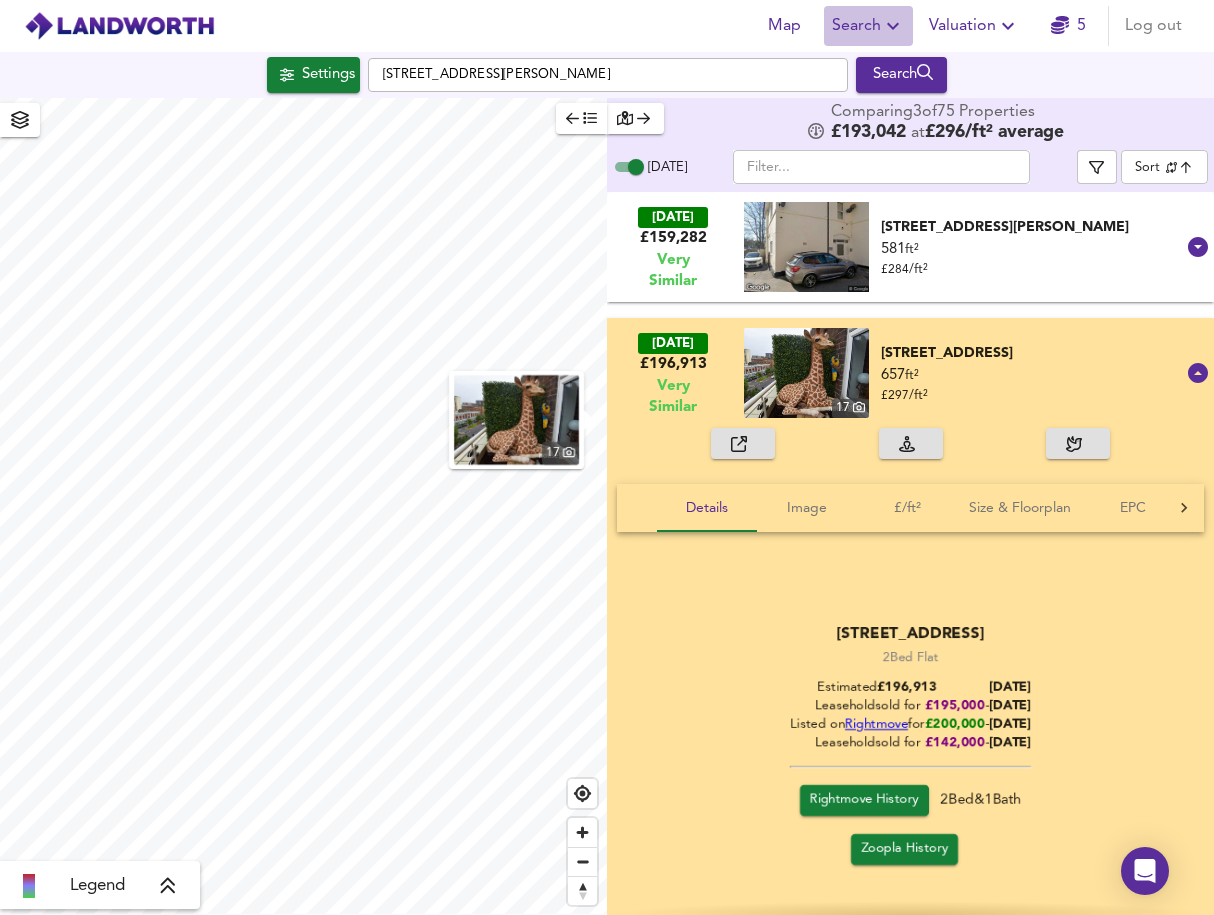 click on "Search" at bounding box center (868, 26) 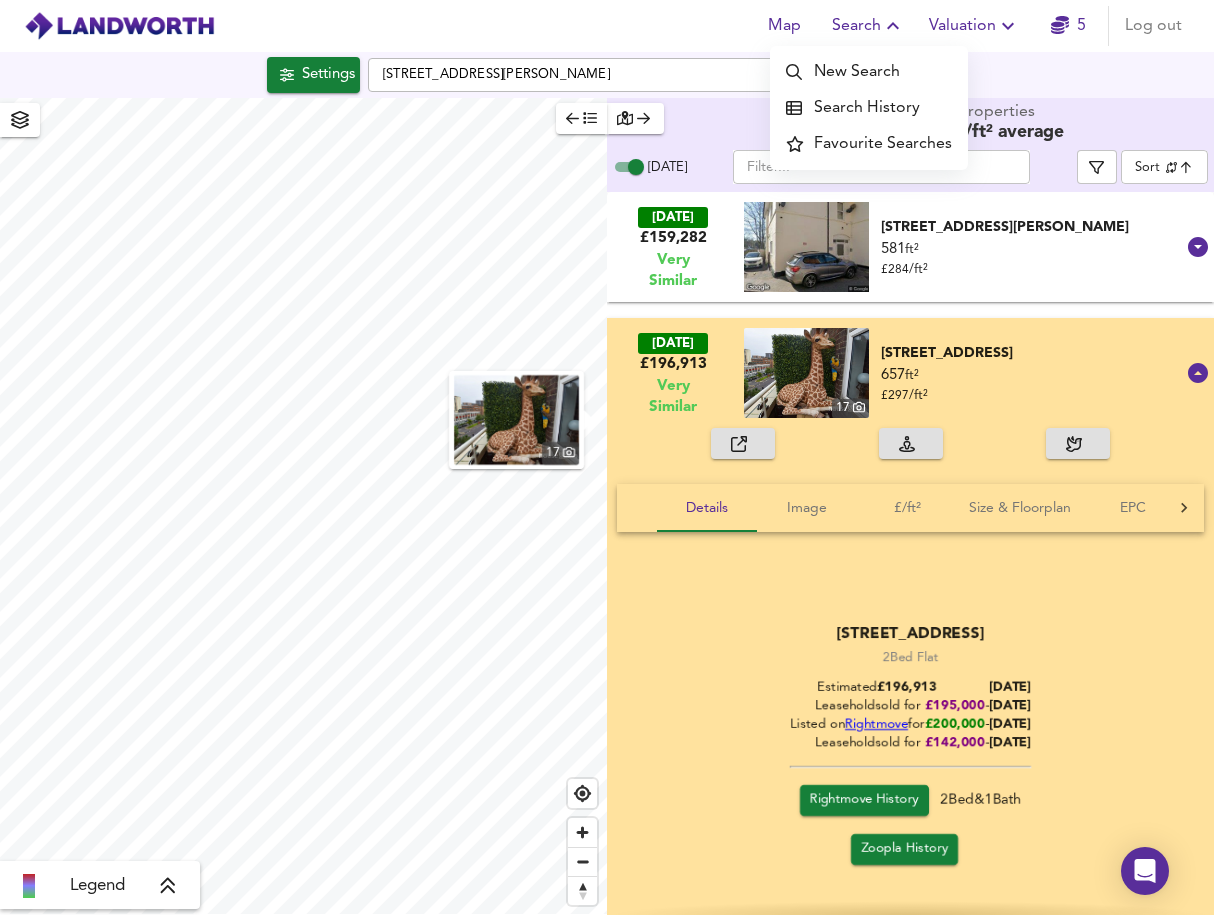click on "Valuation" at bounding box center [974, 26] 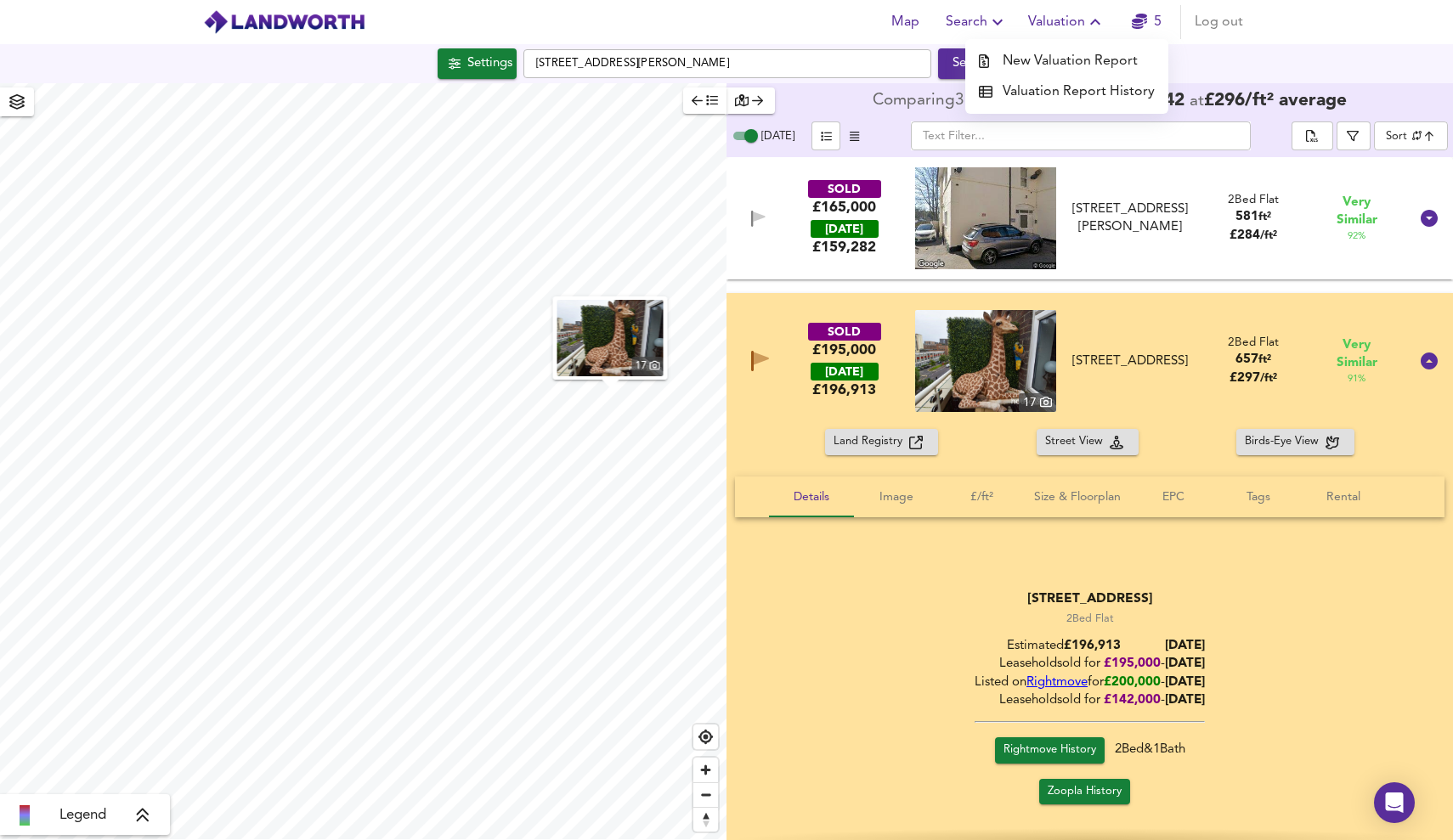 drag, startPoint x: 1257, startPoint y: 658, endPoint x: 1188, endPoint y: 660, distance: 69.02898 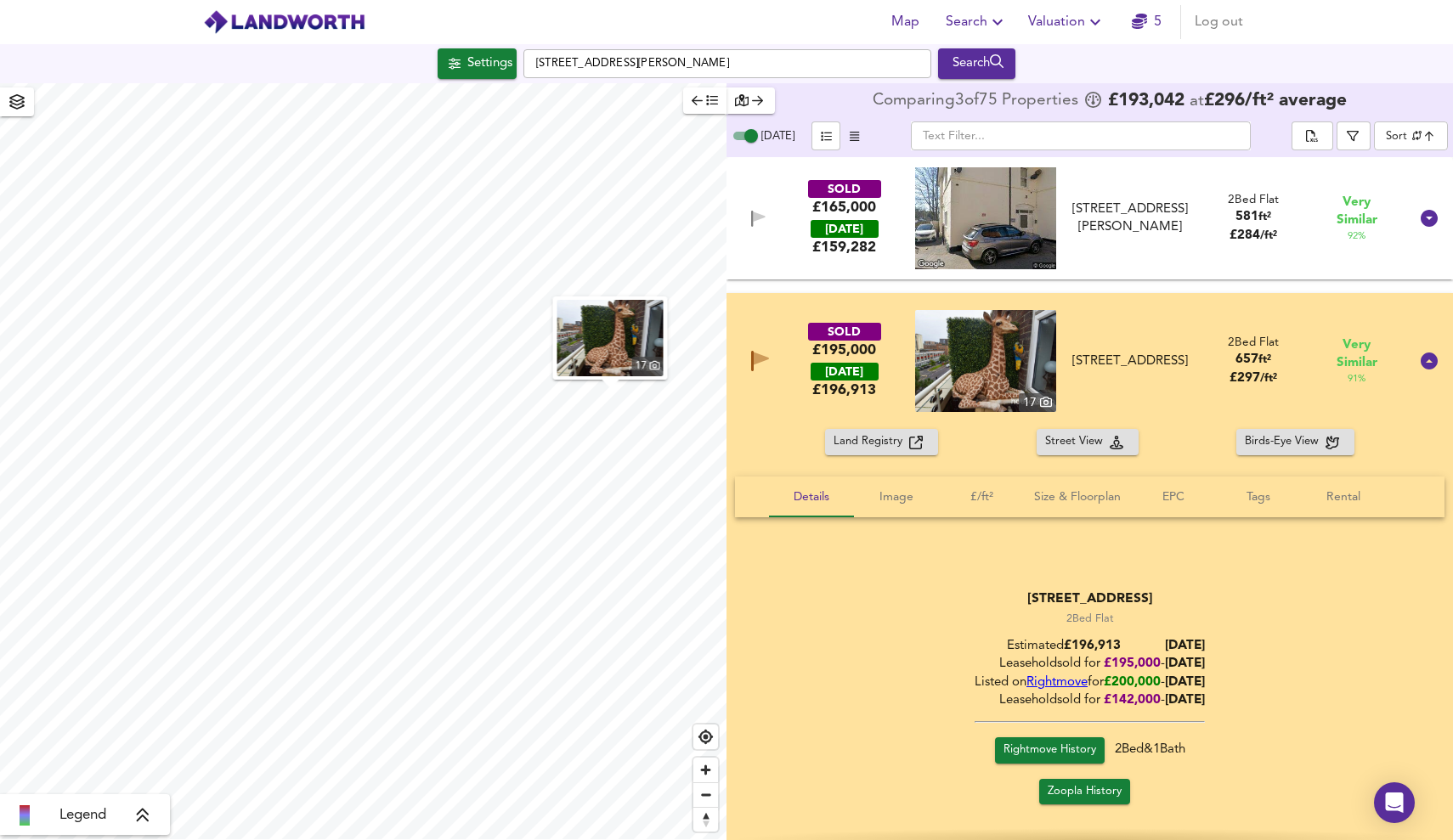 copy on "-  28/03/2025" 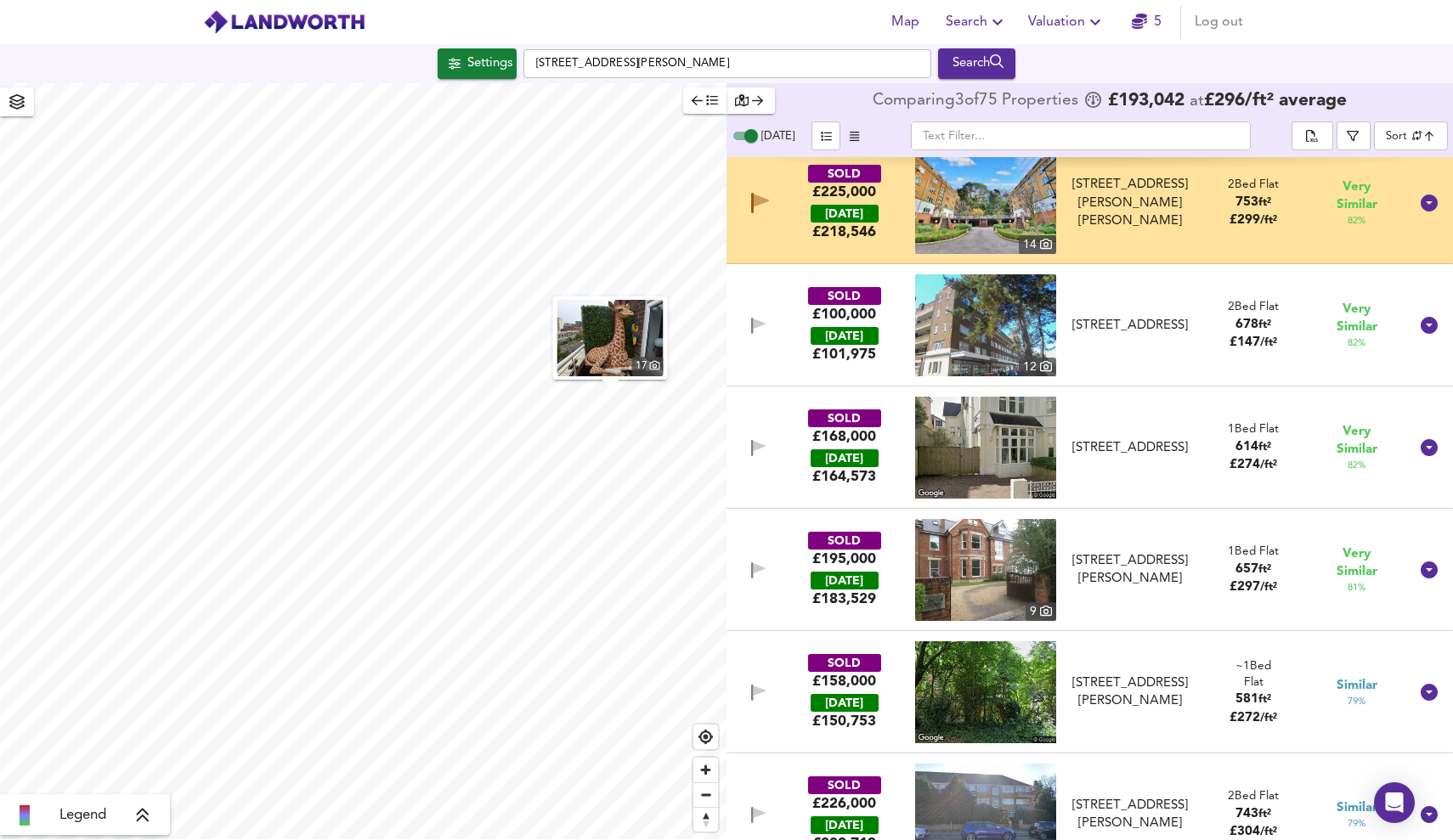 scroll, scrollTop: 2166, scrollLeft: 0, axis: vertical 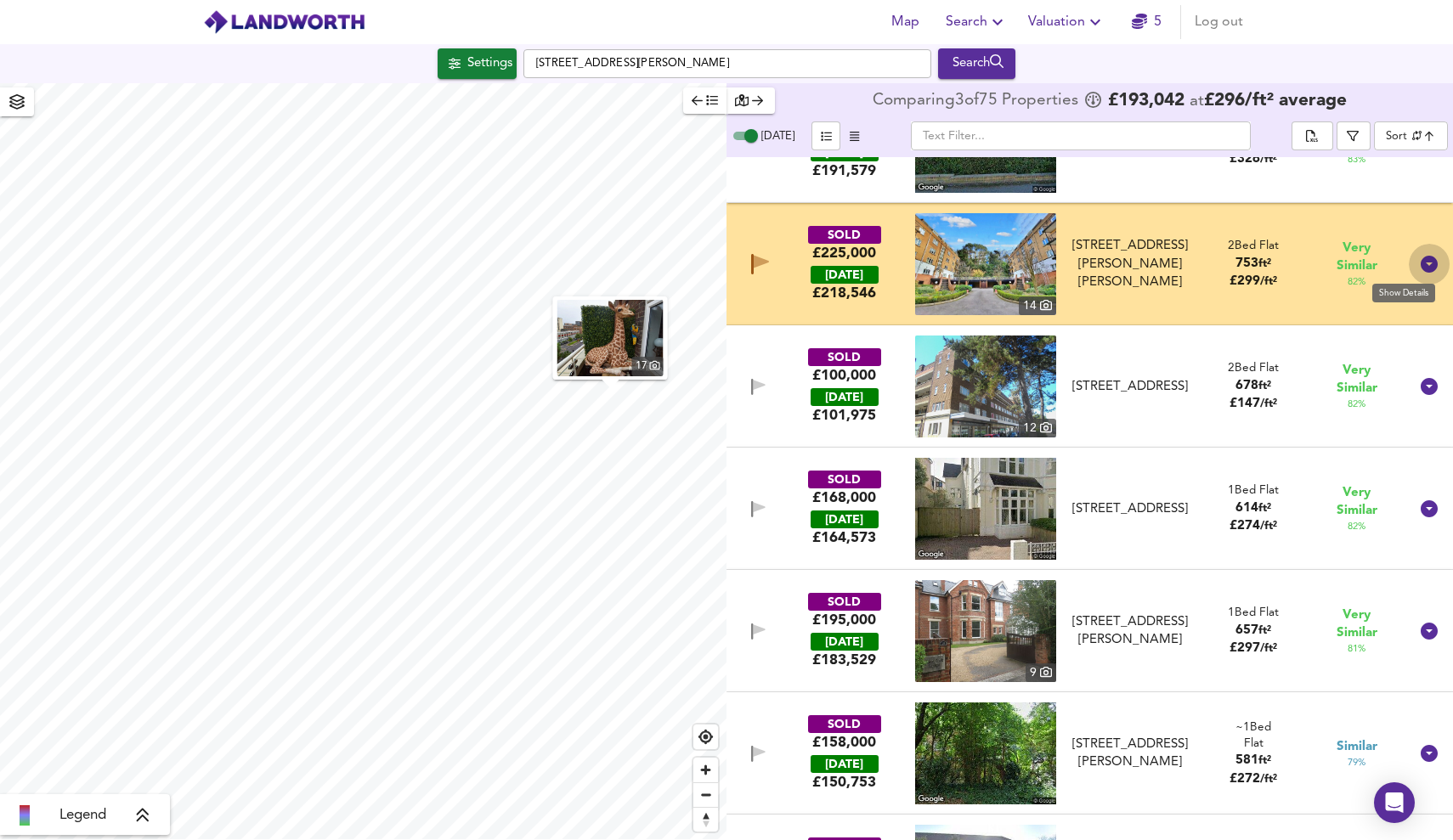click 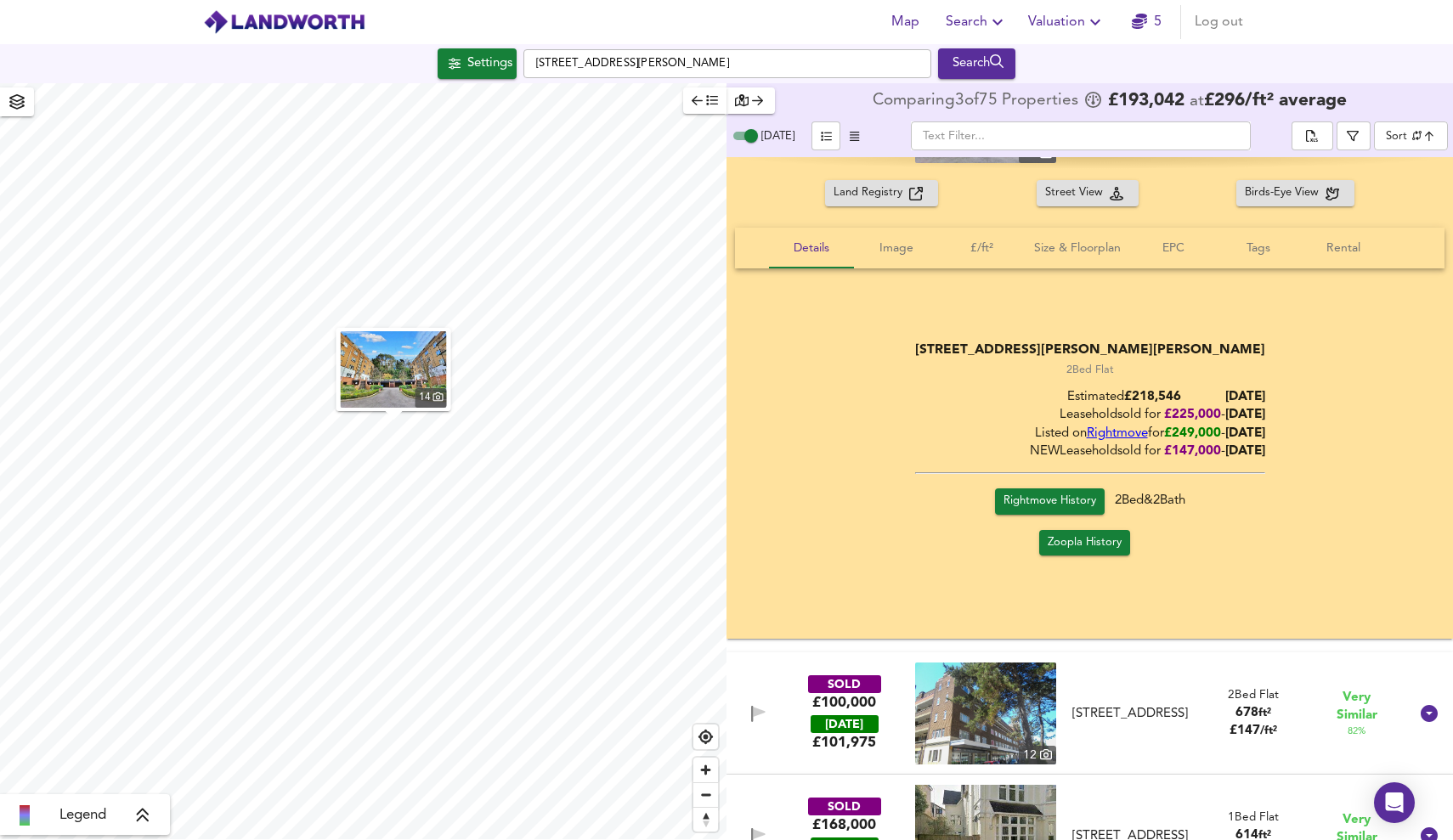 scroll, scrollTop: 2292, scrollLeft: 0, axis: vertical 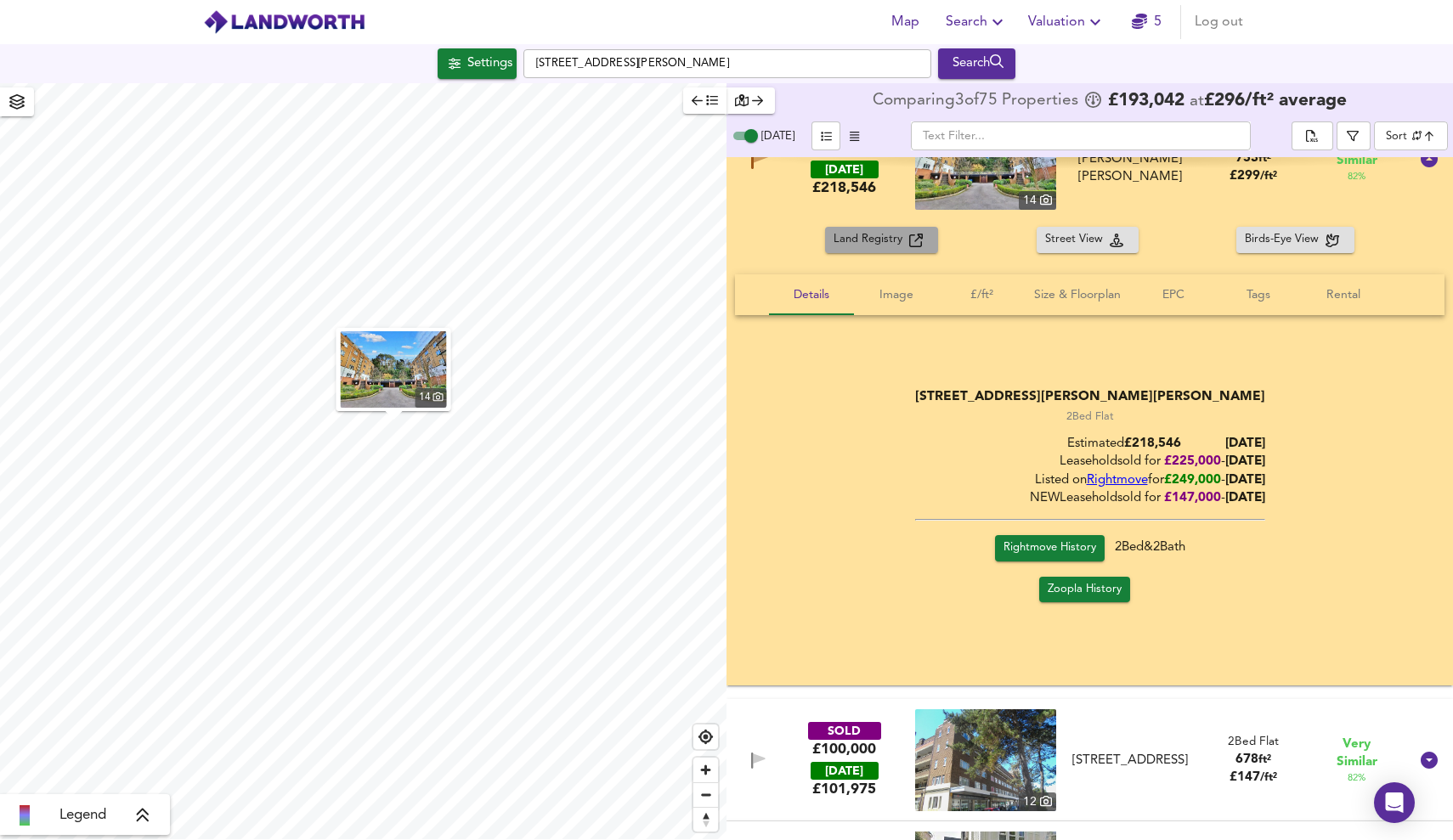 click on "Land Registry" at bounding box center [871, 240] 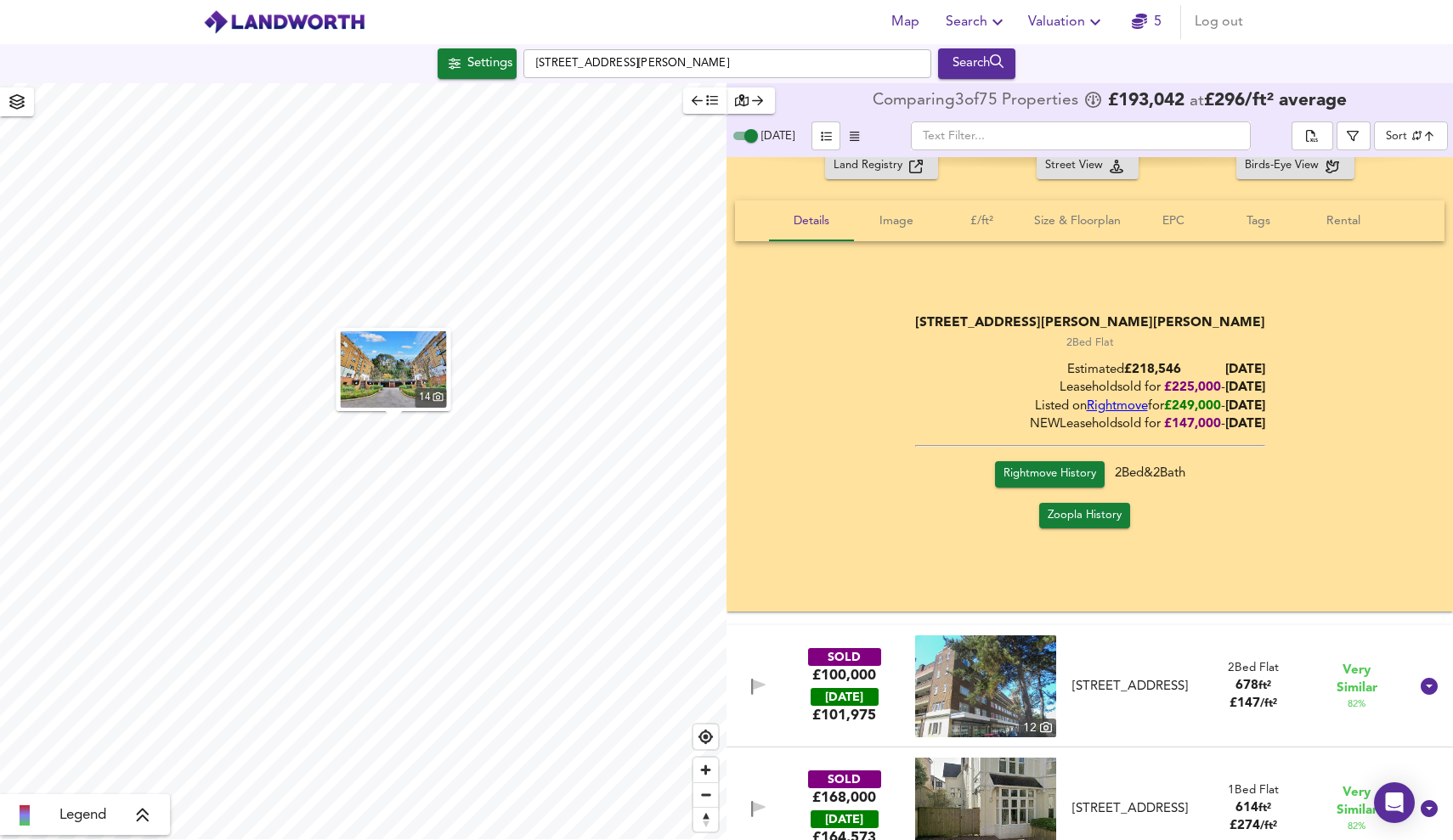 scroll, scrollTop: 2369, scrollLeft: 0, axis: vertical 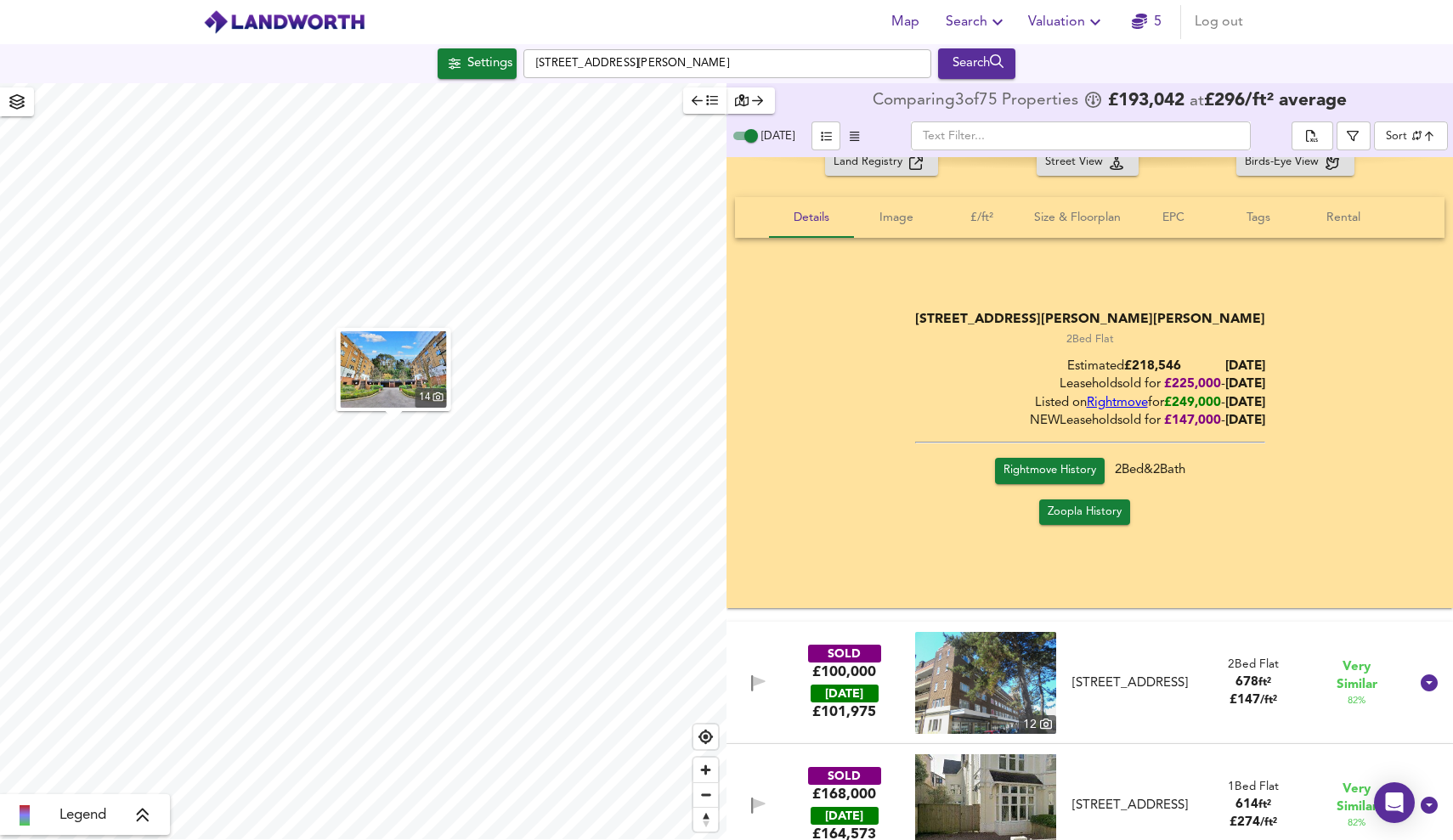 click on "Rightmove History" at bounding box center (1049, 471) 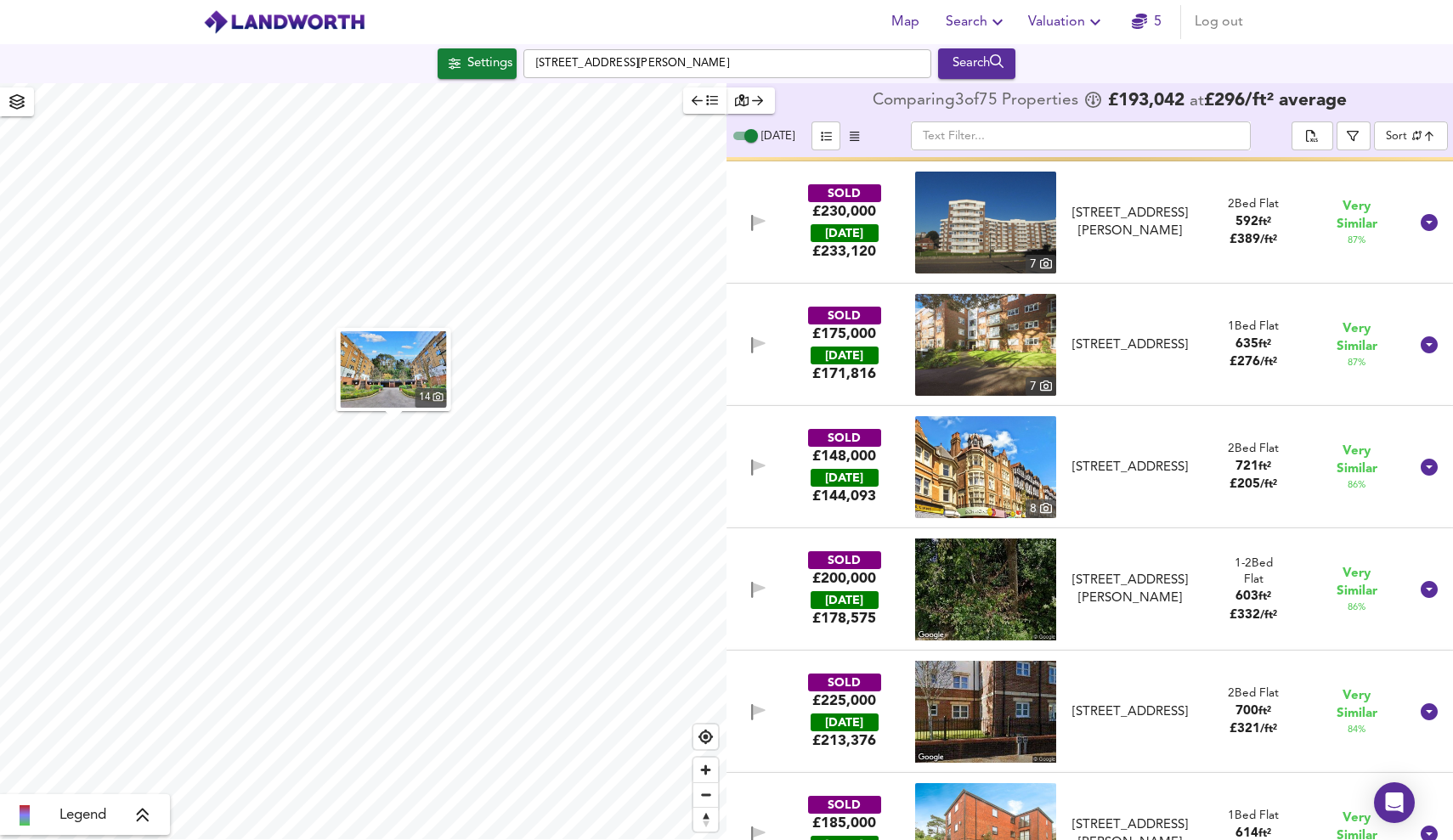 scroll, scrollTop: 938, scrollLeft: 0, axis: vertical 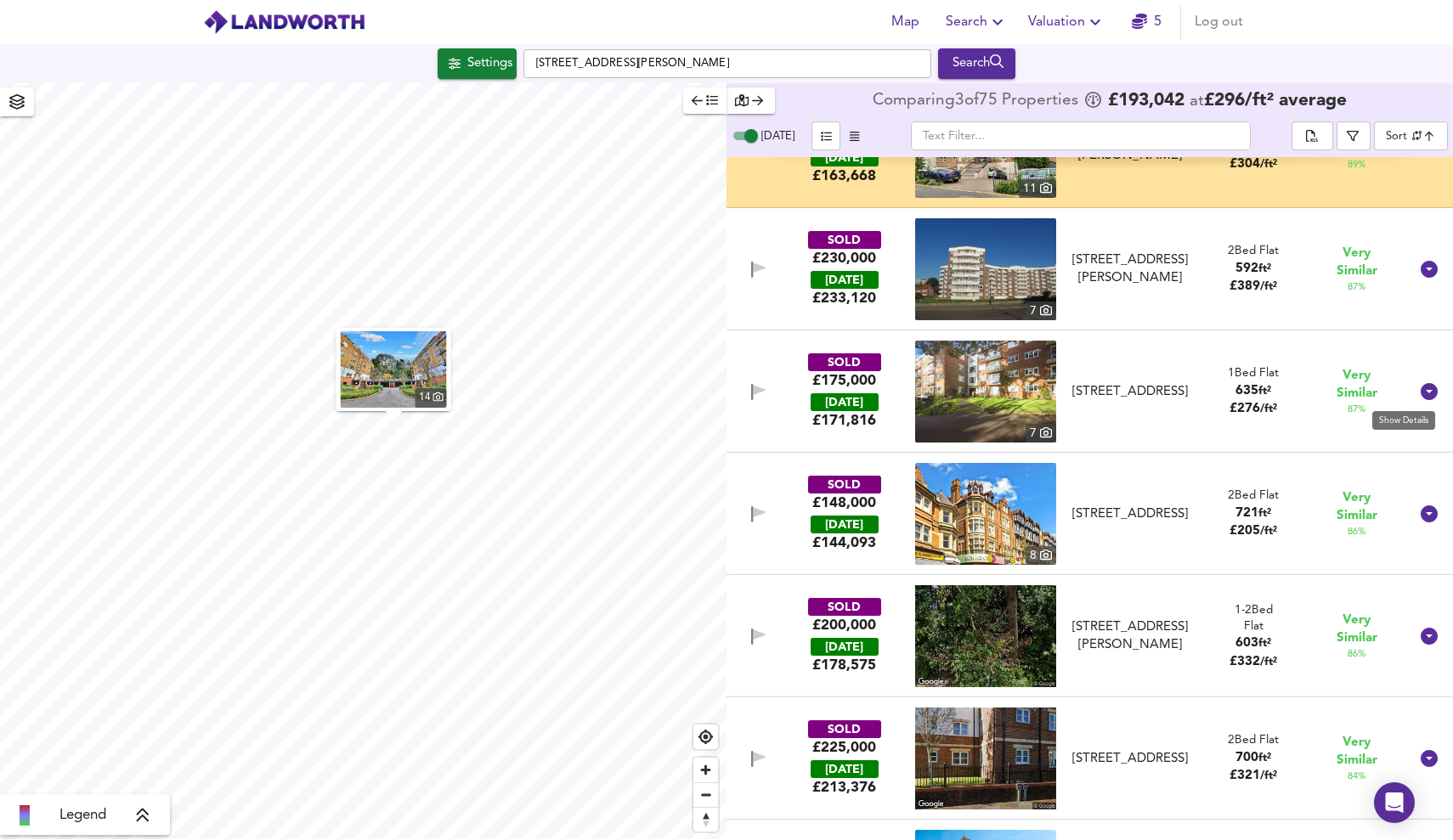 click 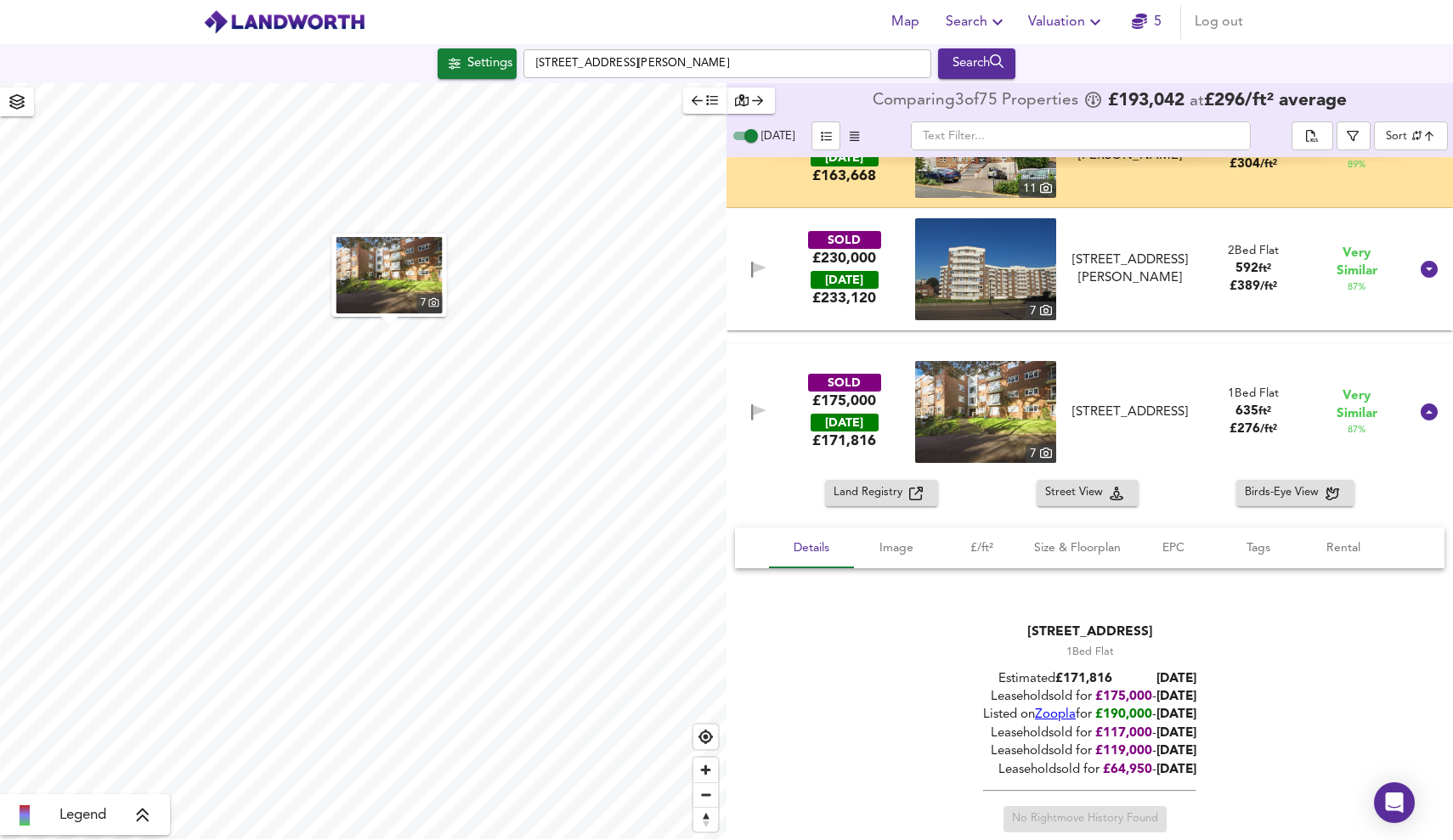scroll, scrollTop: 956, scrollLeft: 0, axis: vertical 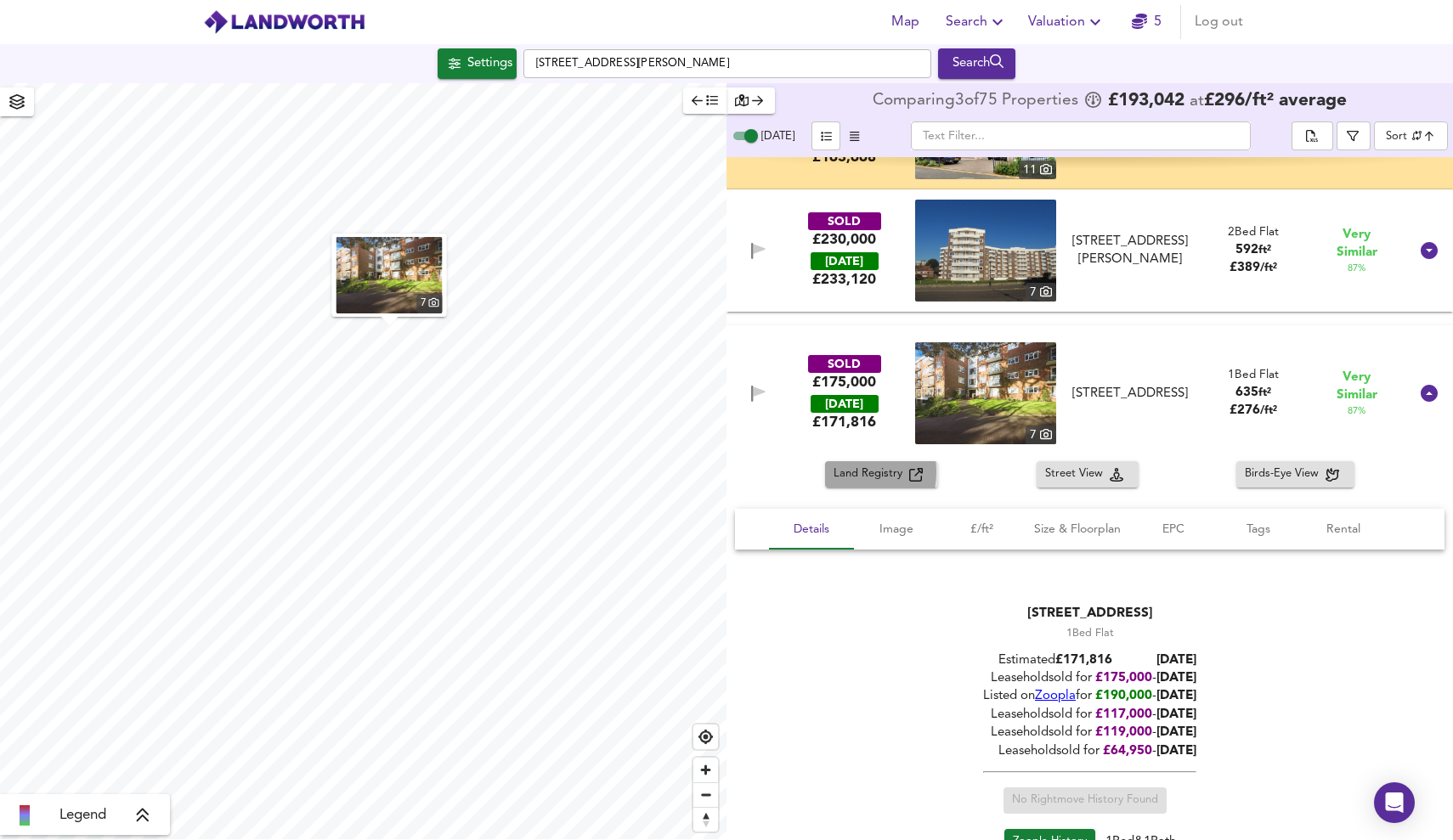 click on "Land Registry" at bounding box center (871, 474) 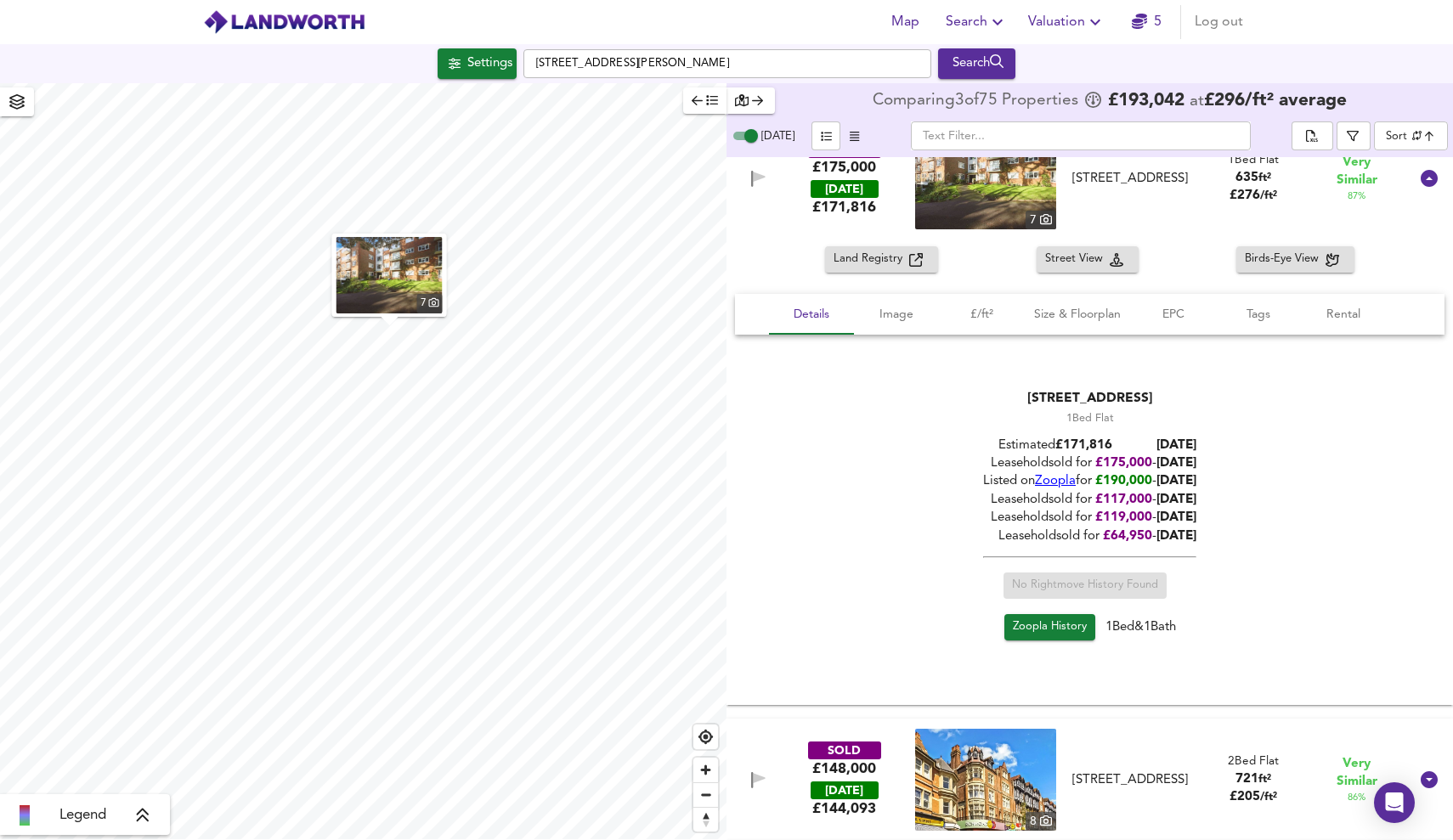 scroll, scrollTop: 1098, scrollLeft: 0, axis: vertical 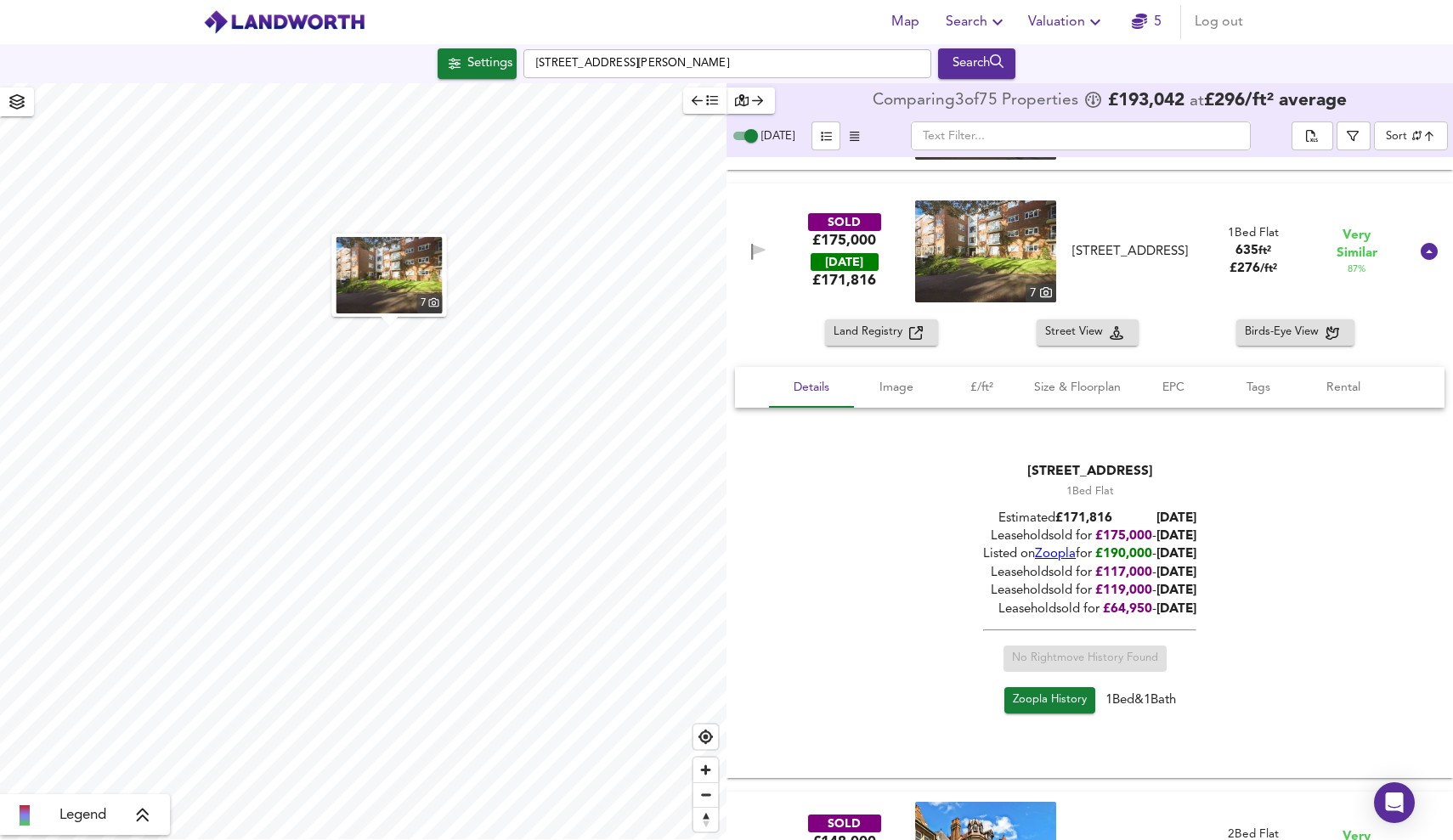 click 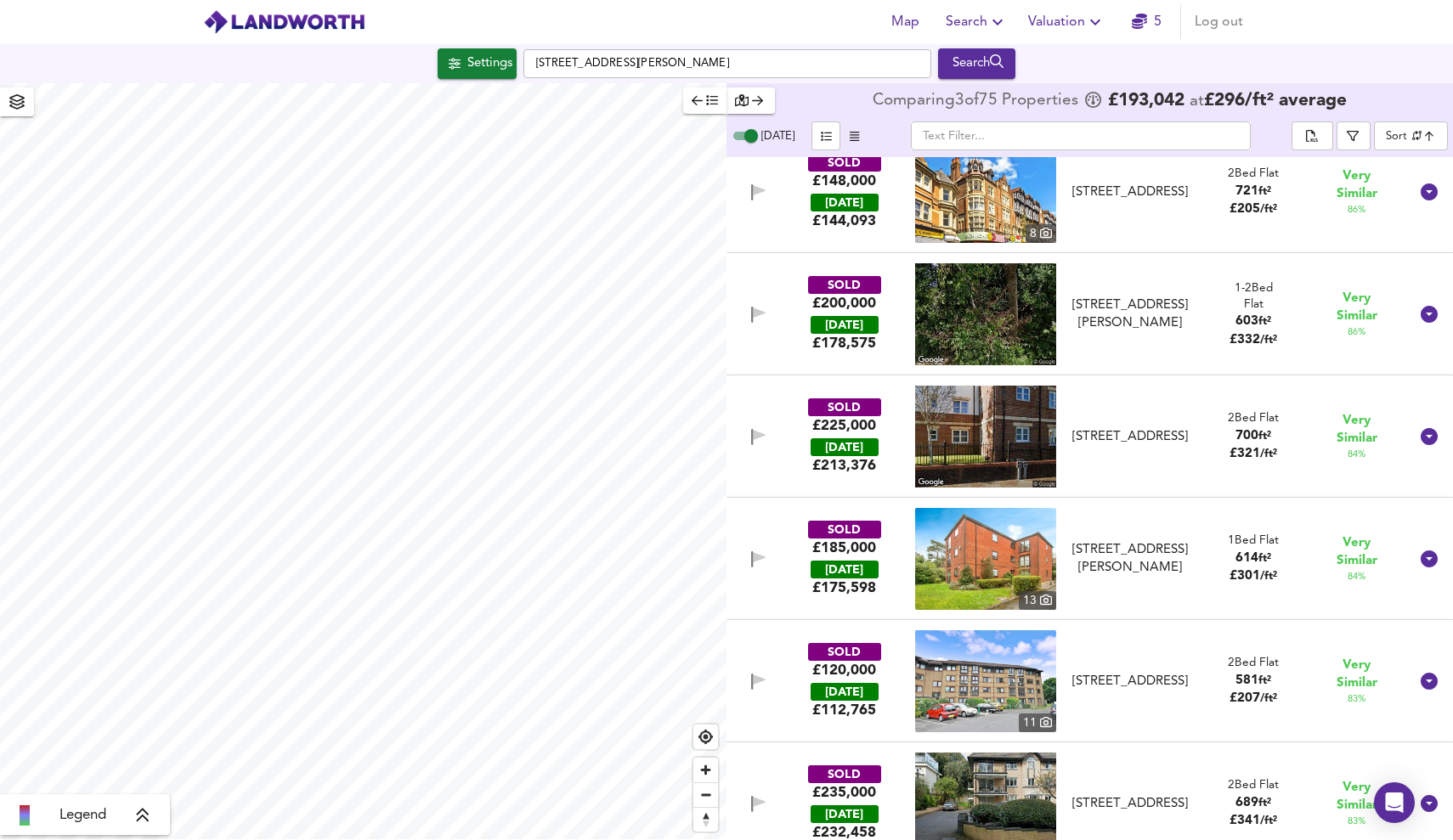 scroll, scrollTop: 1350, scrollLeft: 0, axis: vertical 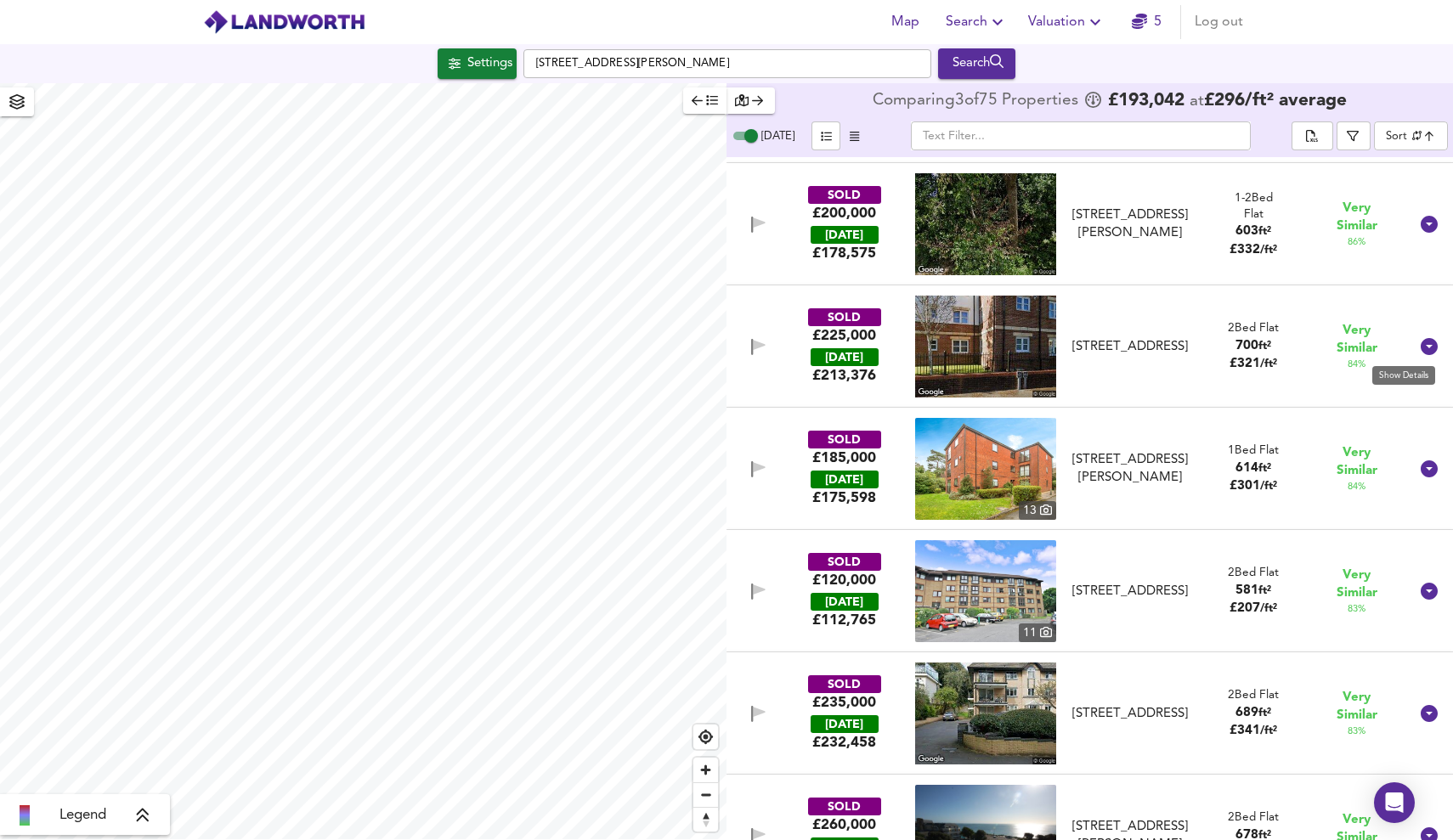 click 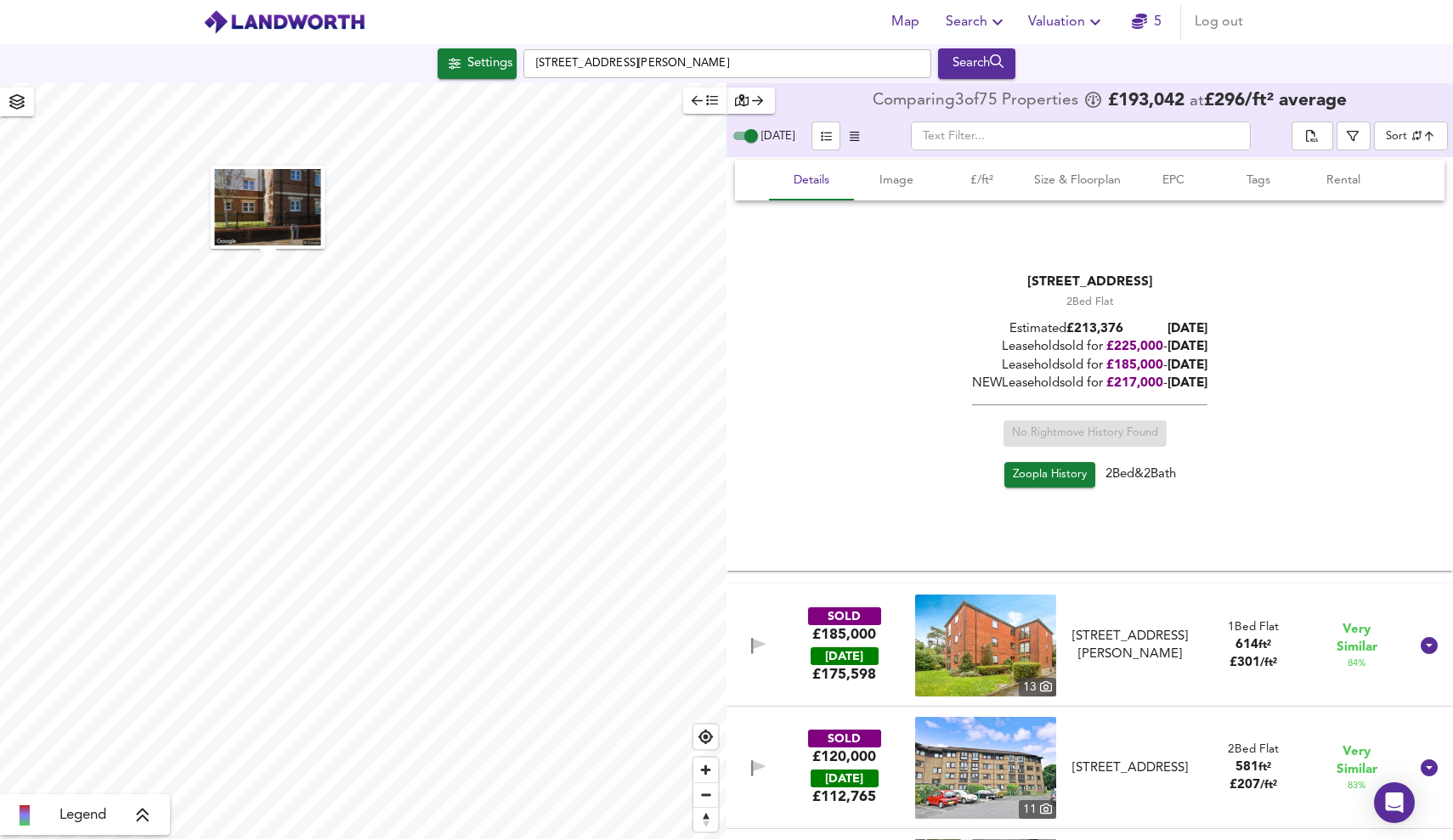 scroll, scrollTop: 1676, scrollLeft: 0, axis: vertical 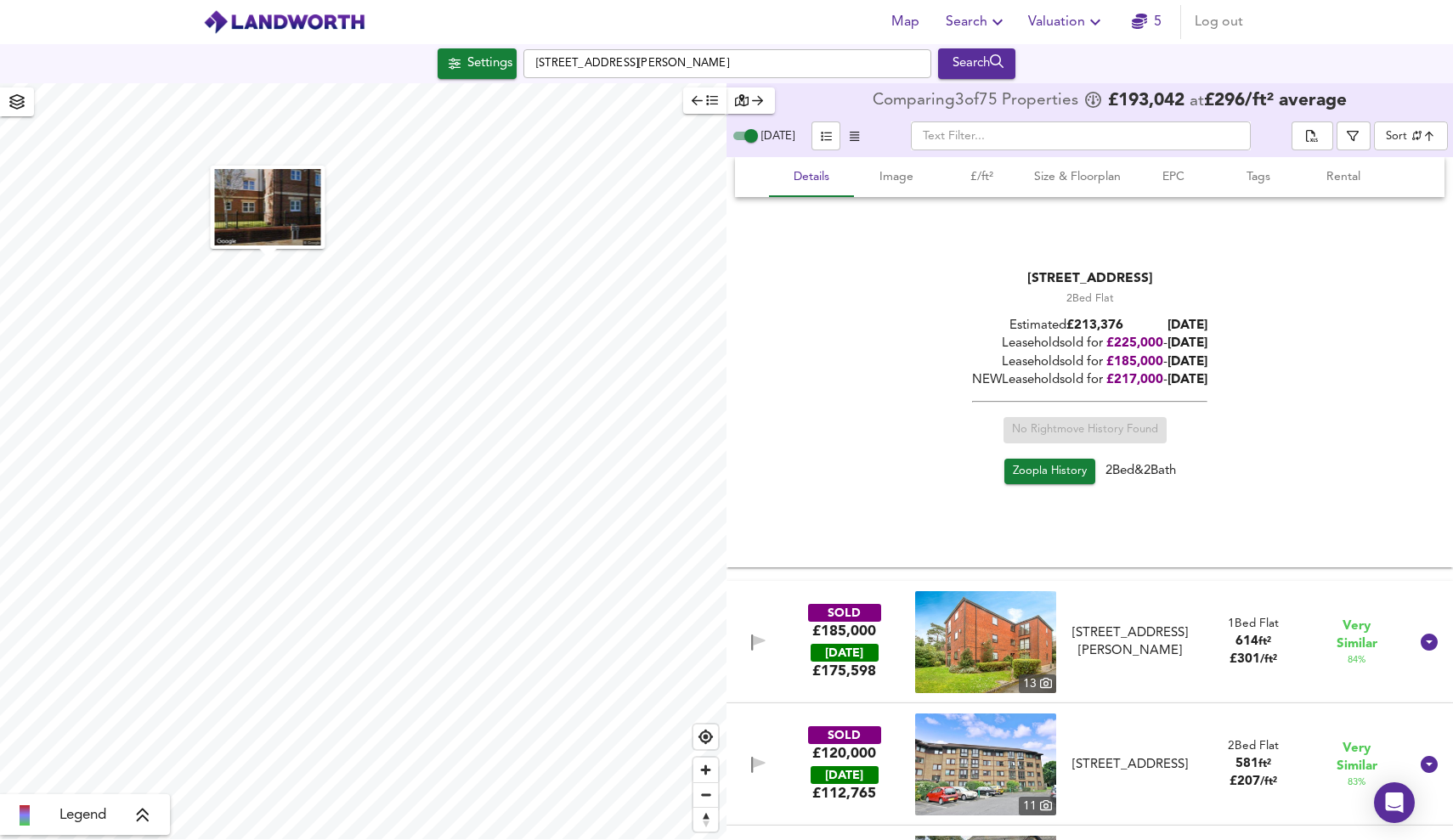click on "Zoopla History" at bounding box center (1049, 471) 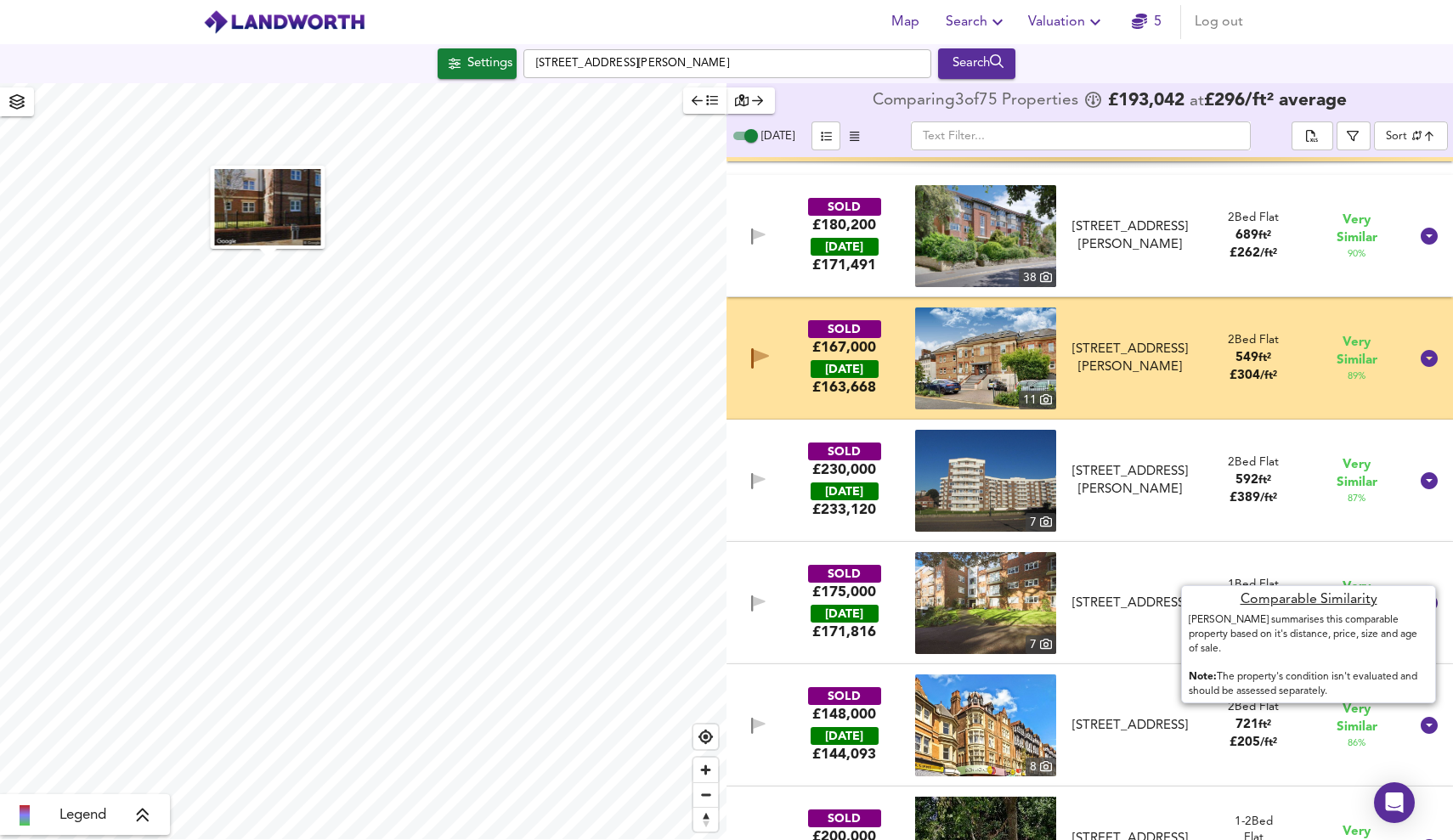 scroll, scrollTop: 723, scrollLeft: 0, axis: vertical 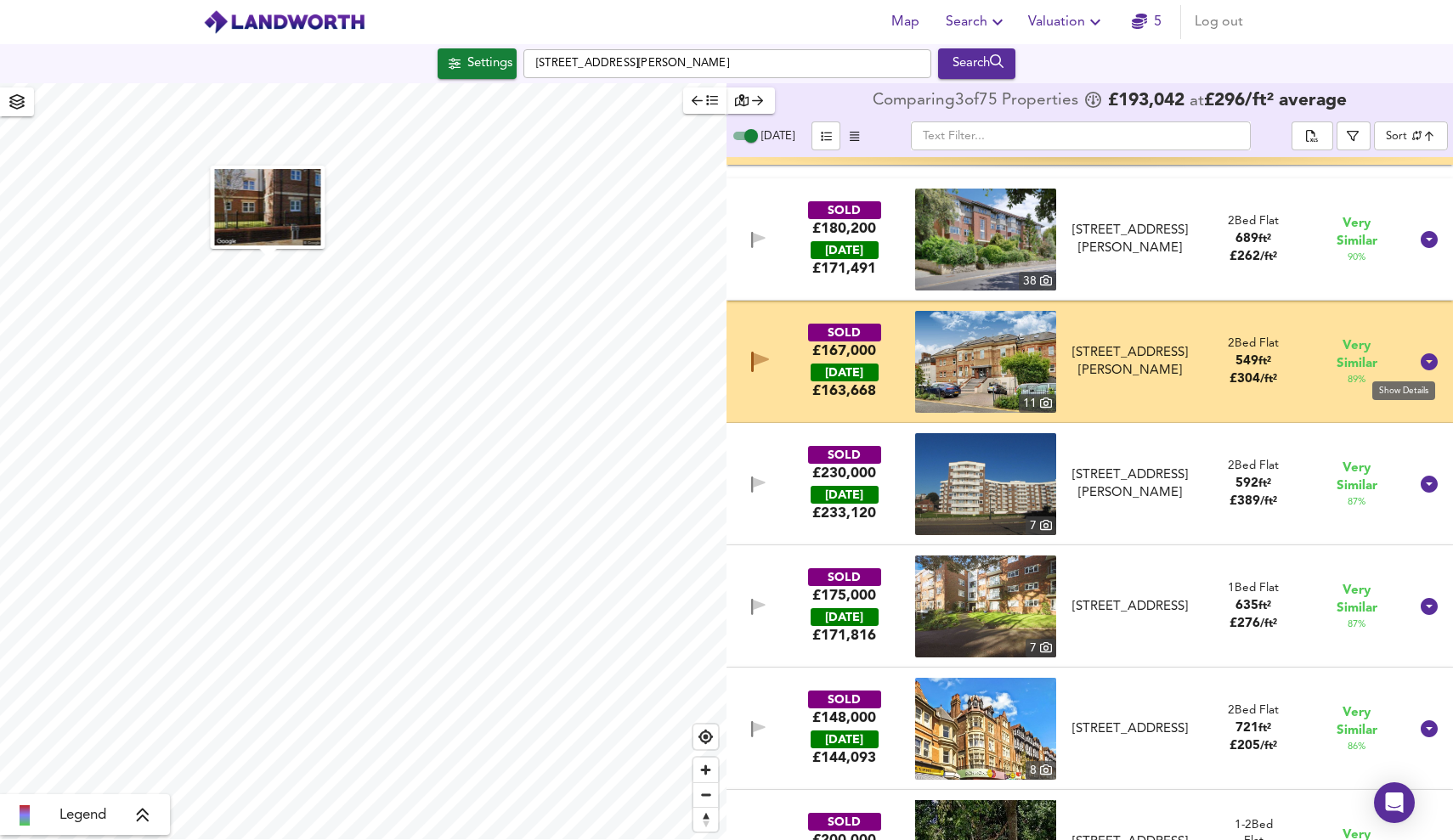 click 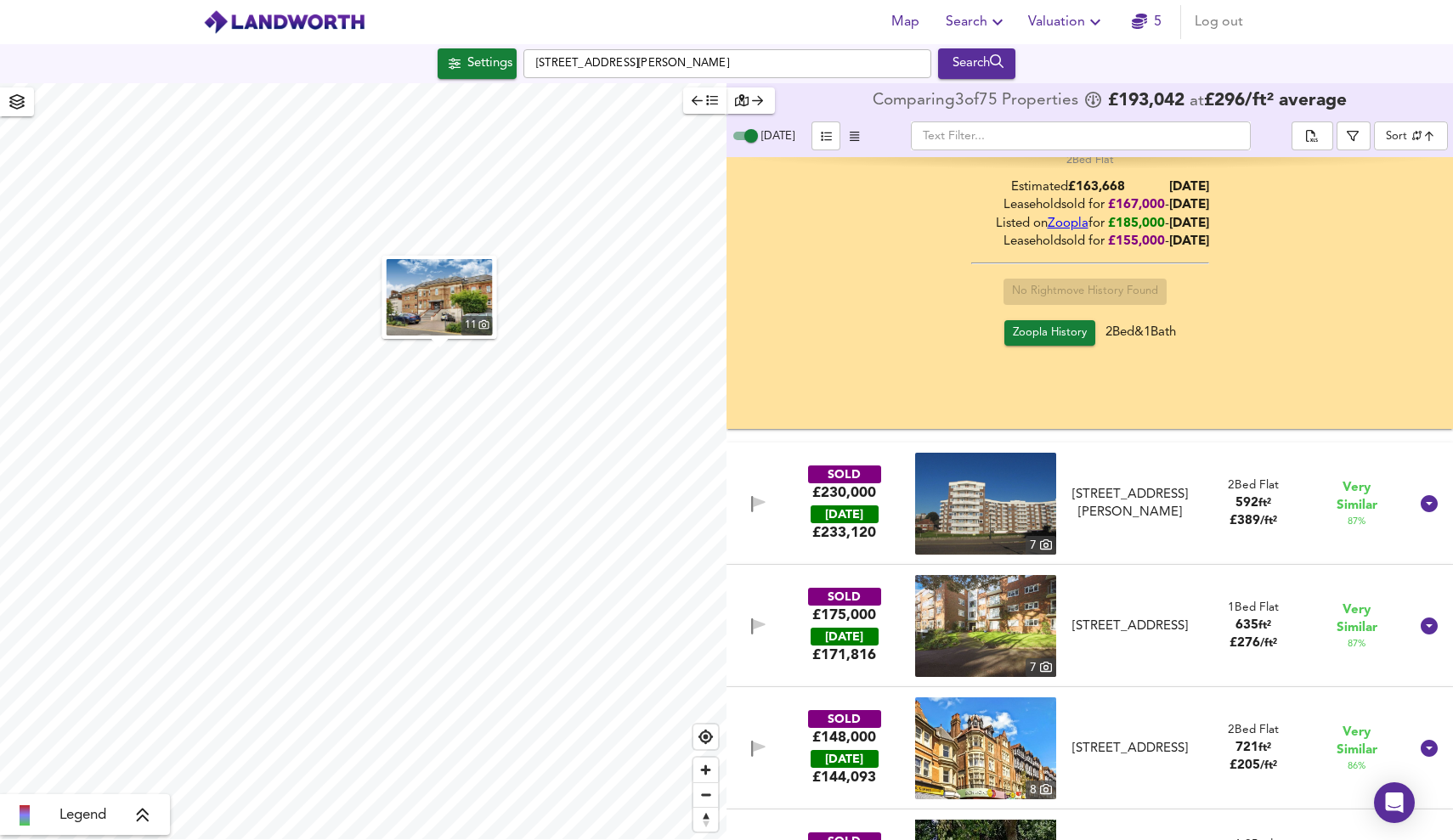 scroll, scrollTop: 1206, scrollLeft: 0, axis: vertical 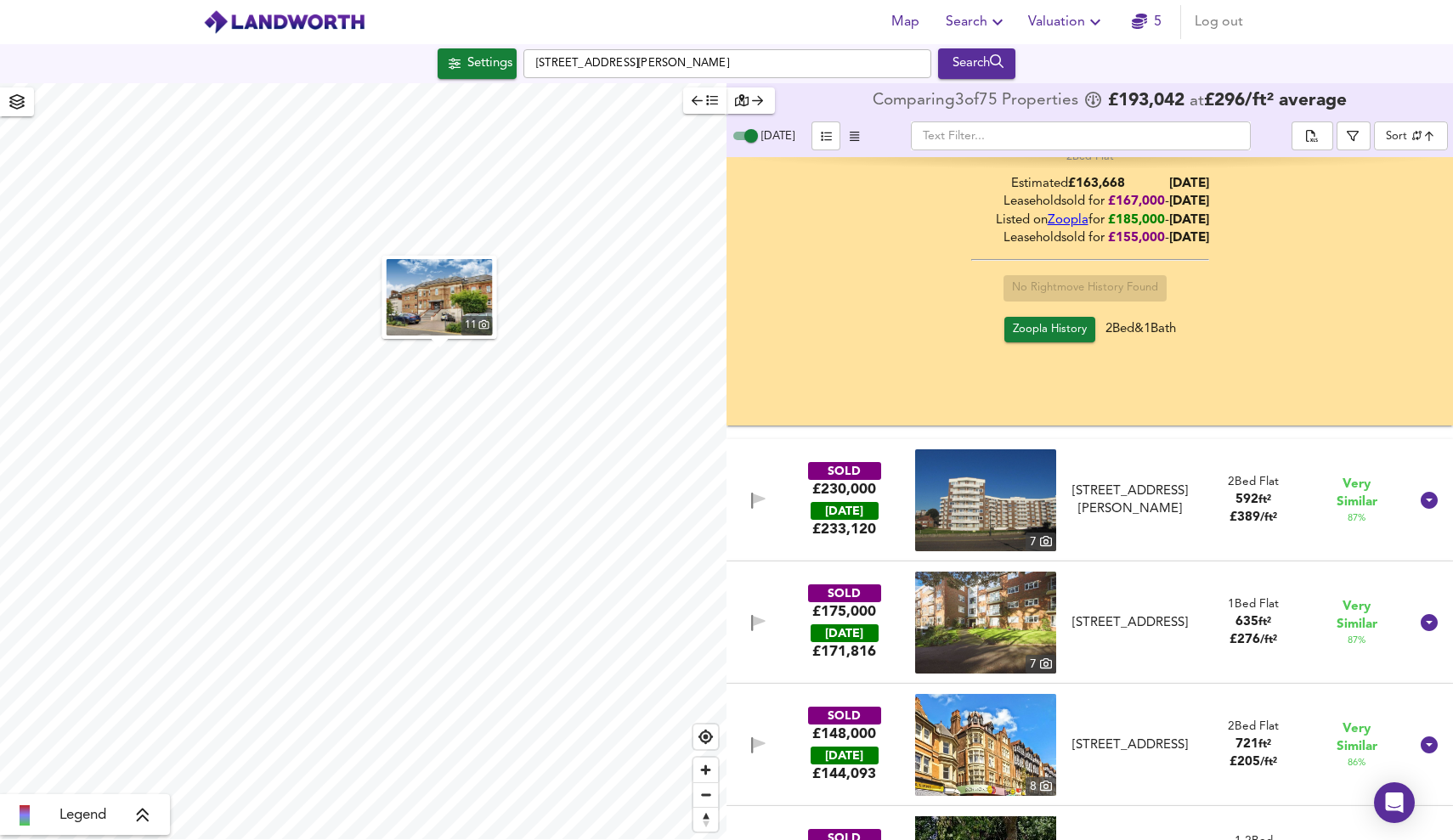 click on "Zoopla History" at bounding box center (1049, 330) 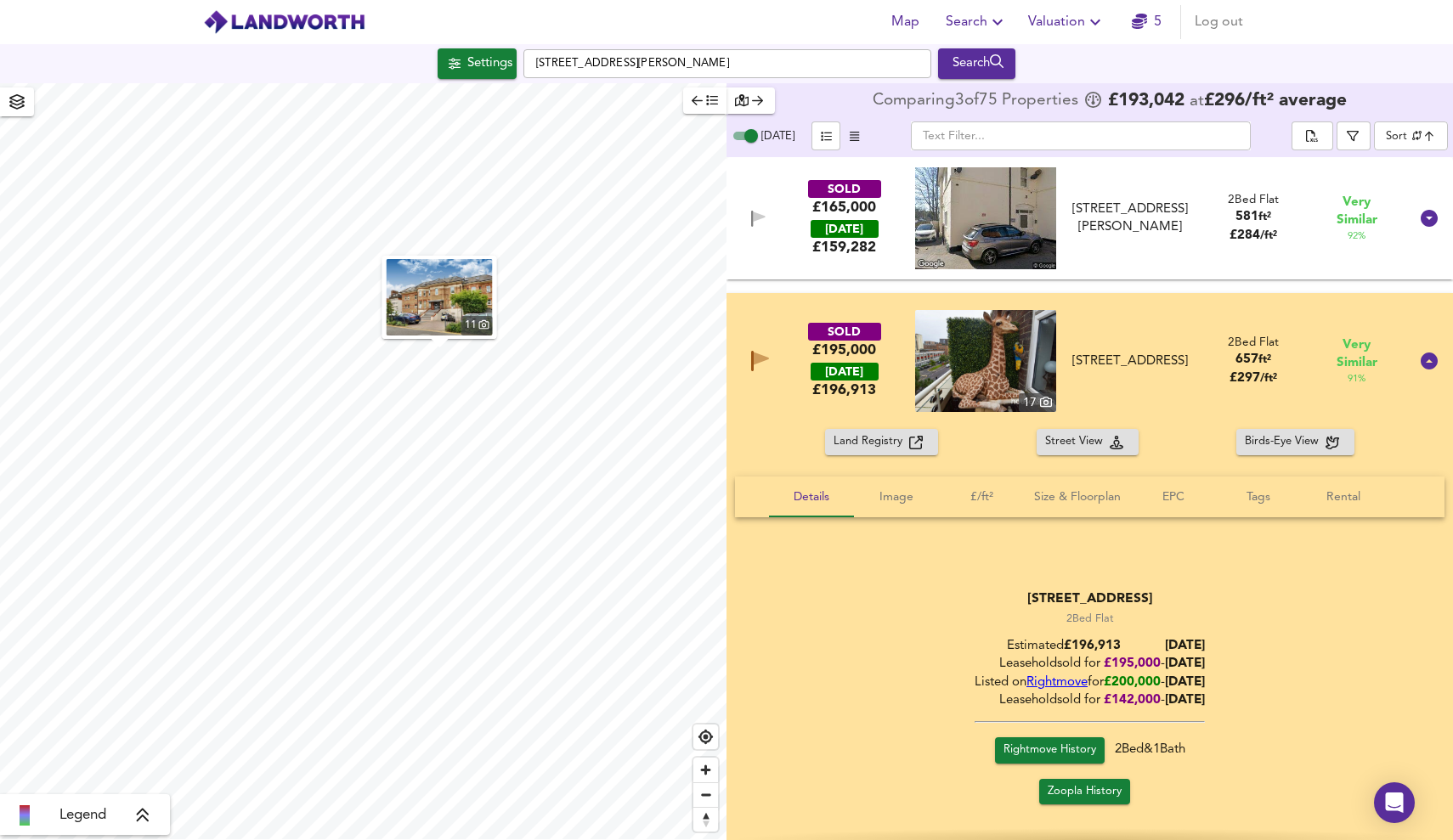 click on "Map Search Valuation    5 Log out        Settings     St. Peters Road, BH1 2LH        Search        11           Legend       Comparing  3  of  75   Properties     £ 193,042   at  £ 296 / ft²   average    Today           ​         Sort   similarityscore ​ SOLD £165,000   TODAY  £ 159,282 Flat 11, Glenfern Lodge, 2 Glen Fern Road, BH1 2LU Flat 11, Glenfern Lodge, 2 Glen Fern Road, BH1 2LU 2  Bed   Flat 581 ft² £ 284 / ft²   Very Similar 92 % SOLD £195,000   TODAY  £ 196,913   17     Flat 11, Lansdowne House, Christchurch Road, BH1 3JR Flat 11, Lansdowne House, Christchurch Road, BH1 3JR 2  Bed   Flat 657 ft² £ 297 / ft²   Very Similar 91 % Land Registry       Street View       Birds-Eye View       Details Image £/ft² Size & Floorplan EPC Tags Rental Flat 11, Lansdowne House, Christchurch Road, BH1 3JR 2  Bed   Flat Estimated   £ 196,913               Today Leasehold  sold for   £ 195,000  -  28/03/2025 £   2" at bounding box center [726, 420] 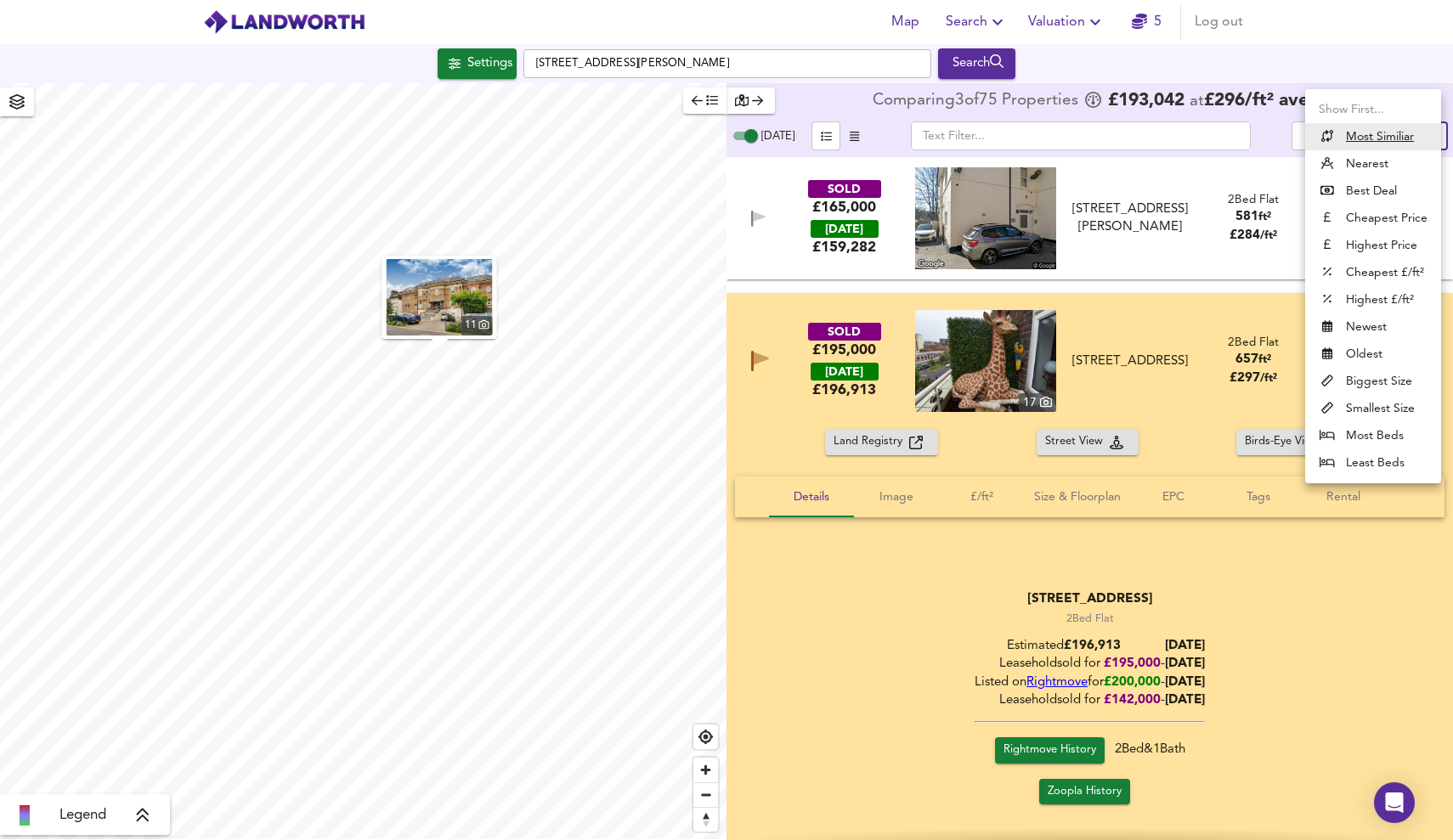 click at bounding box center [726, 420] 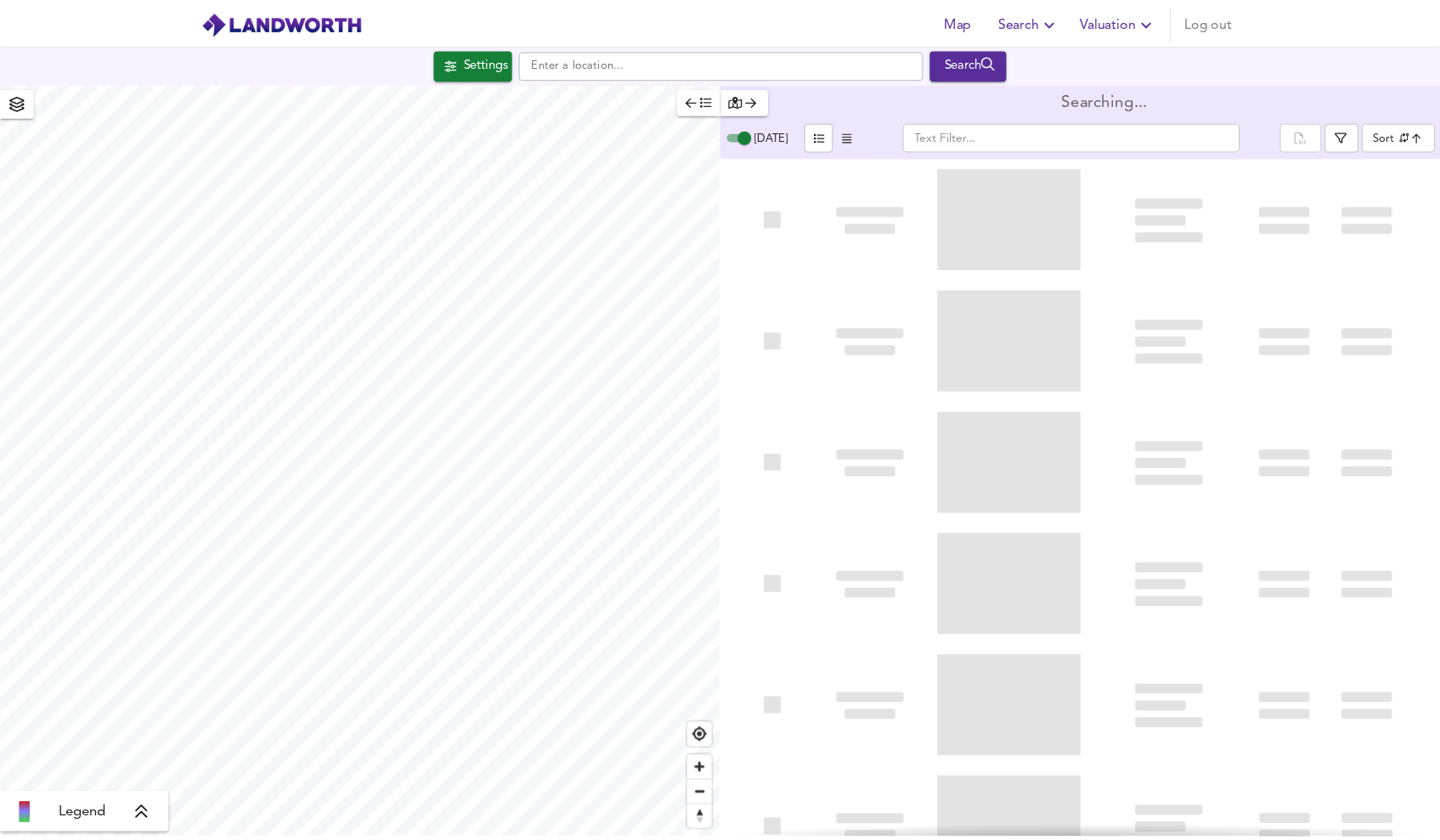 scroll, scrollTop: 0, scrollLeft: 0, axis: both 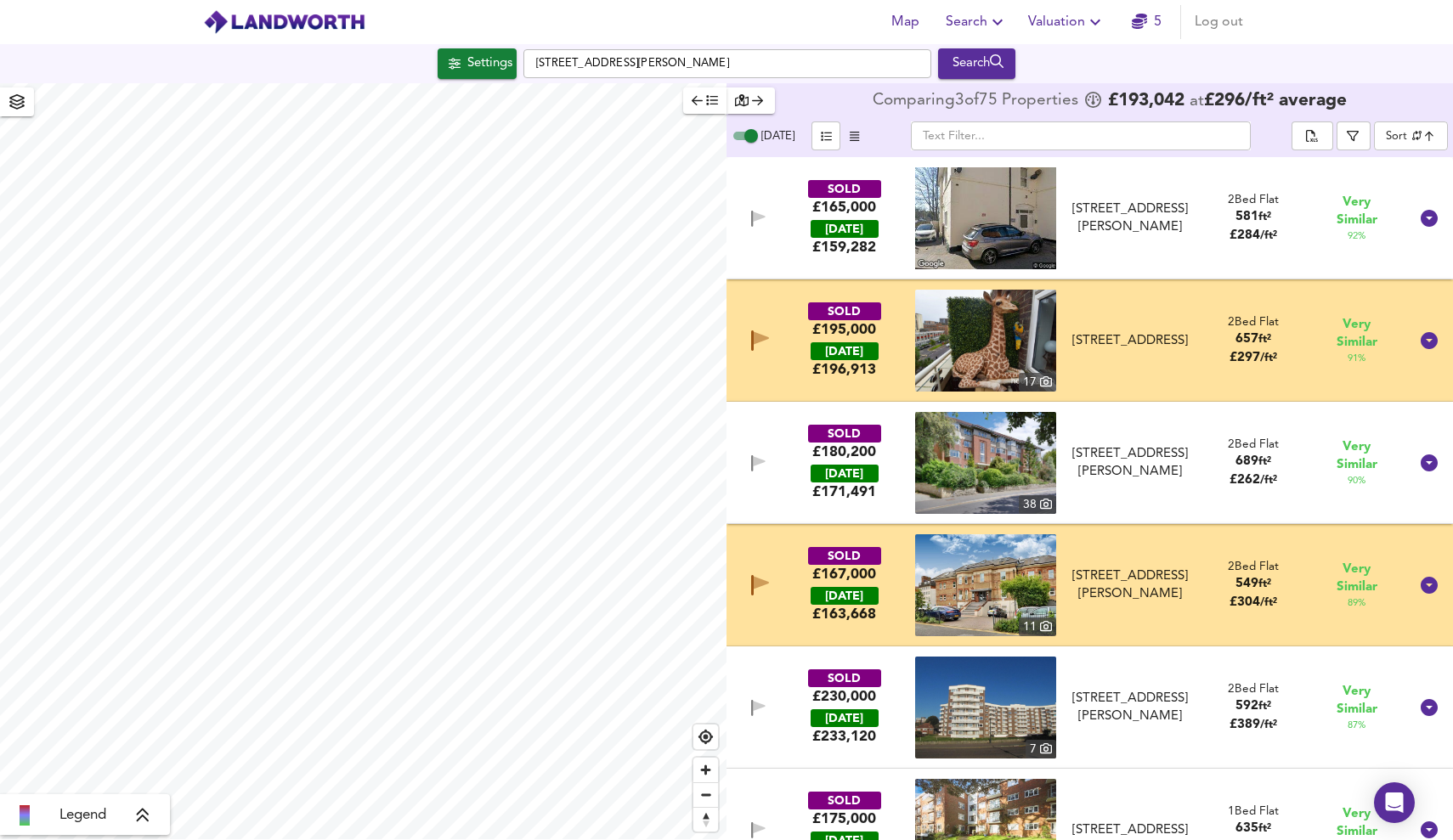 click on "Map Search Valuation    5 Log out        Settings     [STREET_ADDRESS][PERSON_NAME]        Search            Legend       Comparing  3  of  75   Properties     £ 193,042   at  £ 296 / ft²   average    [DATE]           ​         Sort   similarityscore ​ SOLD £165,000   [DATE]  £ 159,282 [STREET_ADDRESS][PERSON_NAME] [STREET_ADDRESS][PERSON_NAME] 2  Bed   Flat 581 ft² £ 284 / ft²   Very Similar 92 % SOLD £195,000   [DATE]  £ 196,913   17     [STREET_ADDRESS][GEOGRAPHIC_DATA][STREET_ADDRESS] 2  Bed   Flat 657 ft² £ 297 / ft²   Very Similar 91 % SOLD £180,200   [DATE]  £ 171,491   38     [STREET_ADDRESS][PERSON_NAME][PERSON_NAME] 2  Bed   Flat 689 ft² £ 262 / ft²   Very Similar 90 % SOLD £167,000   [DATE]  £ 163,668   11     [STREET_ADDRESS][PERSON_NAME][PERSON_NAME]" at bounding box center [726, 420] 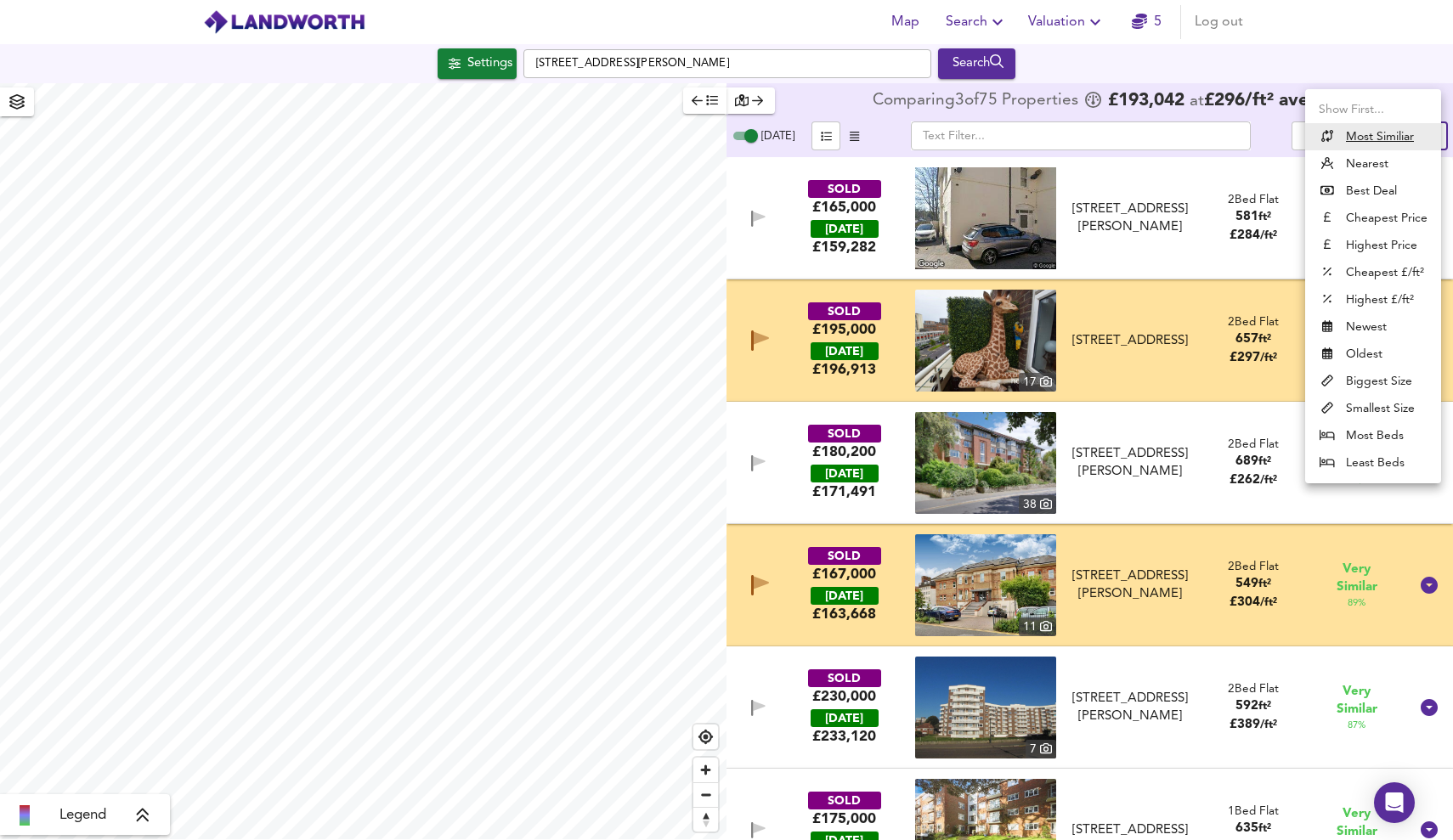 checkbox on "false" 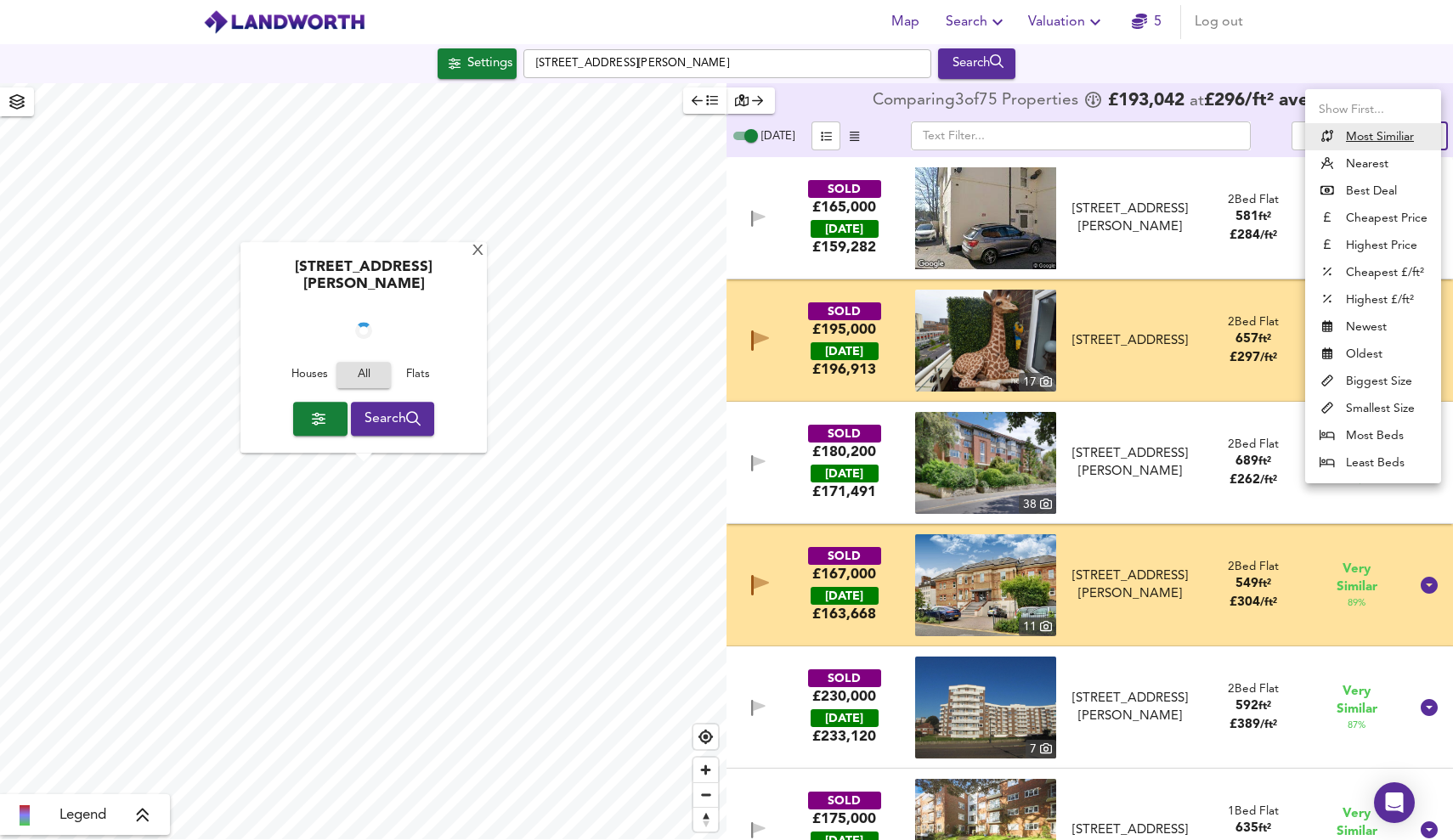 click at bounding box center [726, 420] 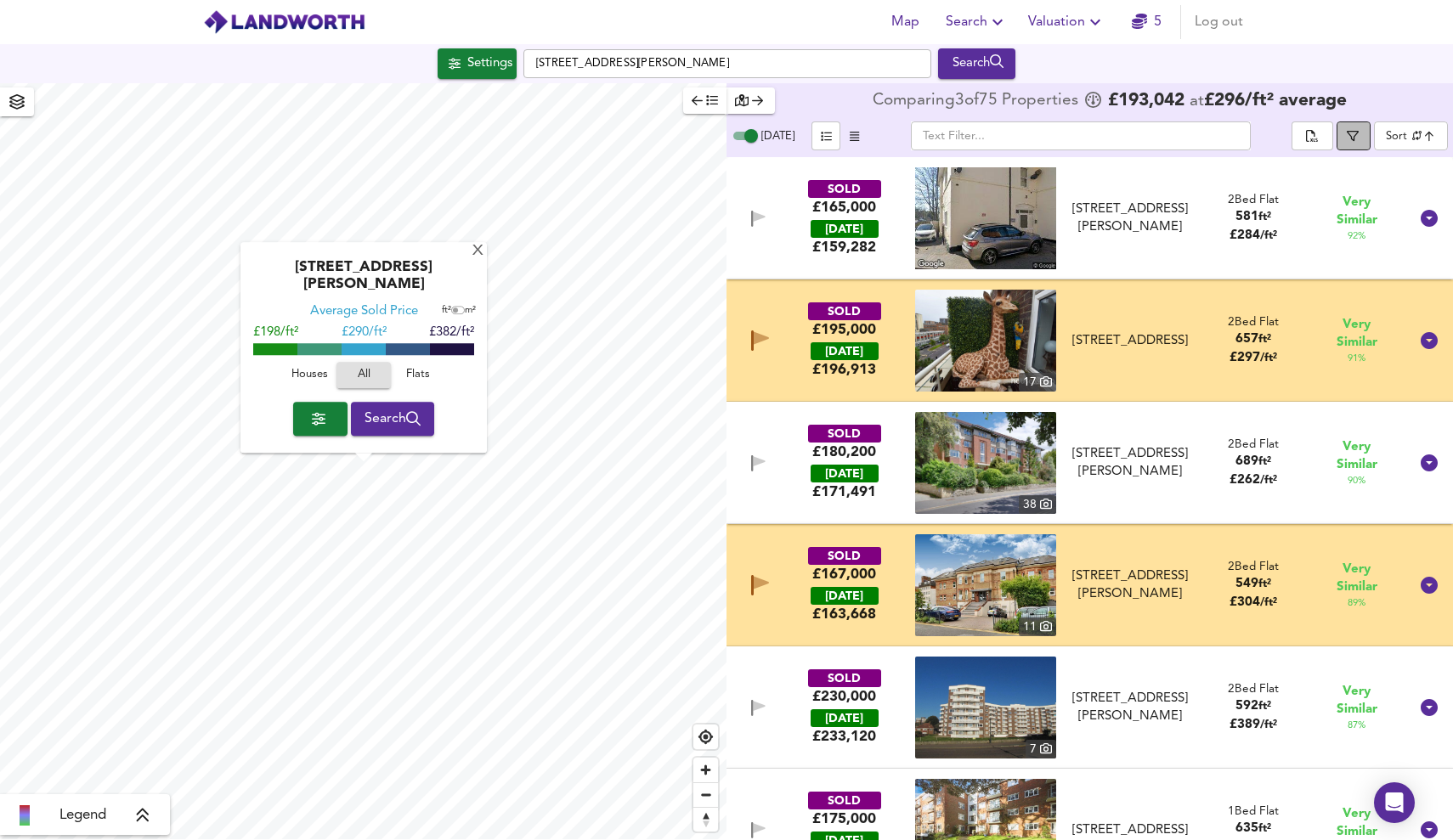 click 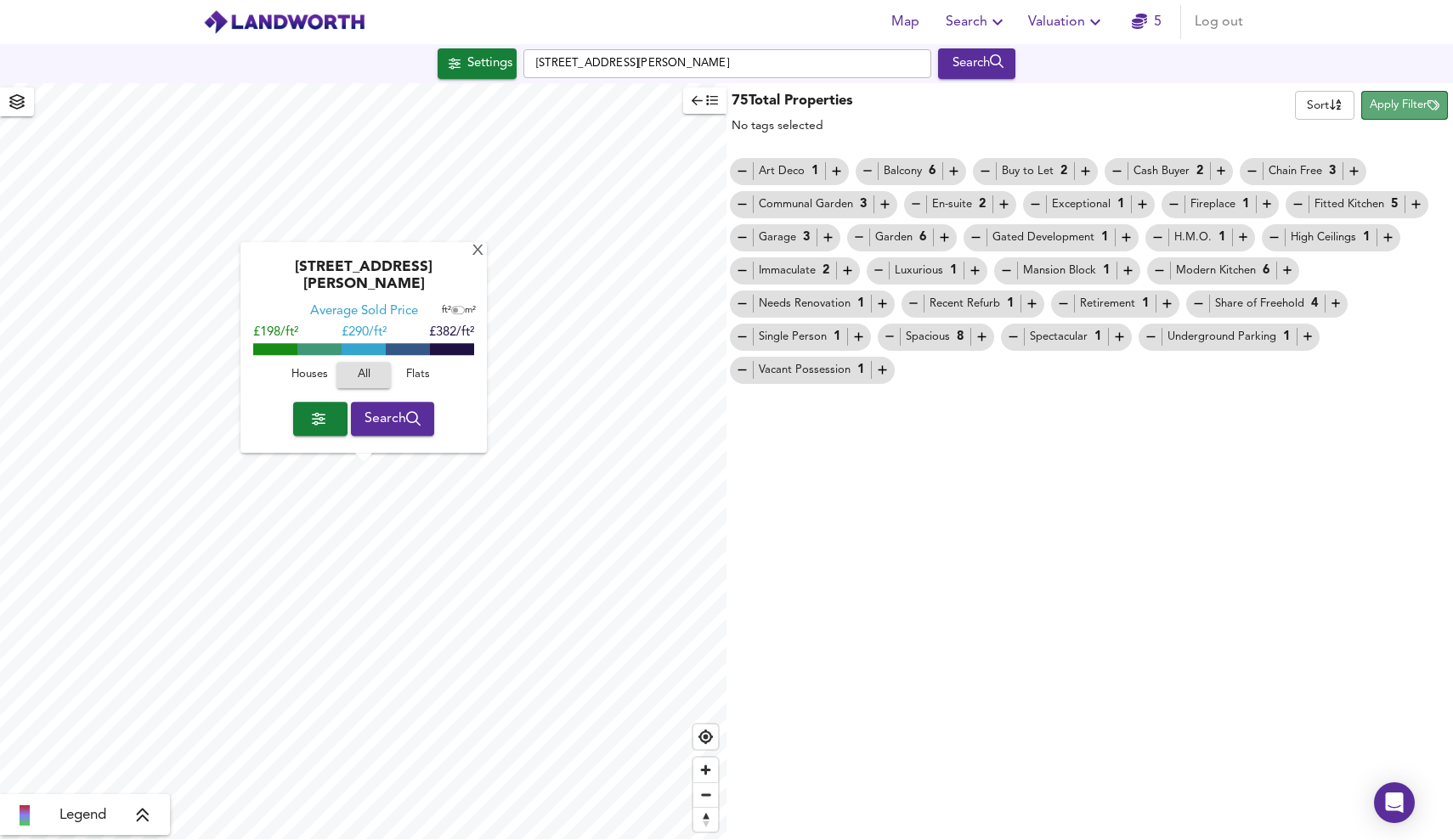 click on "Apply Filter" at bounding box center (1405, 105) 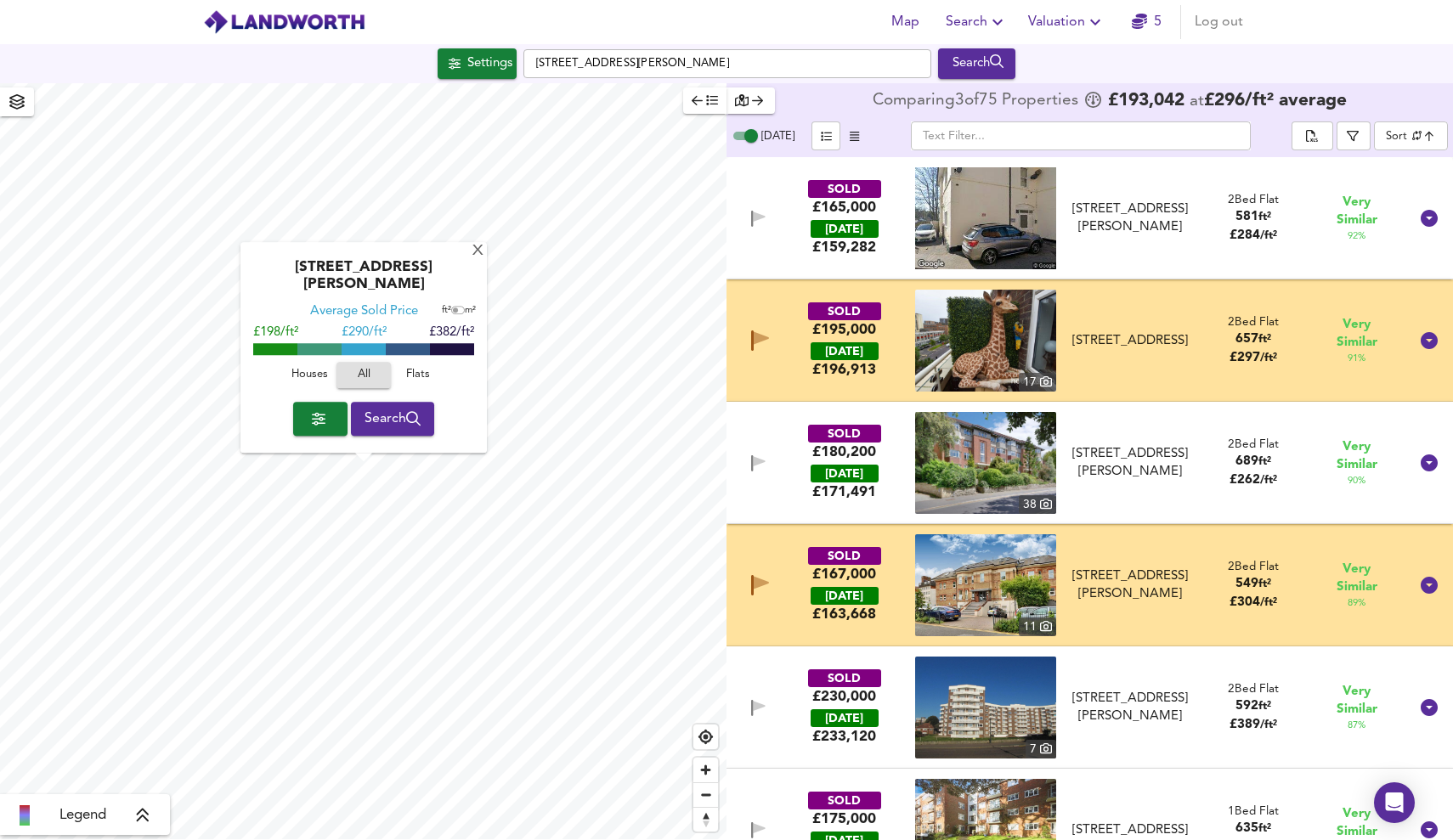 click on "Valuation" at bounding box center (1066, 22) 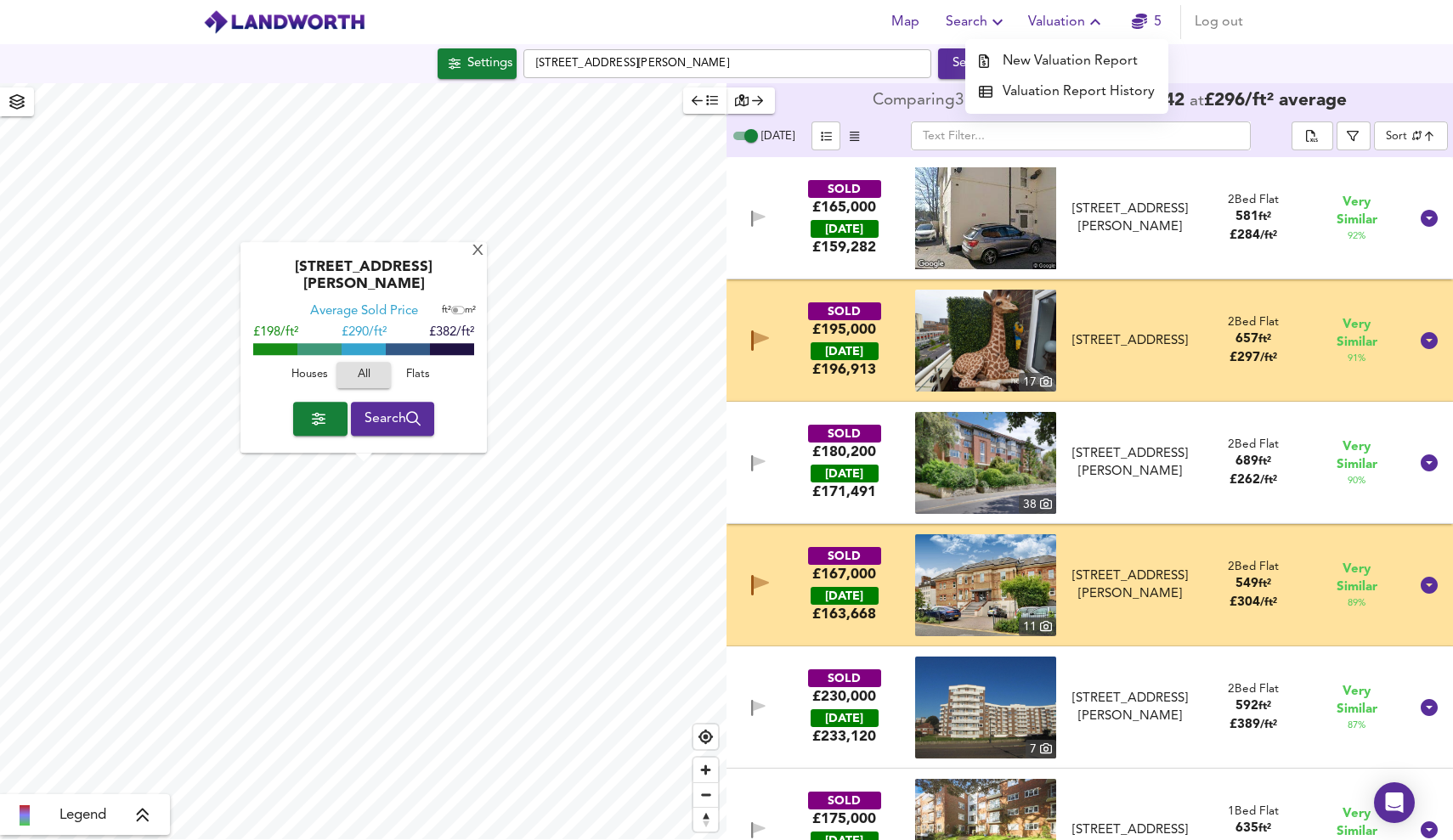 click on "Valuation Report History" at bounding box center (1066, 92) 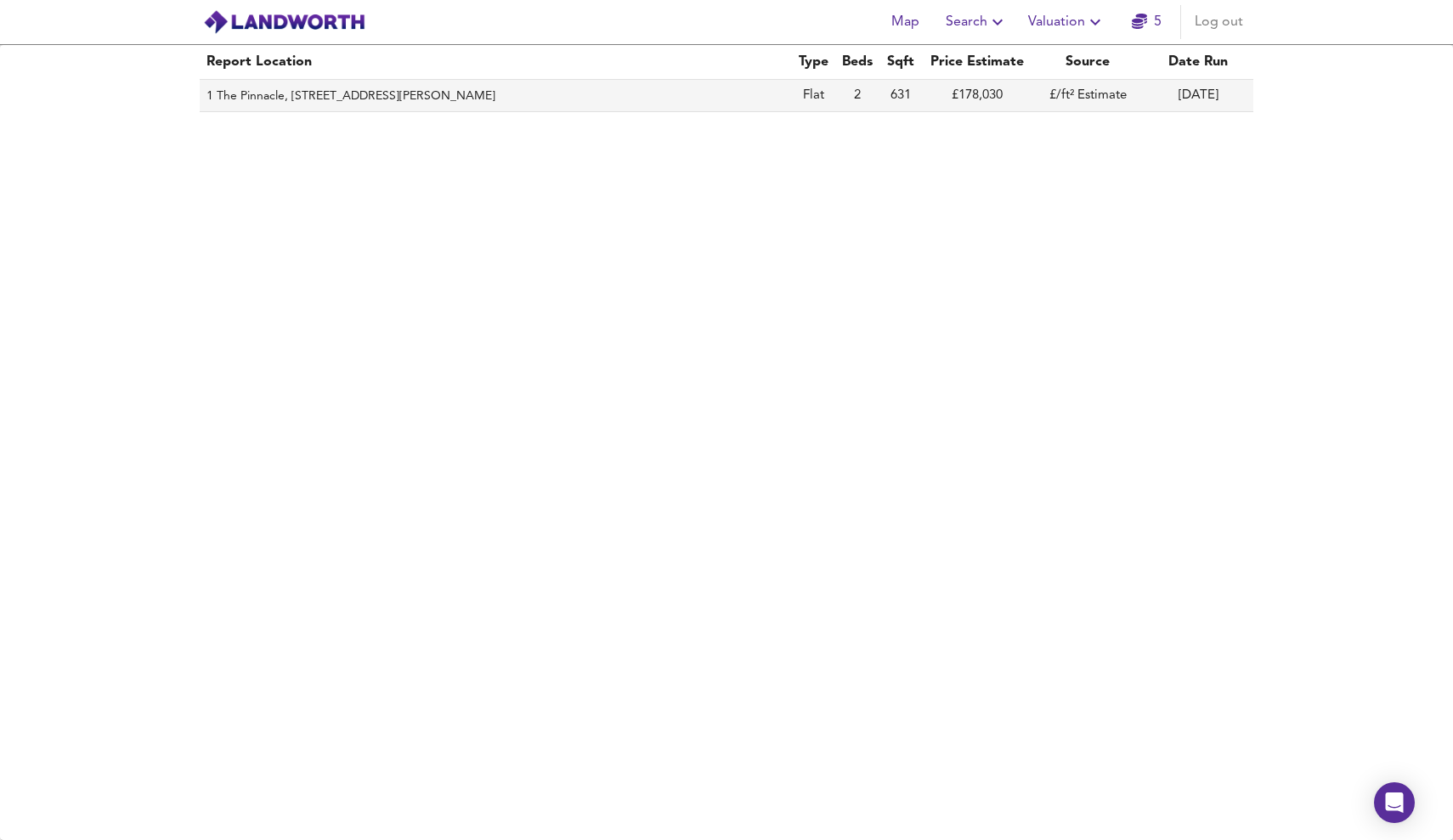 click on "1 The Pinnacle, [STREET_ADDRESS][PERSON_NAME]" at bounding box center (495, 96) 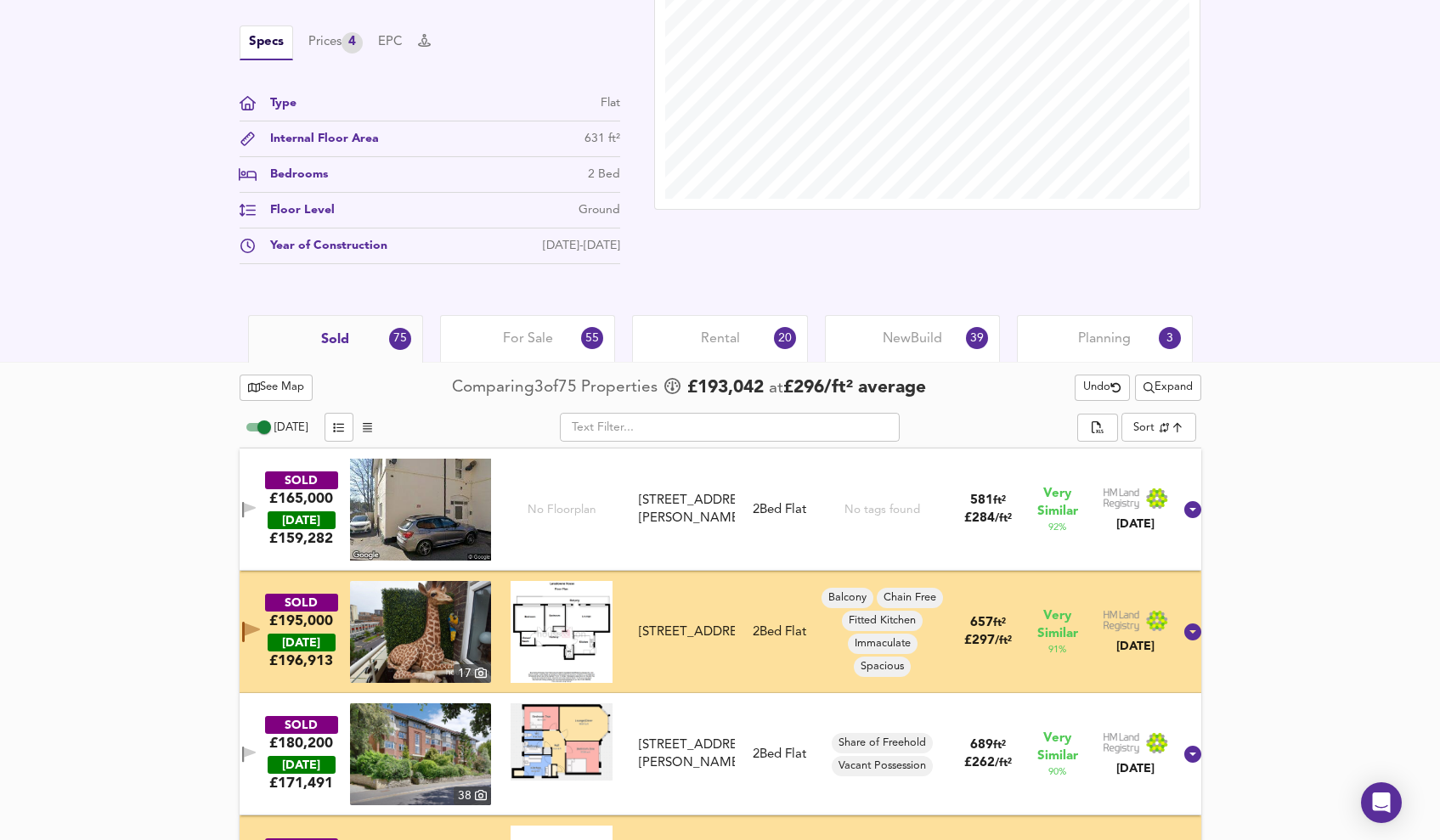 scroll, scrollTop: 782, scrollLeft: 0, axis: vertical 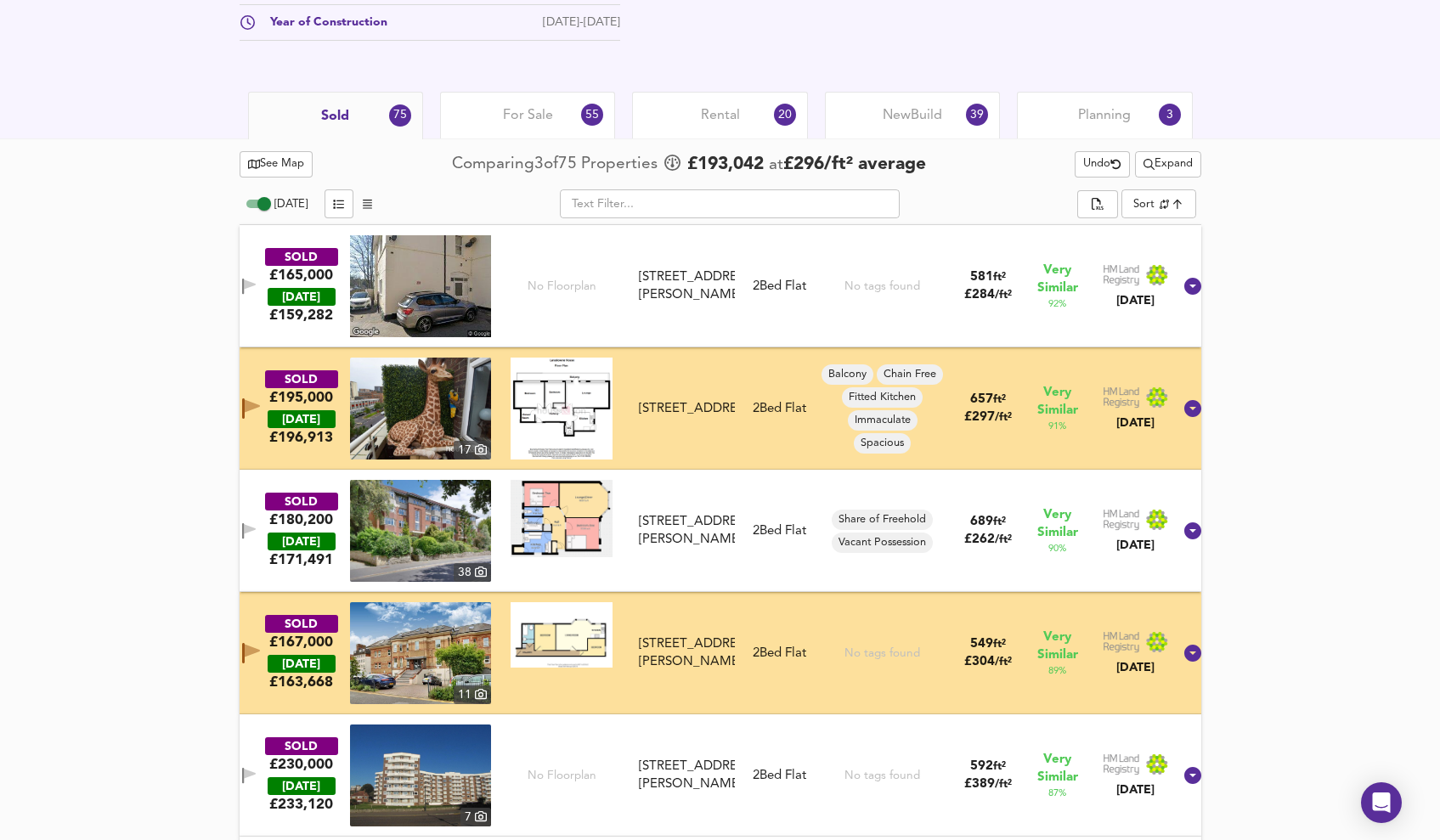click on "Expand" at bounding box center [1168, 164] 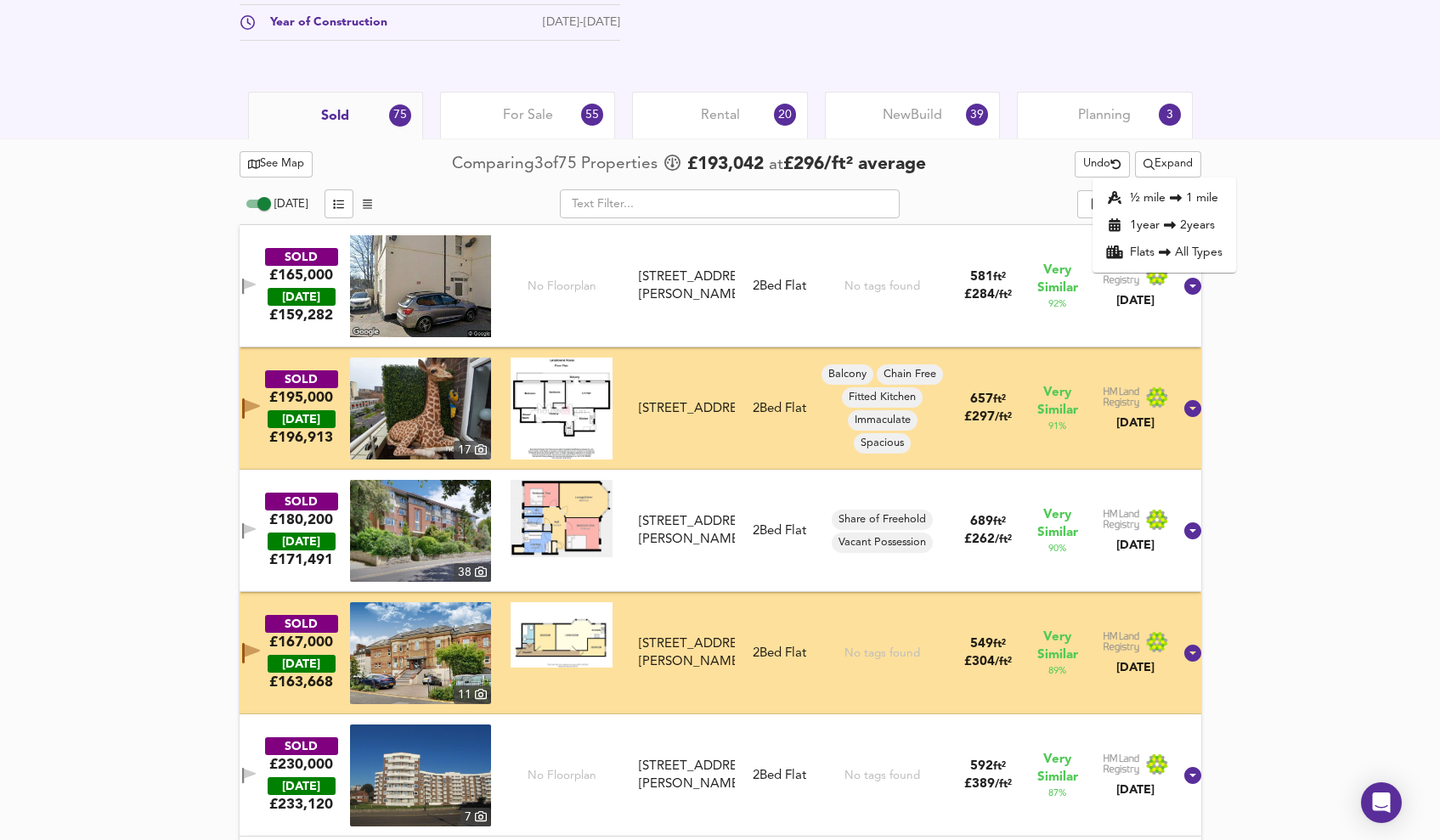 click 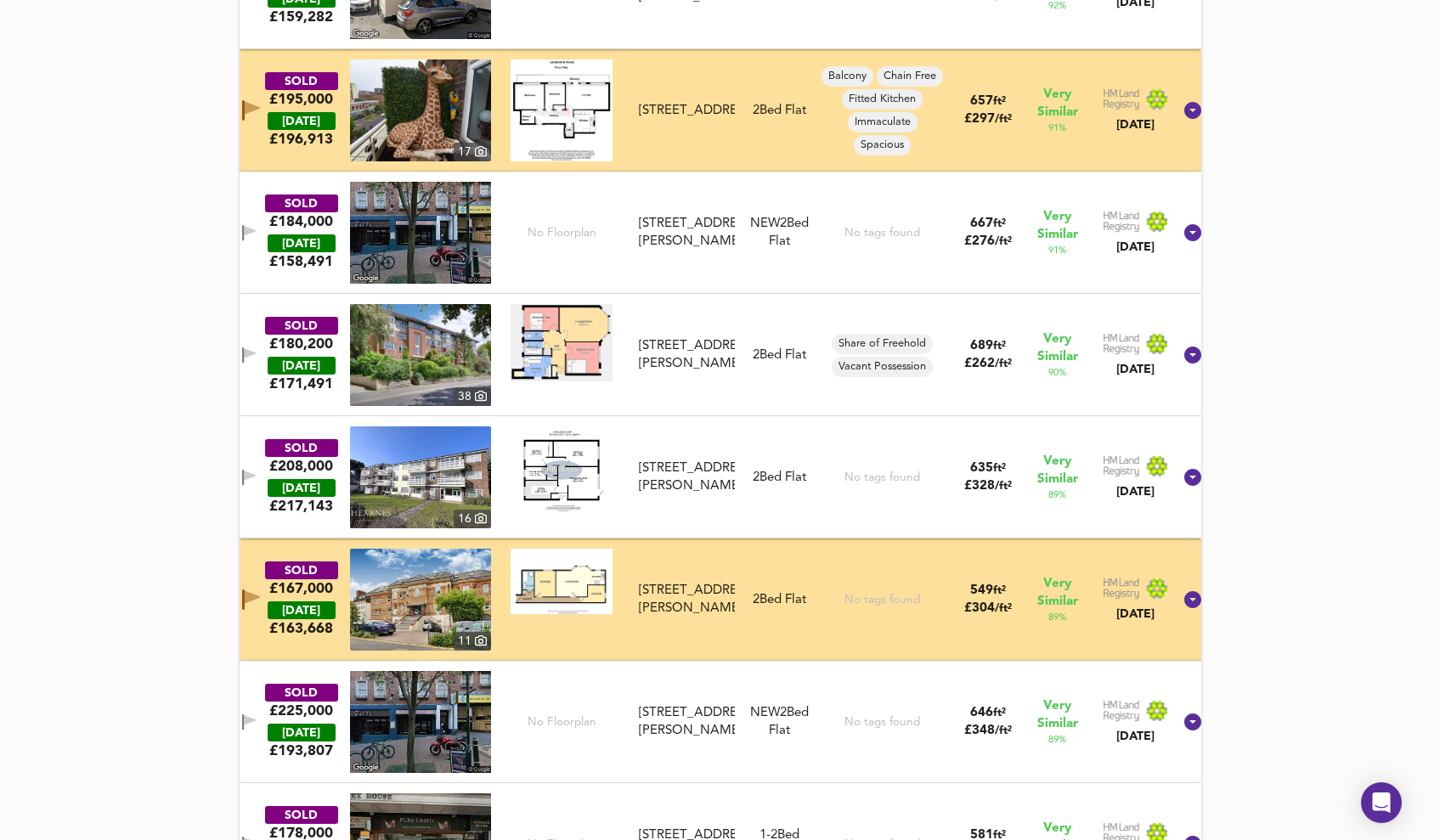 scroll, scrollTop: 1084, scrollLeft: 0, axis: vertical 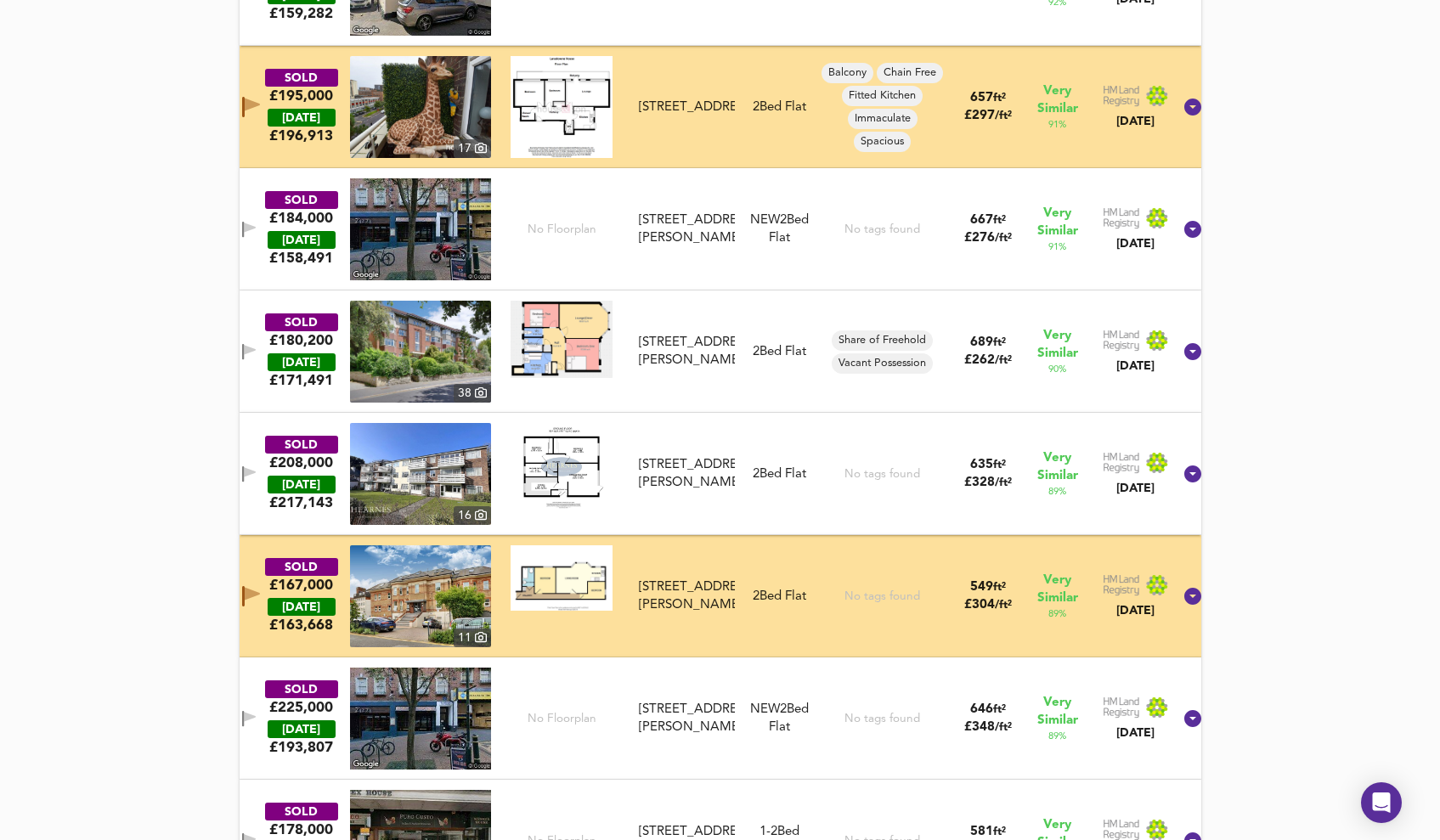 click 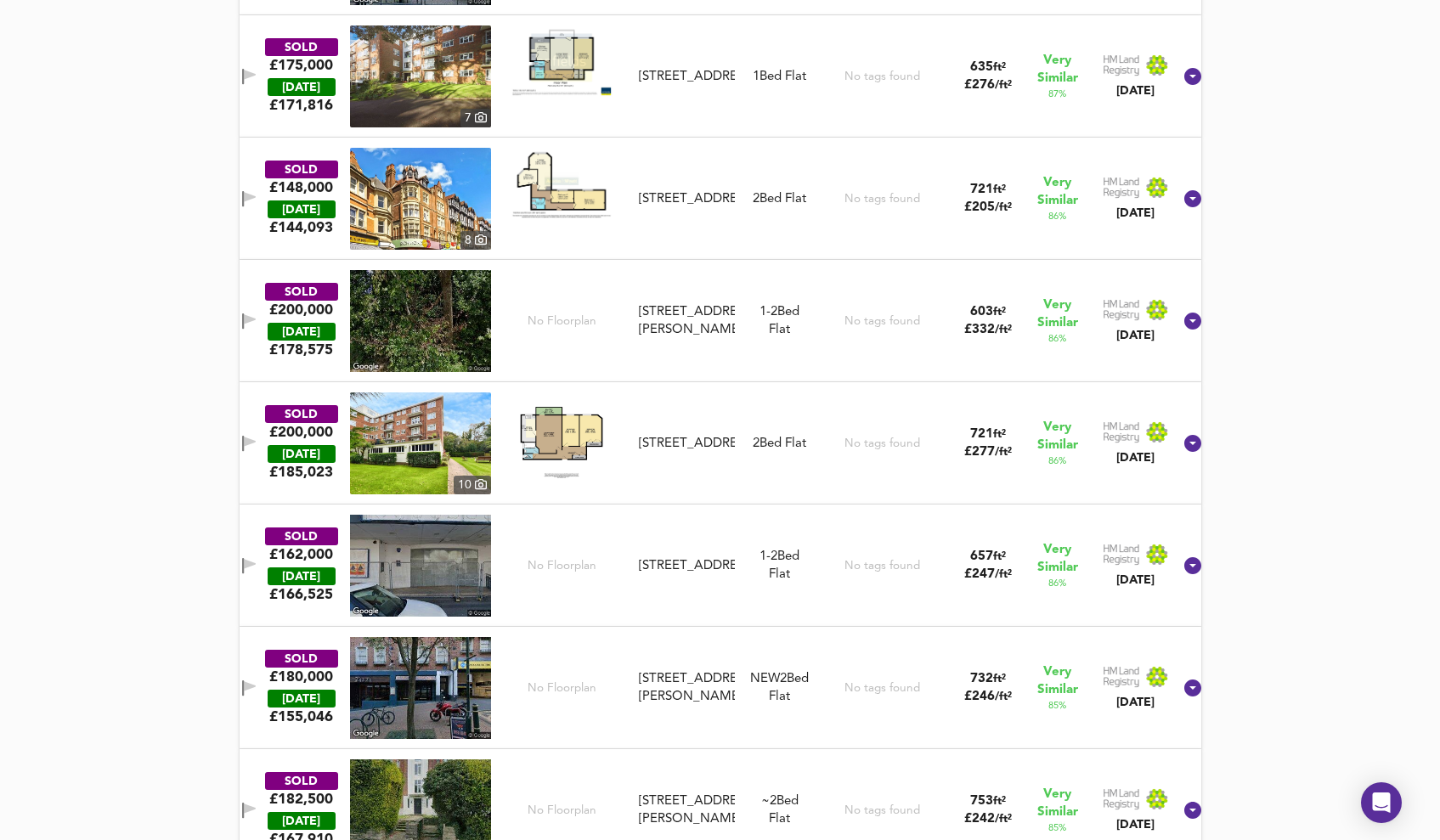 scroll, scrollTop: 2218, scrollLeft: 0, axis: vertical 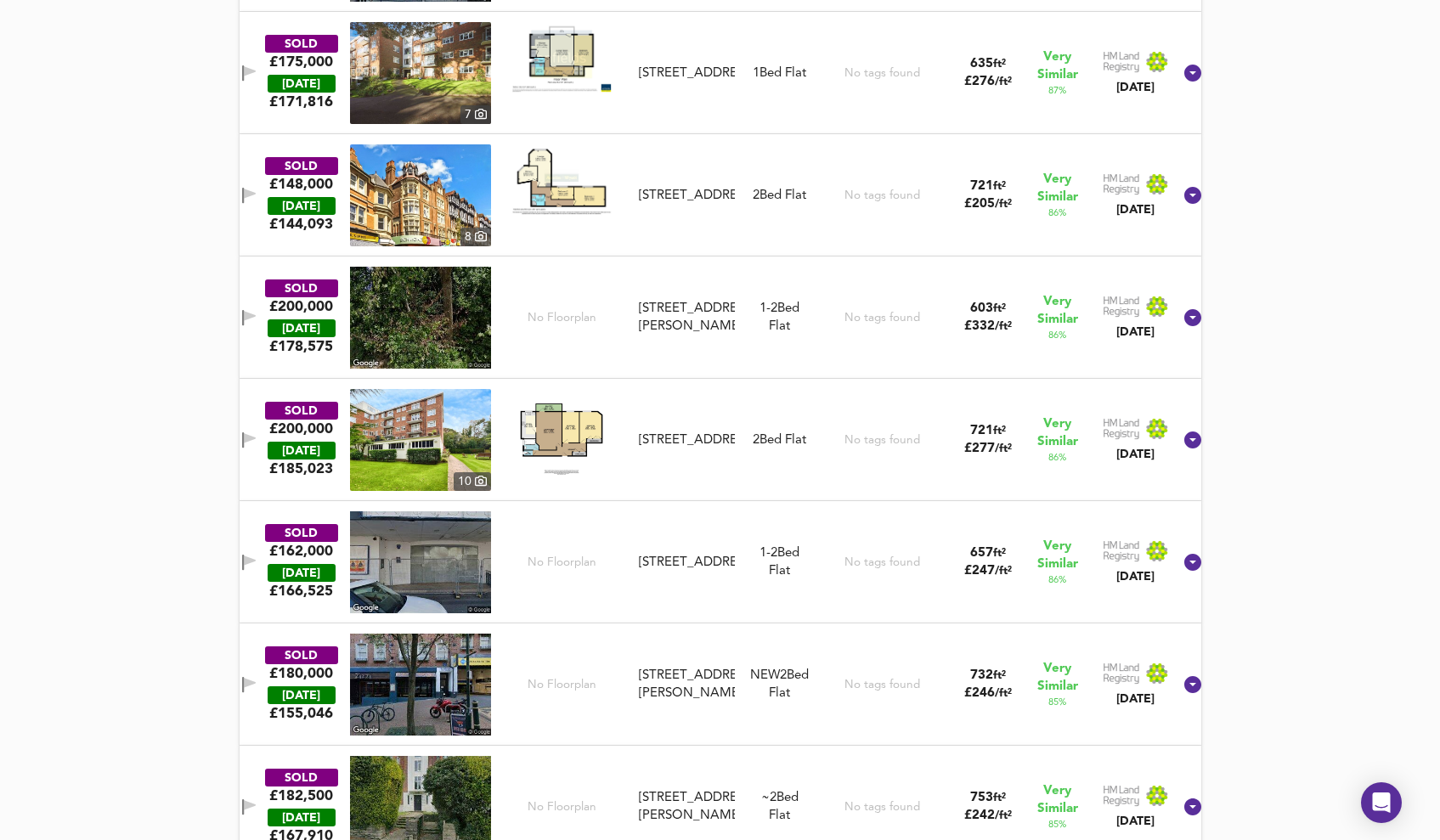 click 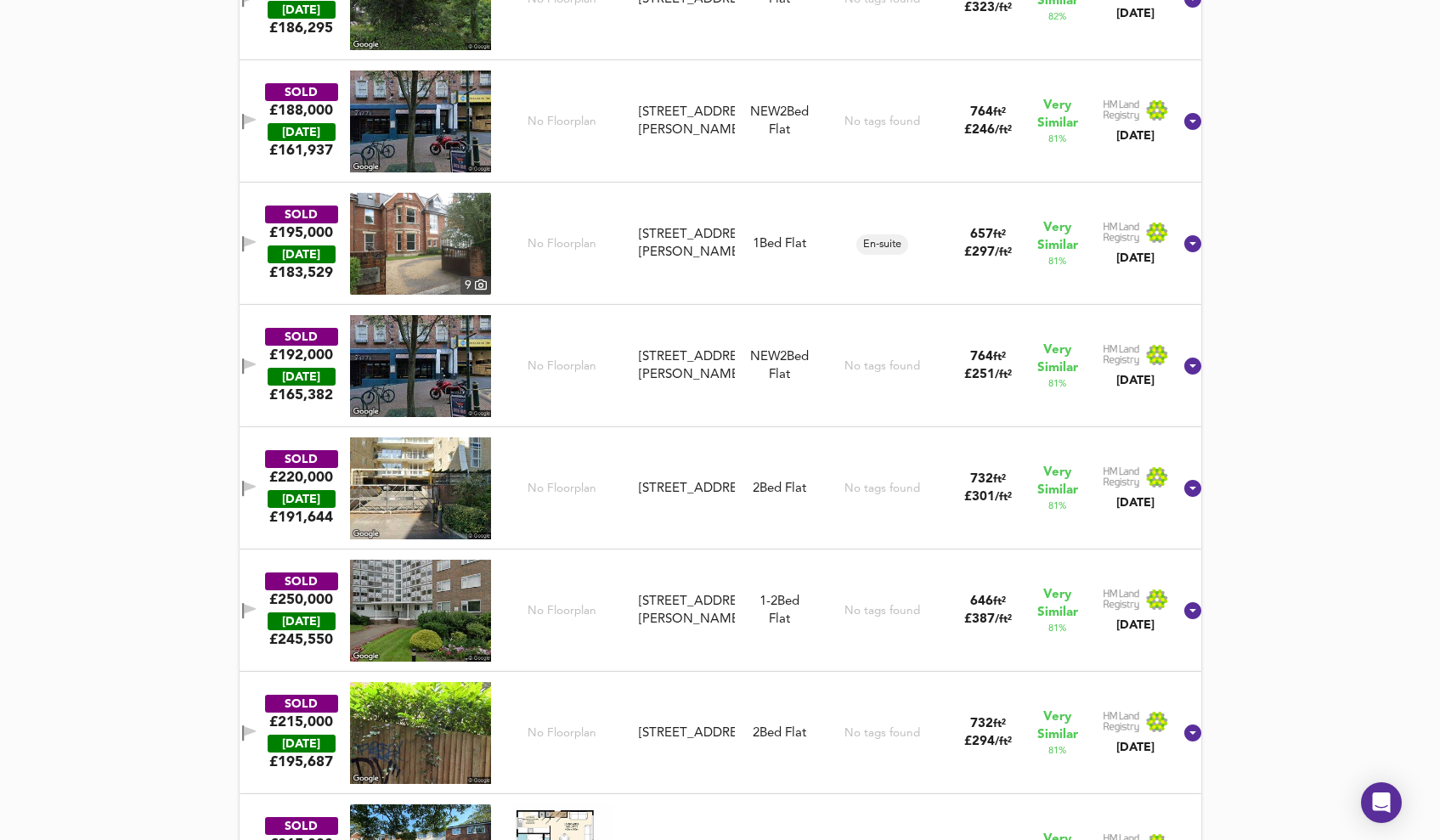 scroll, scrollTop: 5381, scrollLeft: 0, axis: vertical 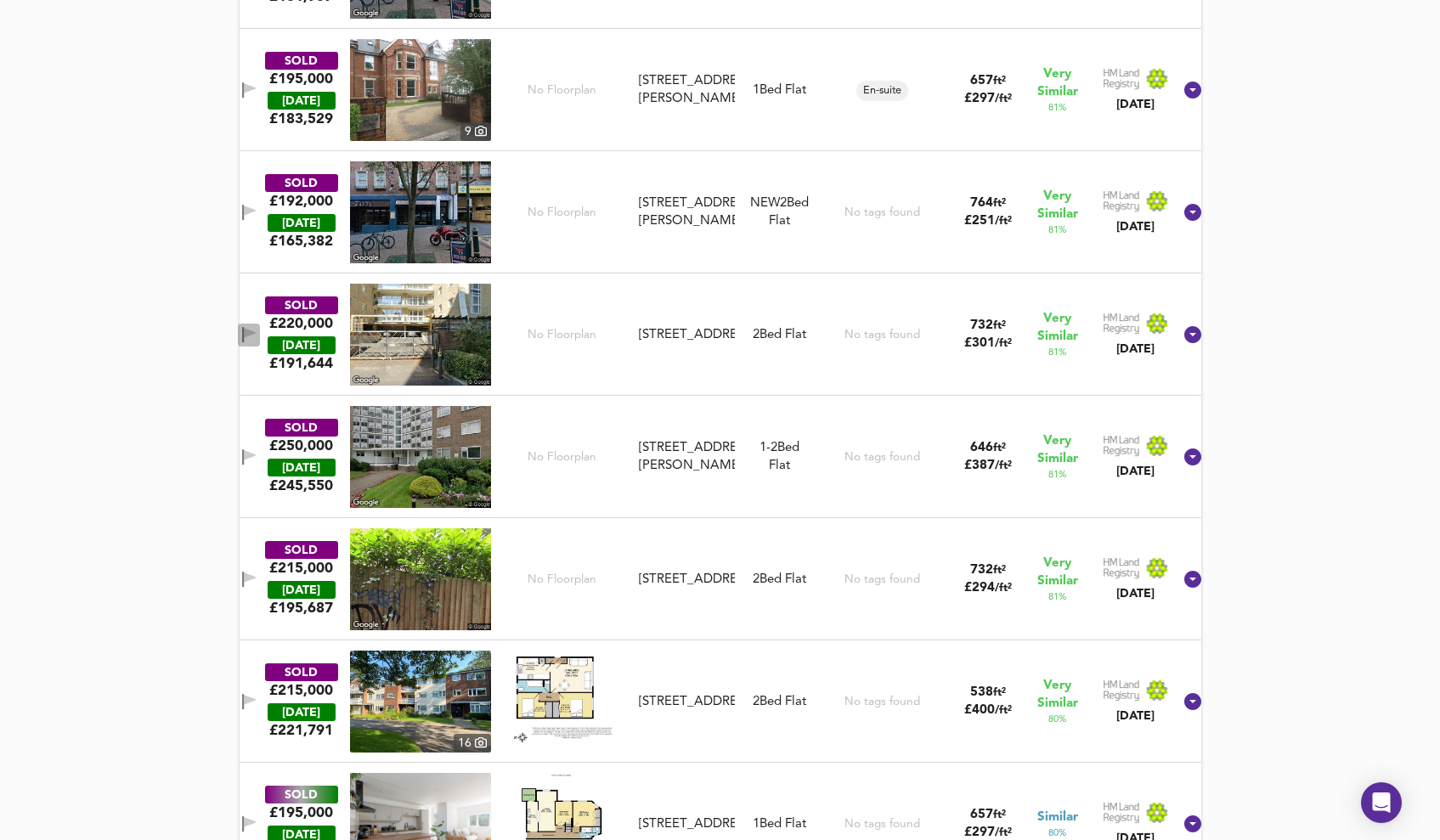 click 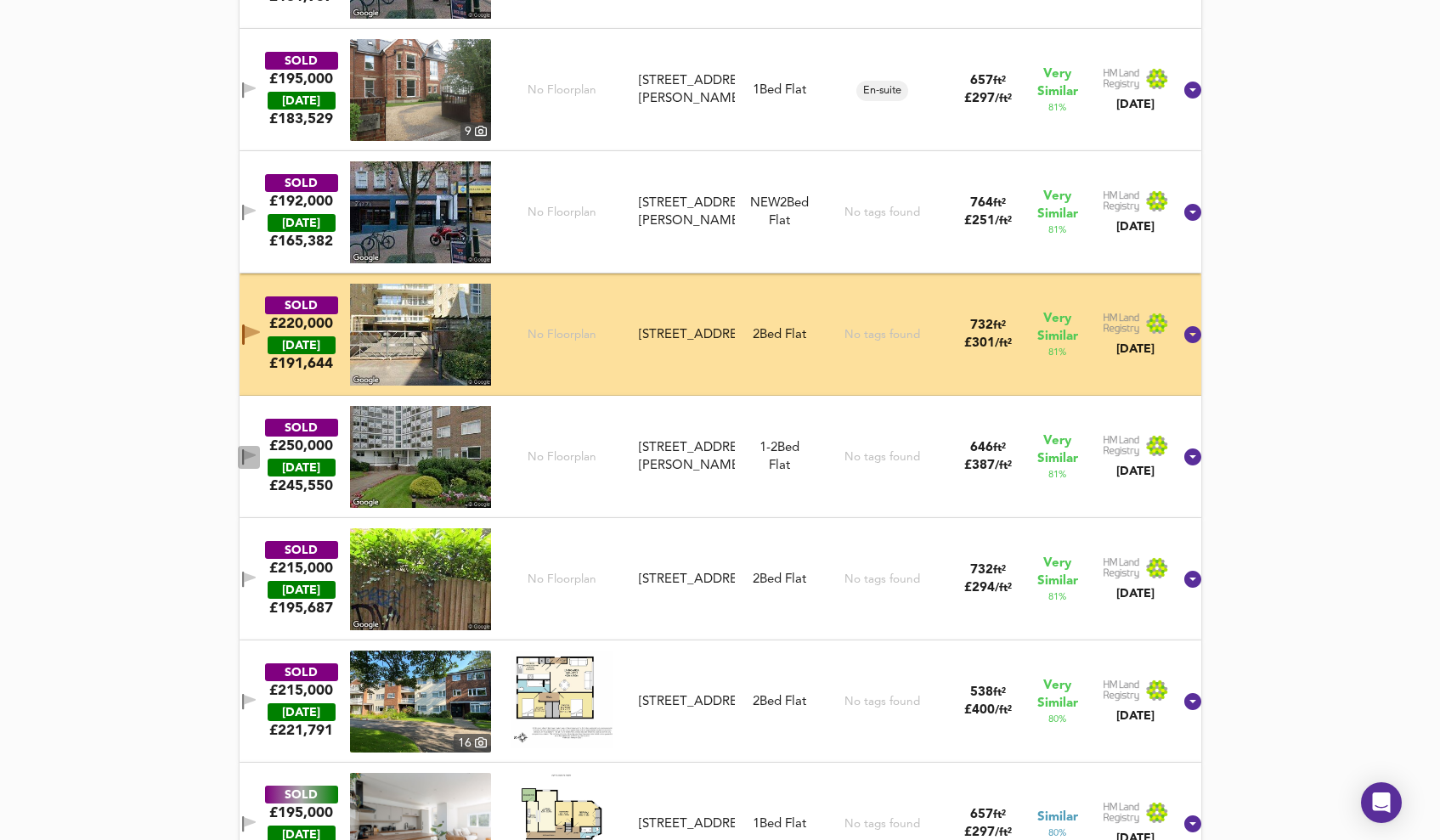 click 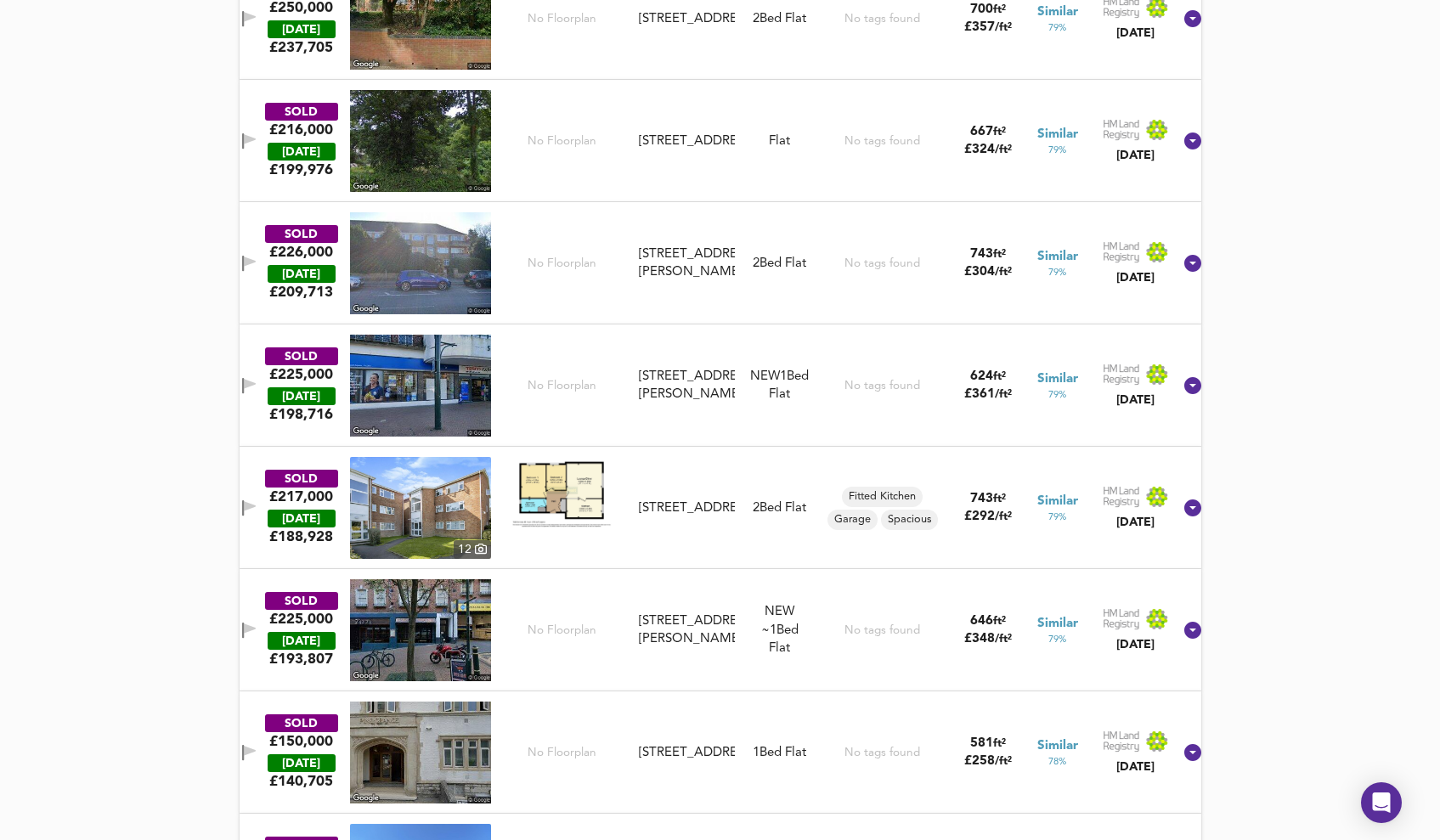 scroll, scrollTop: 6715, scrollLeft: 0, axis: vertical 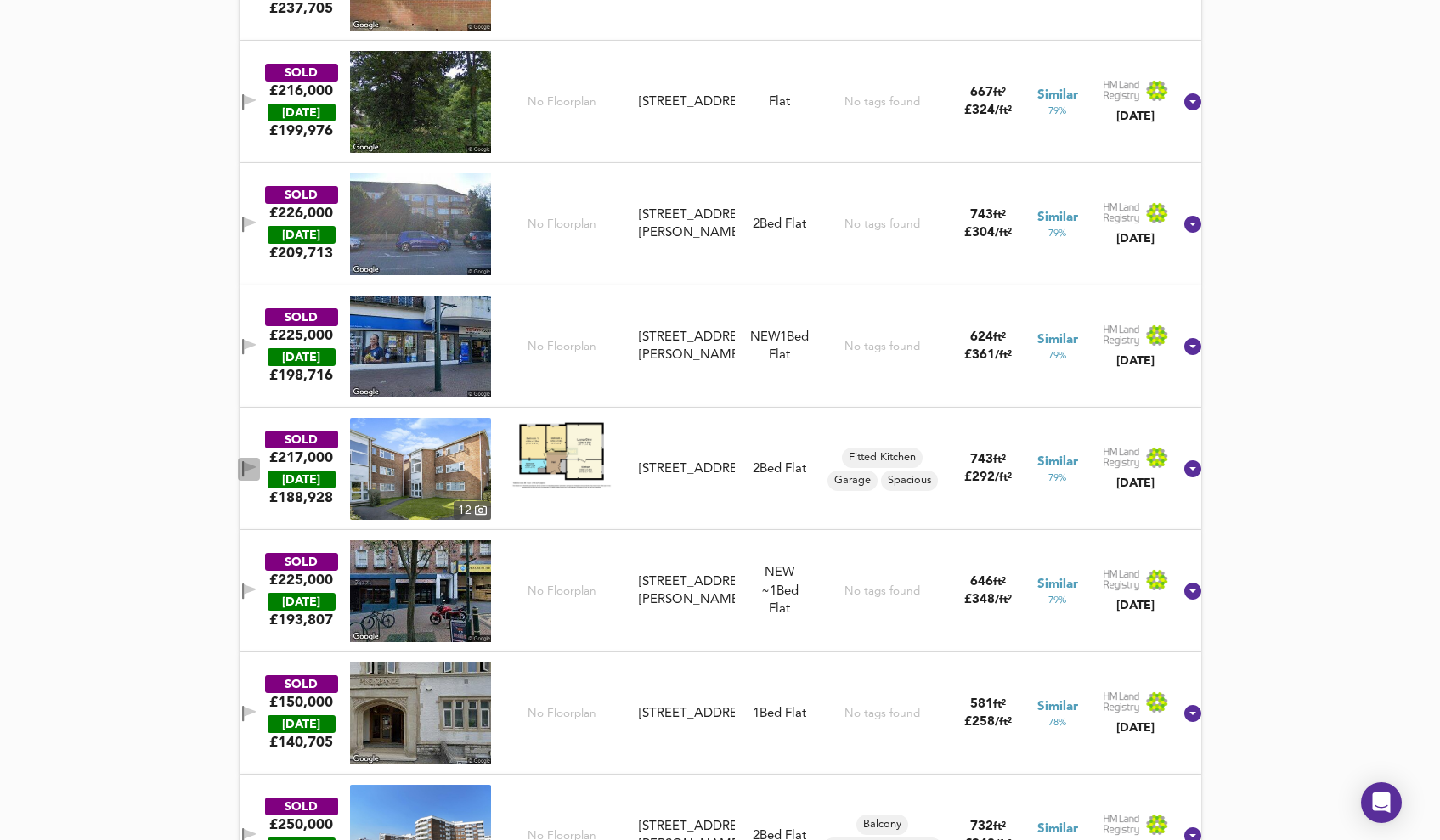 click 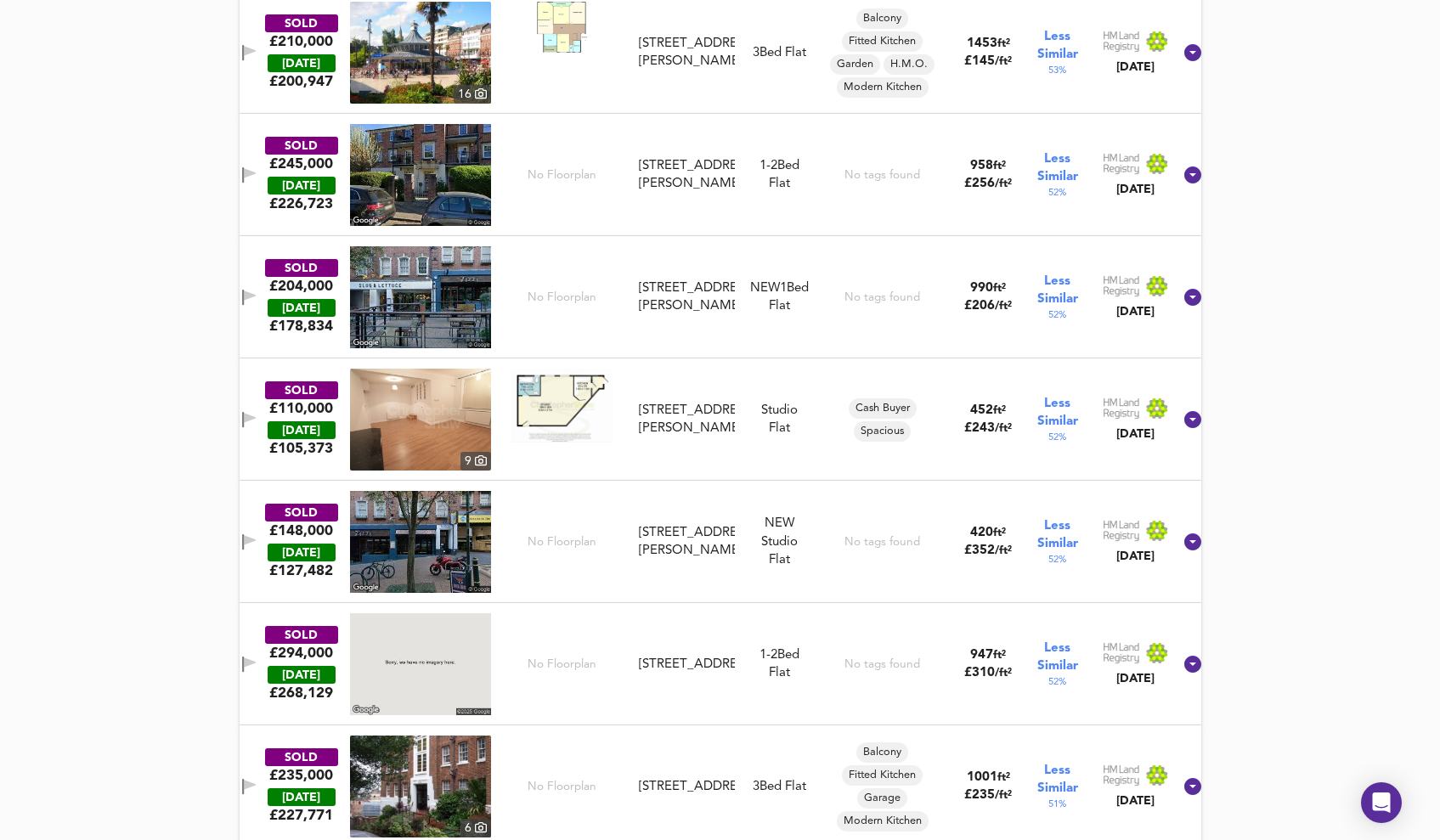 scroll, scrollTop: 24949, scrollLeft: 0, axis: vertical 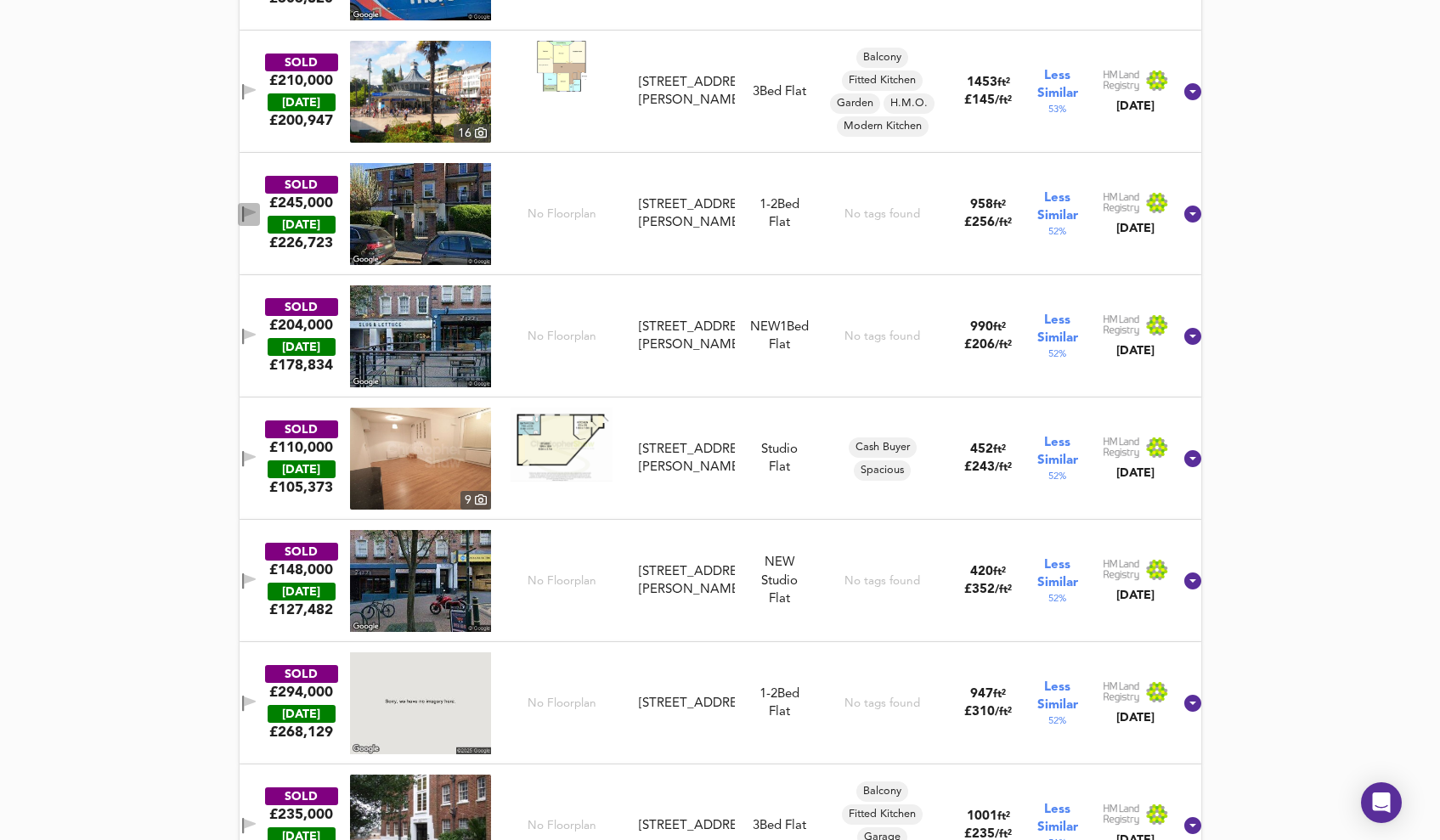 click 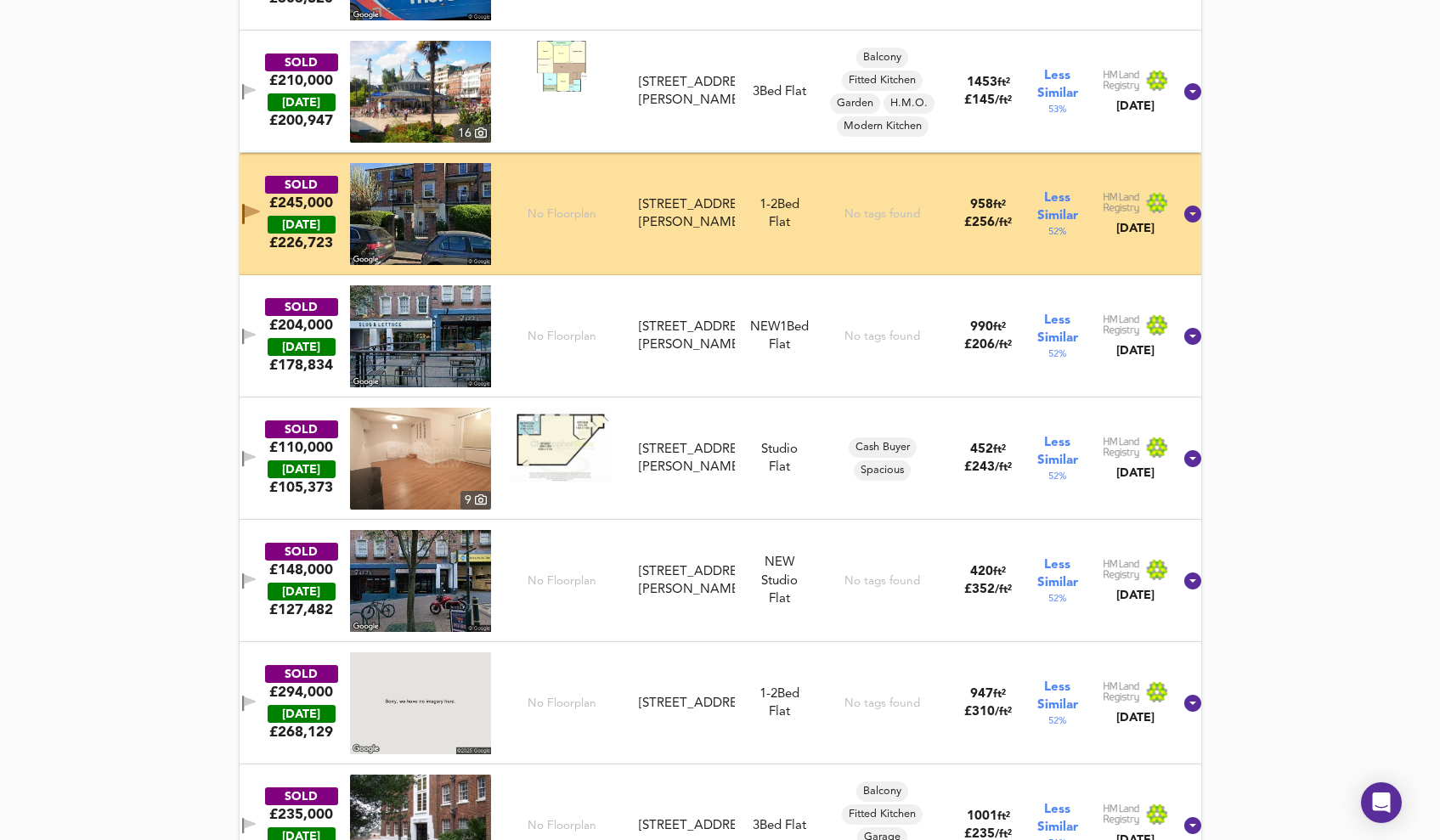 click 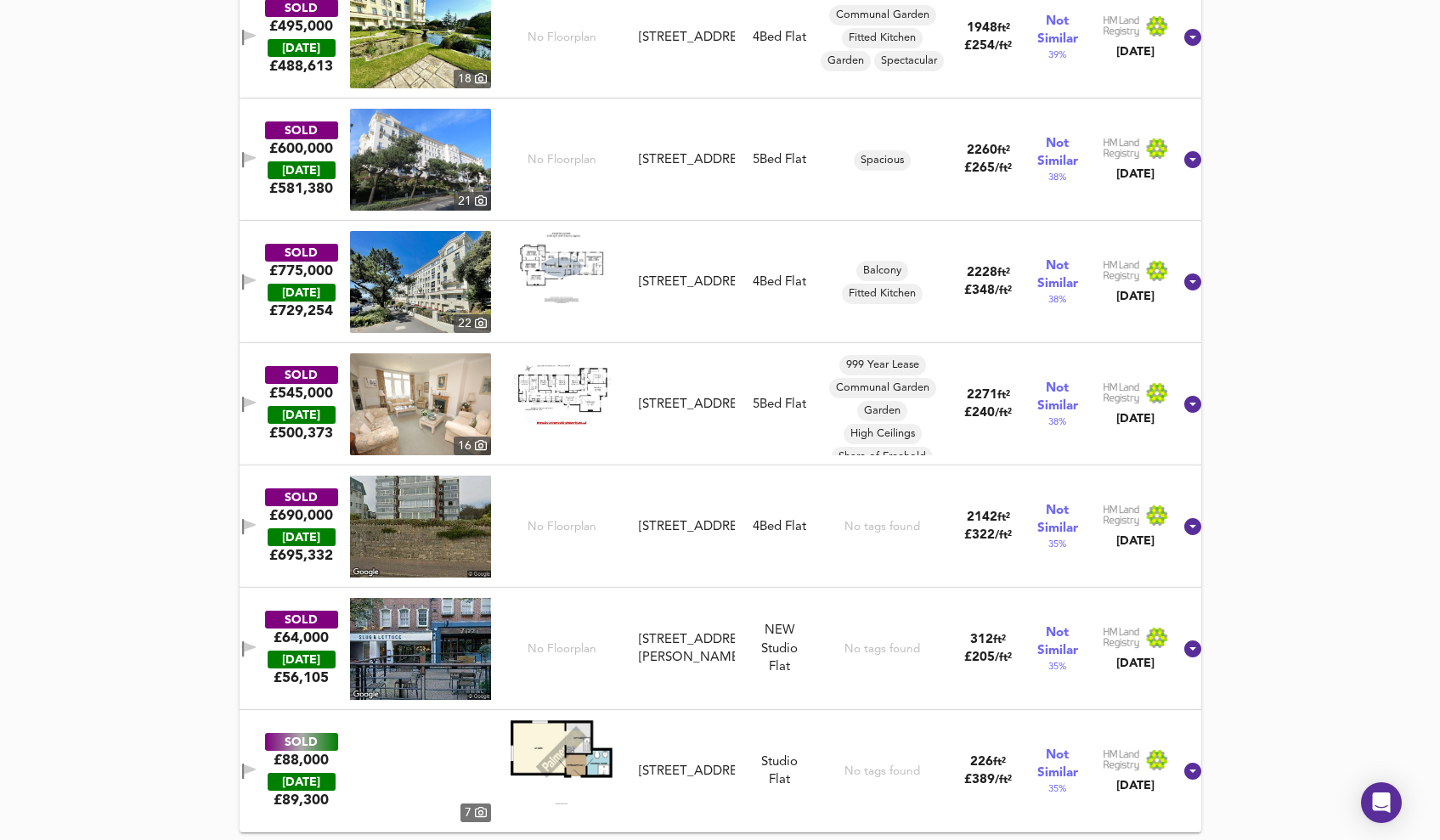 scroll, scrollTop: 30385, scrollLeft: 0, axis: vertical 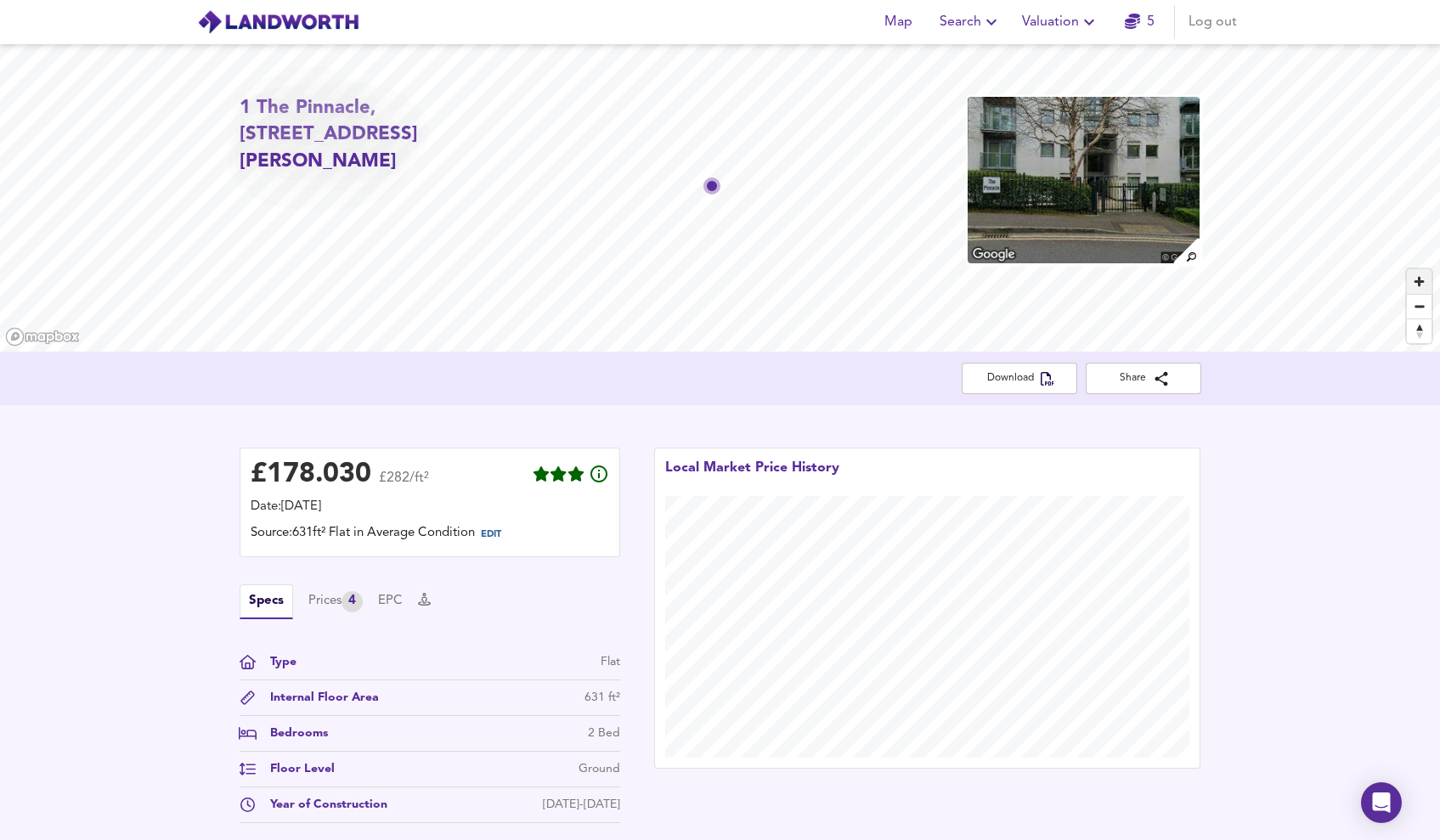 click at bounding box center (1419, 281) 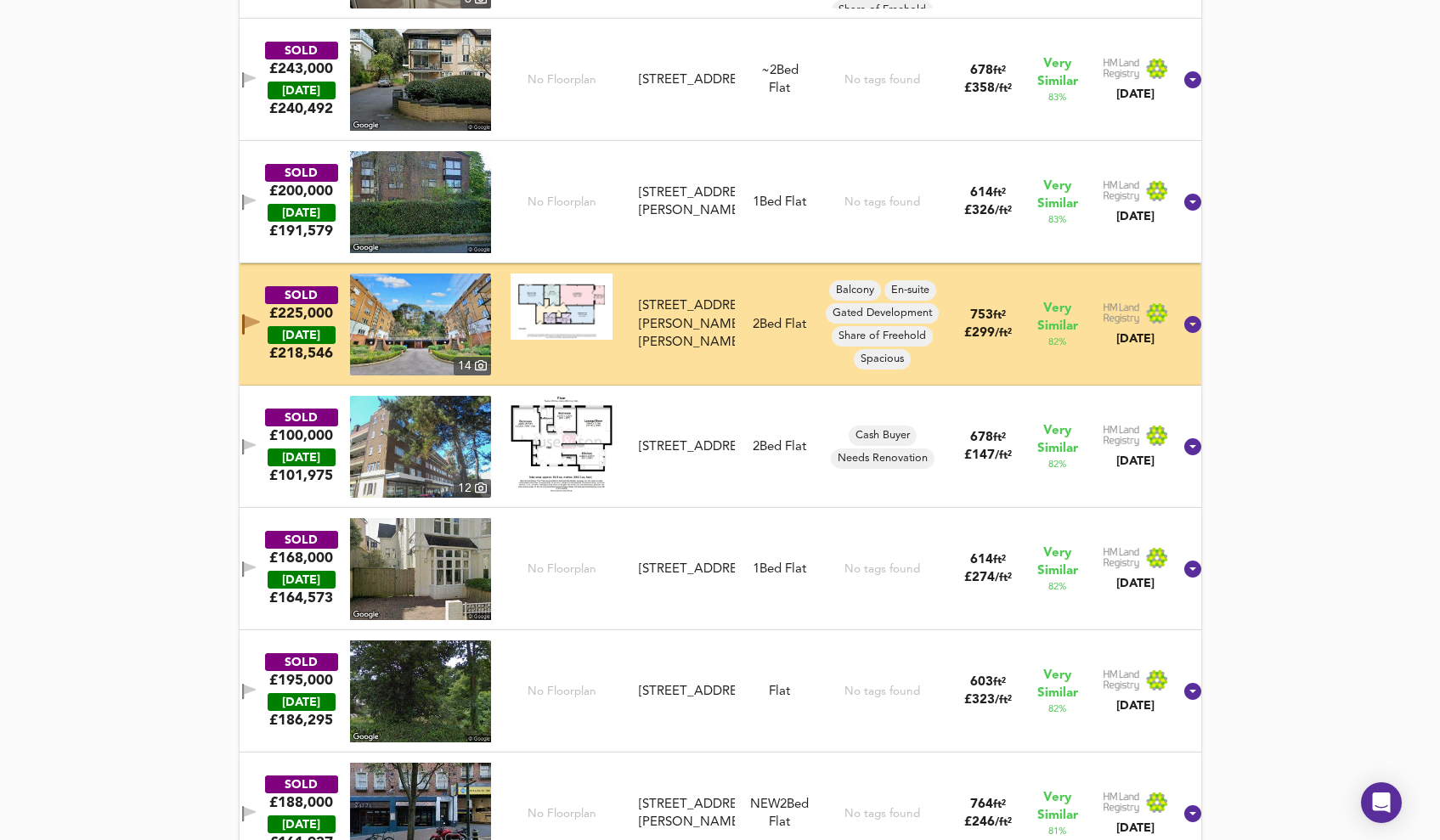 scroll, scrollTop: 4562, scrollLeft: 0, axis: vertical 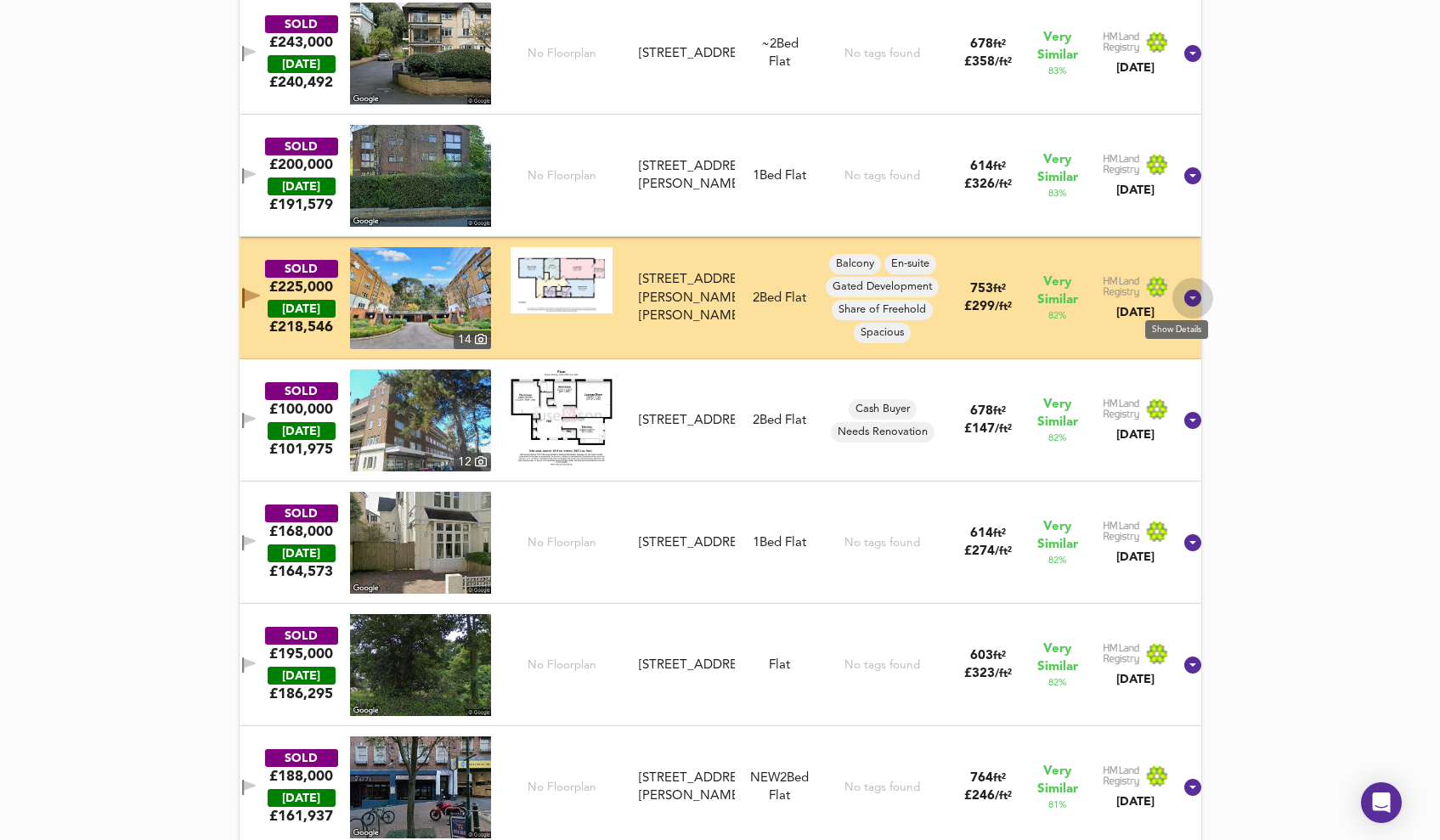 click 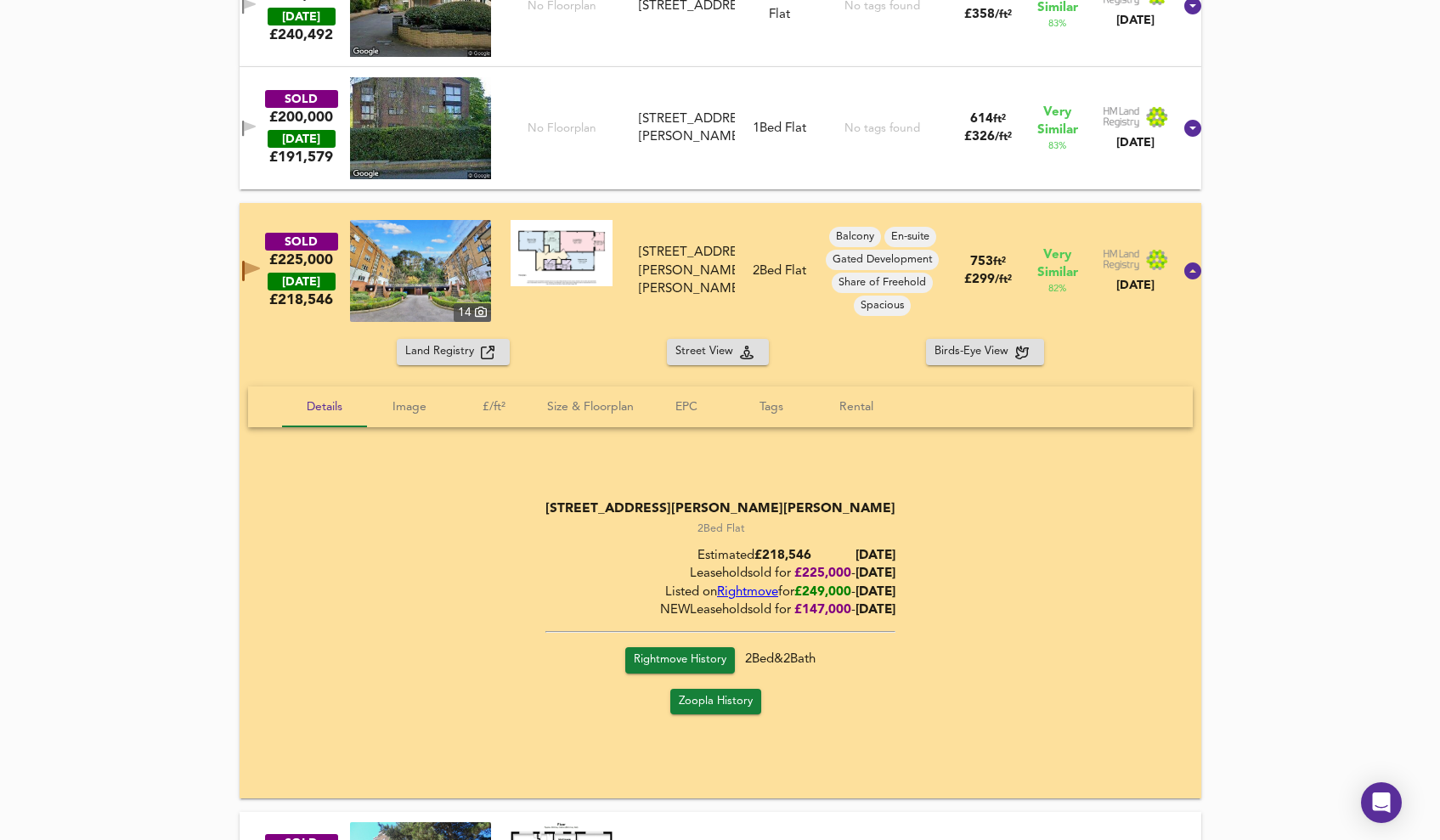 scroll, scrollTop: 4992, scrollLeft: 0, axis: vertical 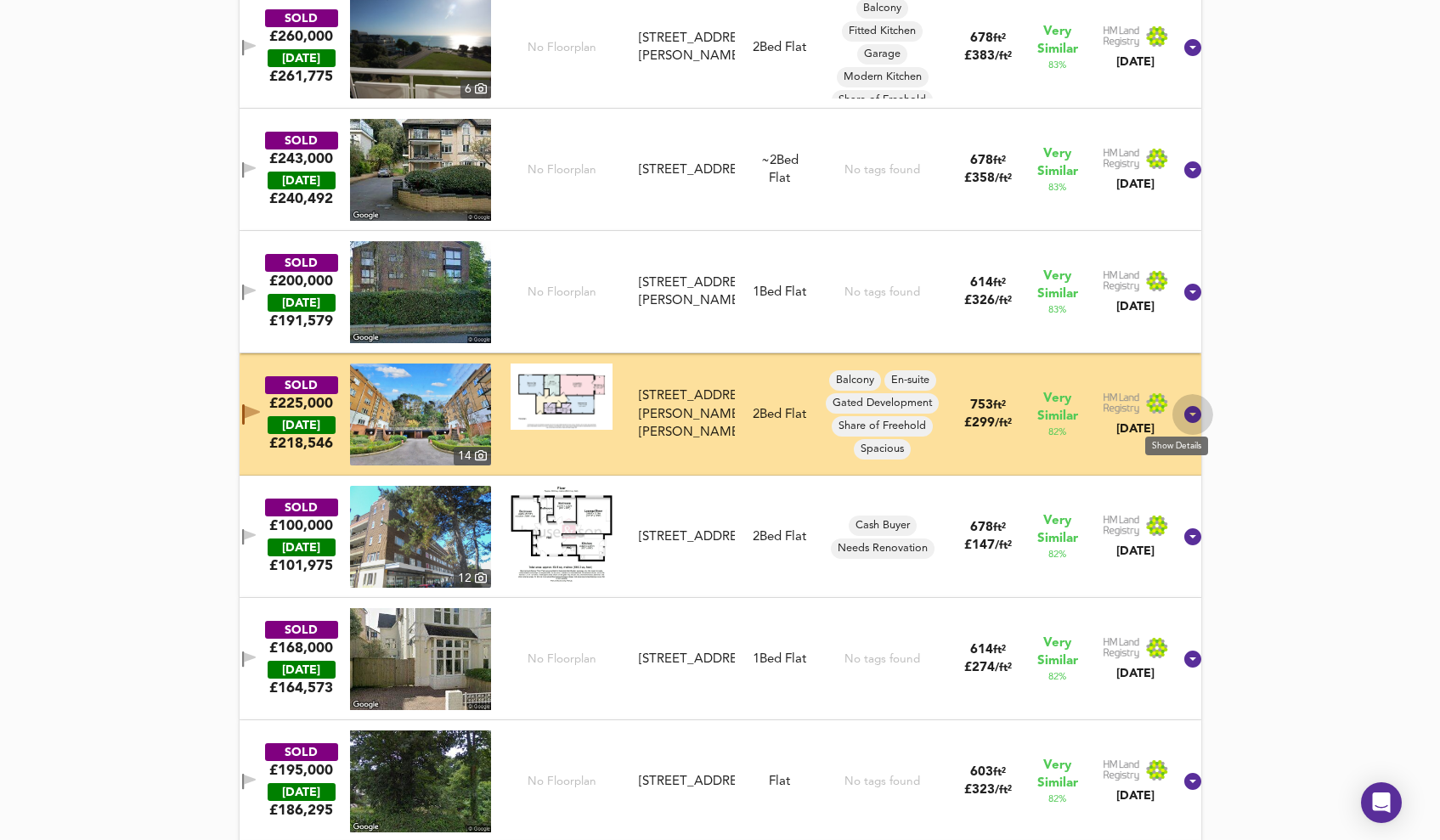 click 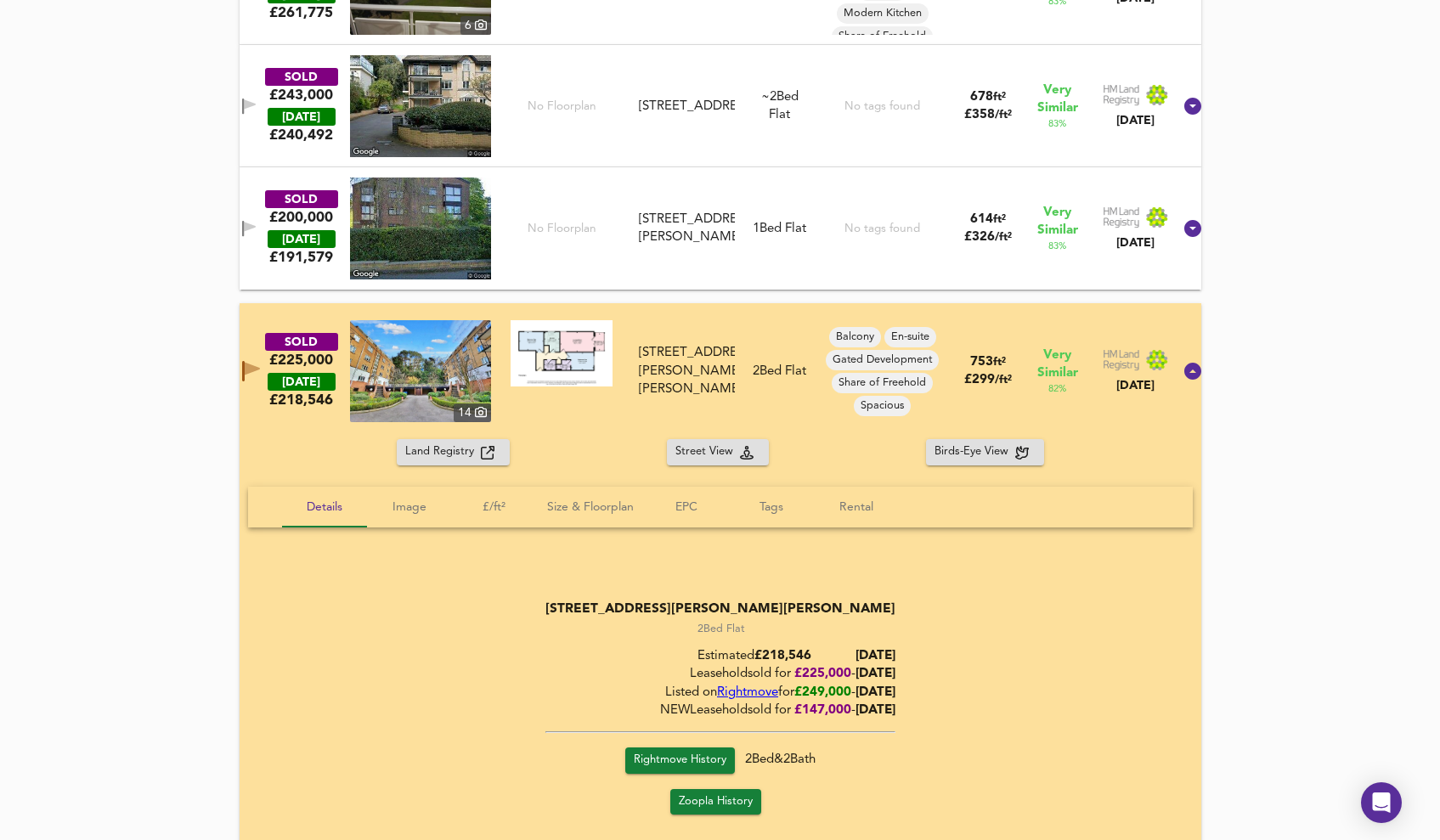 scroll, scrollTop: 4703, scrollLeft: 0, axis: vertical 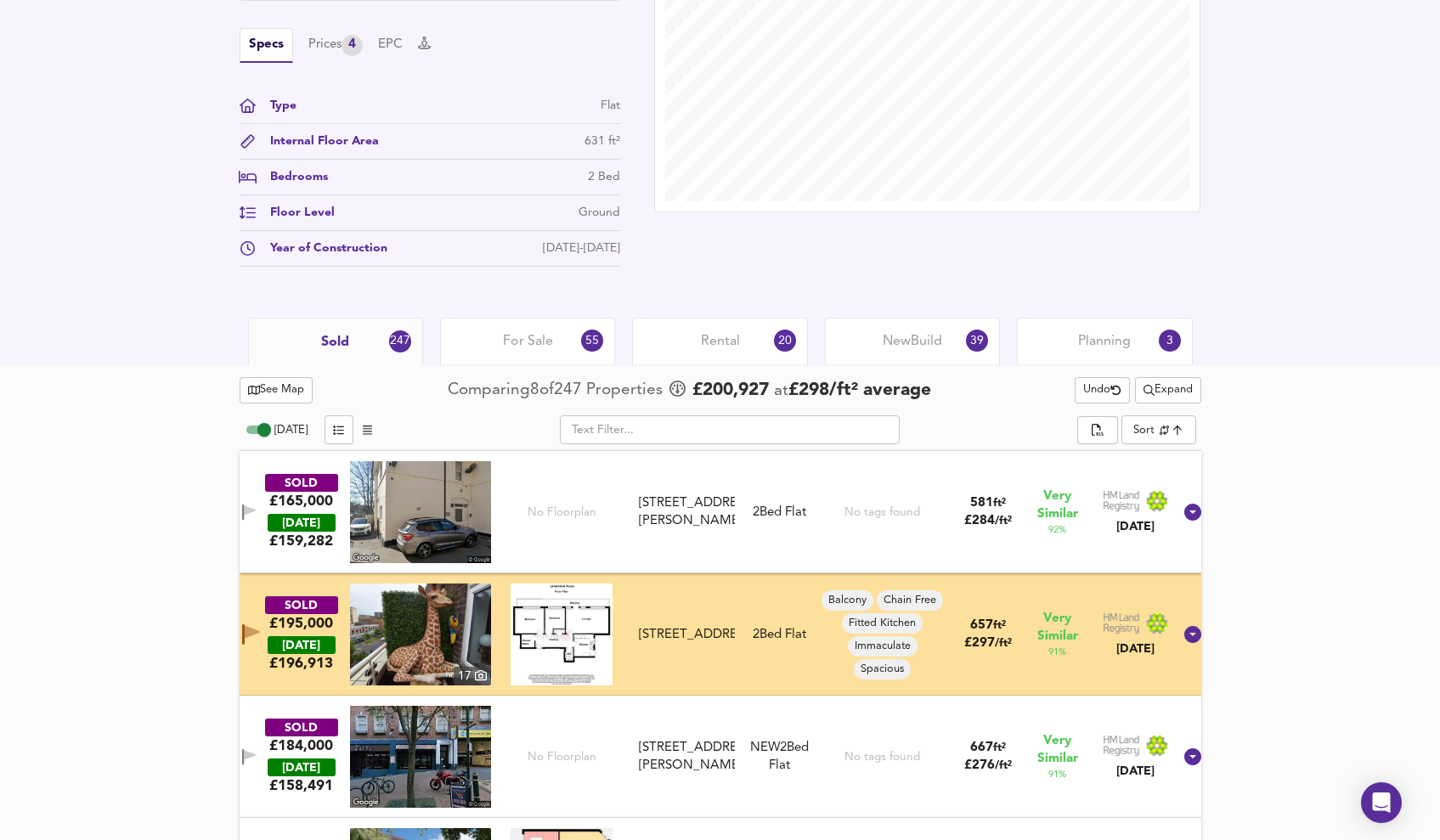 click on "See Map" at bounding box center (276, 390) 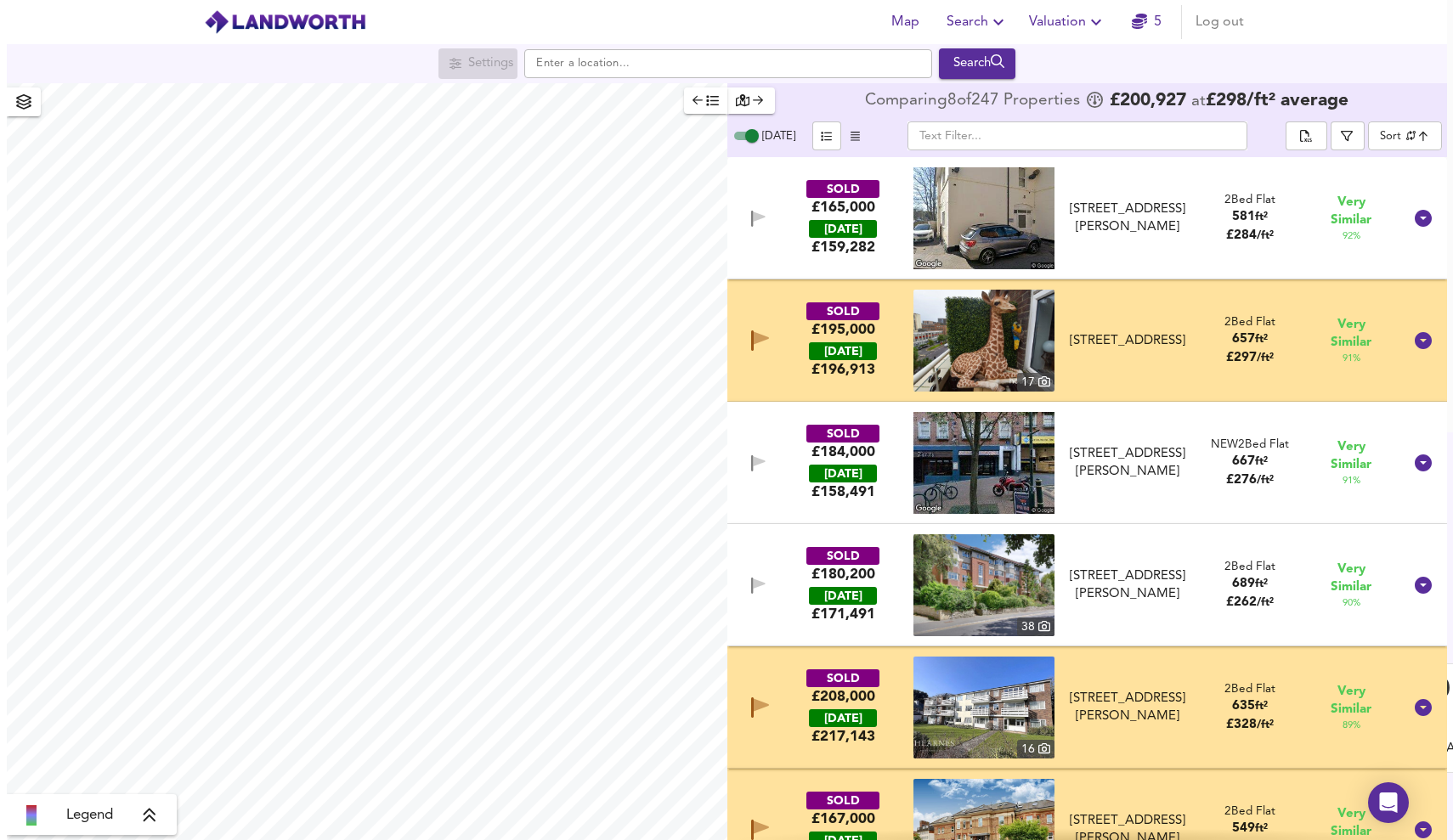 scroll, scrollTop: 0, scrollLeft: 0, axis: both 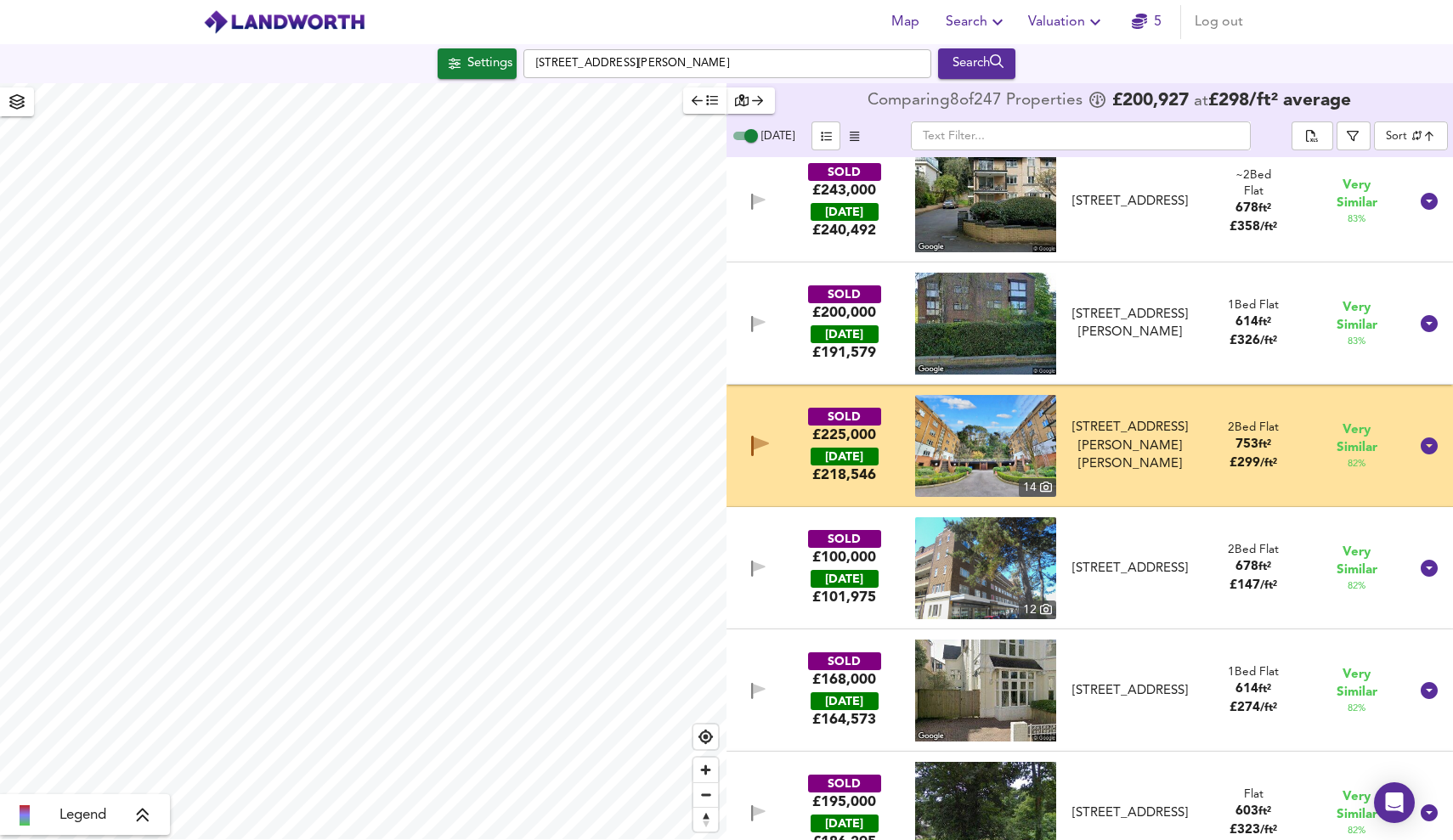 checkbox on "false" 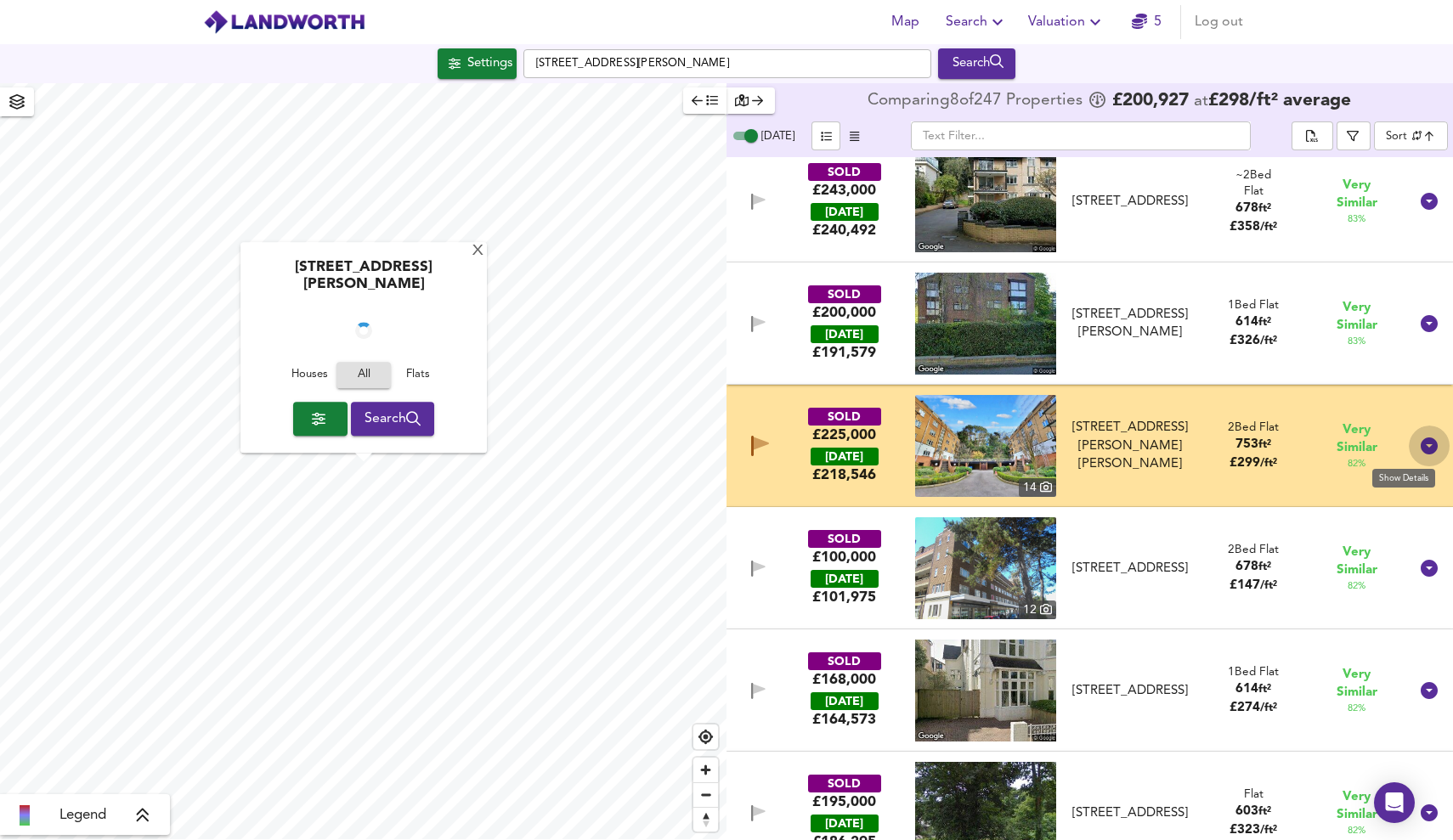 click 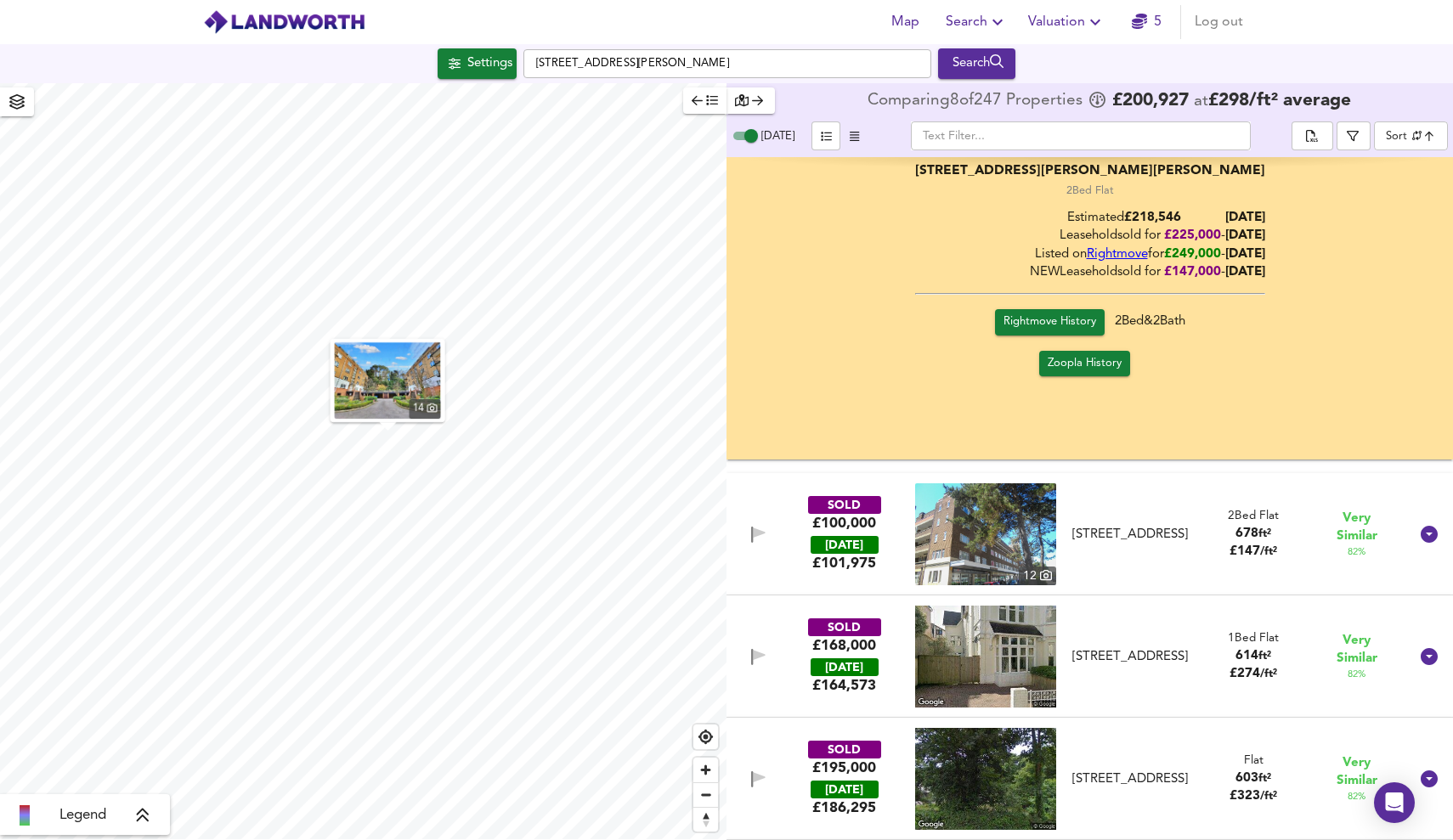 scroll, scrollTop: 3681, scrollLeft: 0, axis: vertical 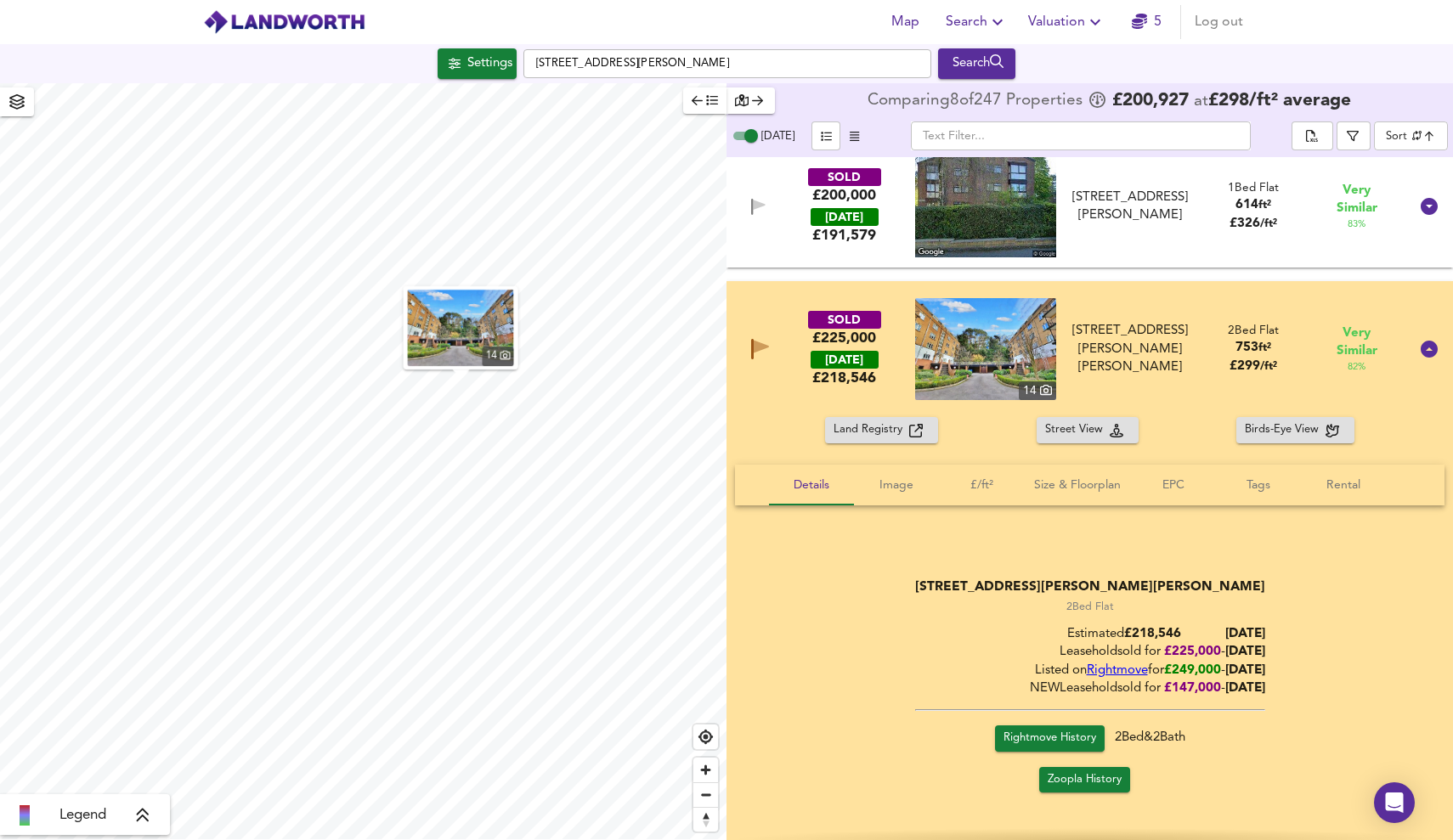 drag, startPoint x: 1241, startPoint y: 650, endPoint x: 1165, endPoint y: 651, distance: 76.00658 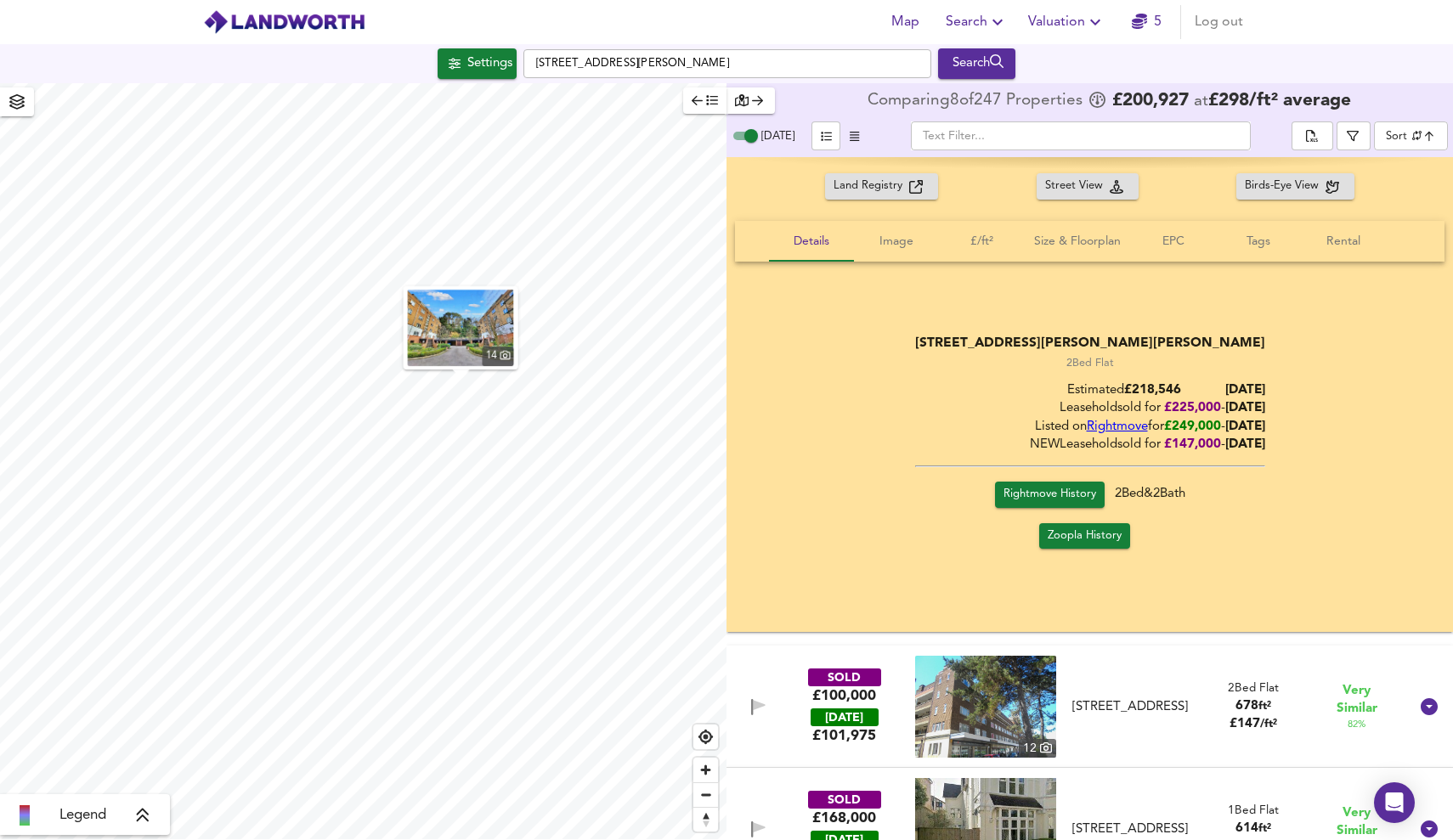 scroll, scrollTop: 3965, scrollLeft: 0, axis: vertical 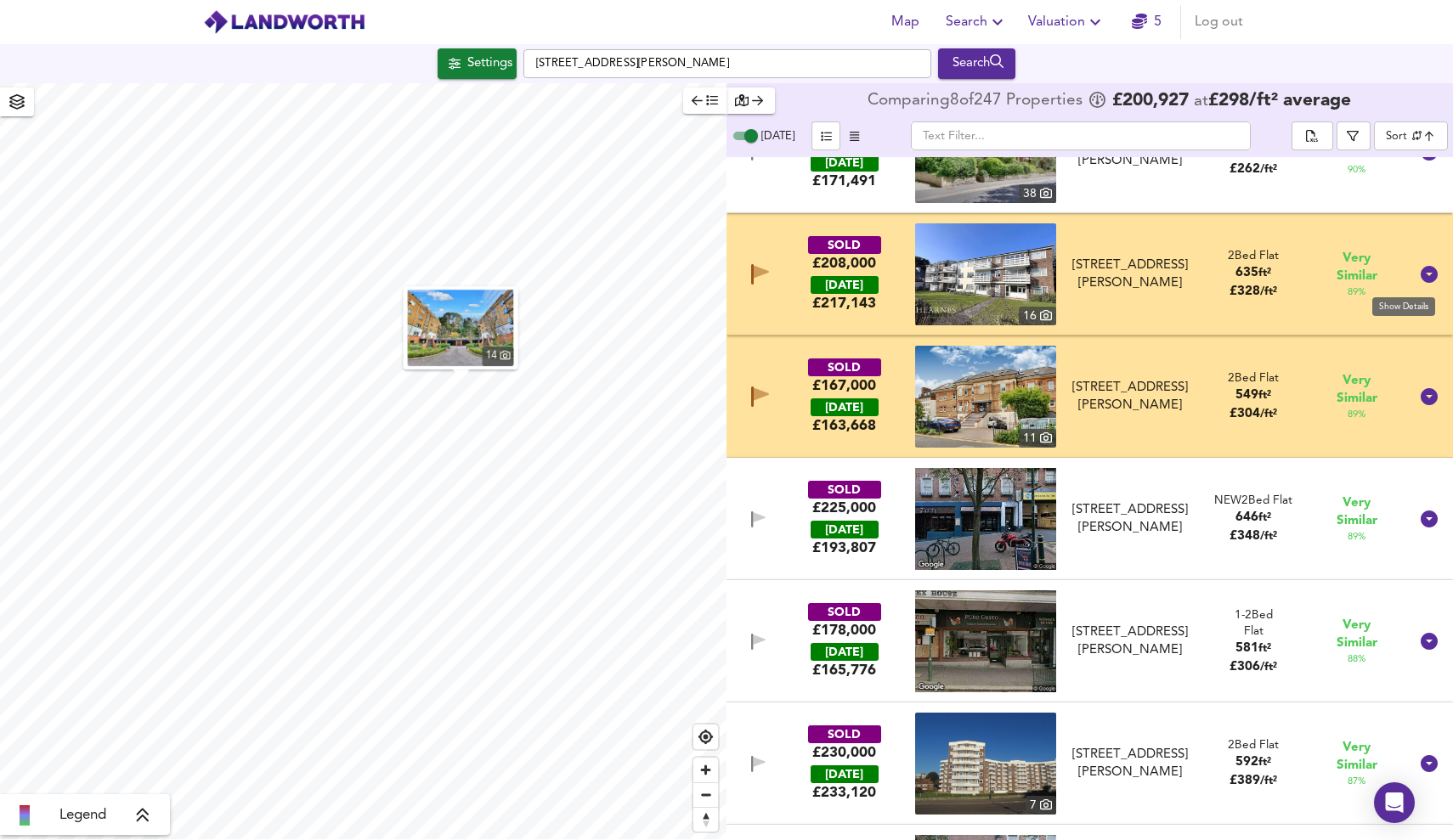 click 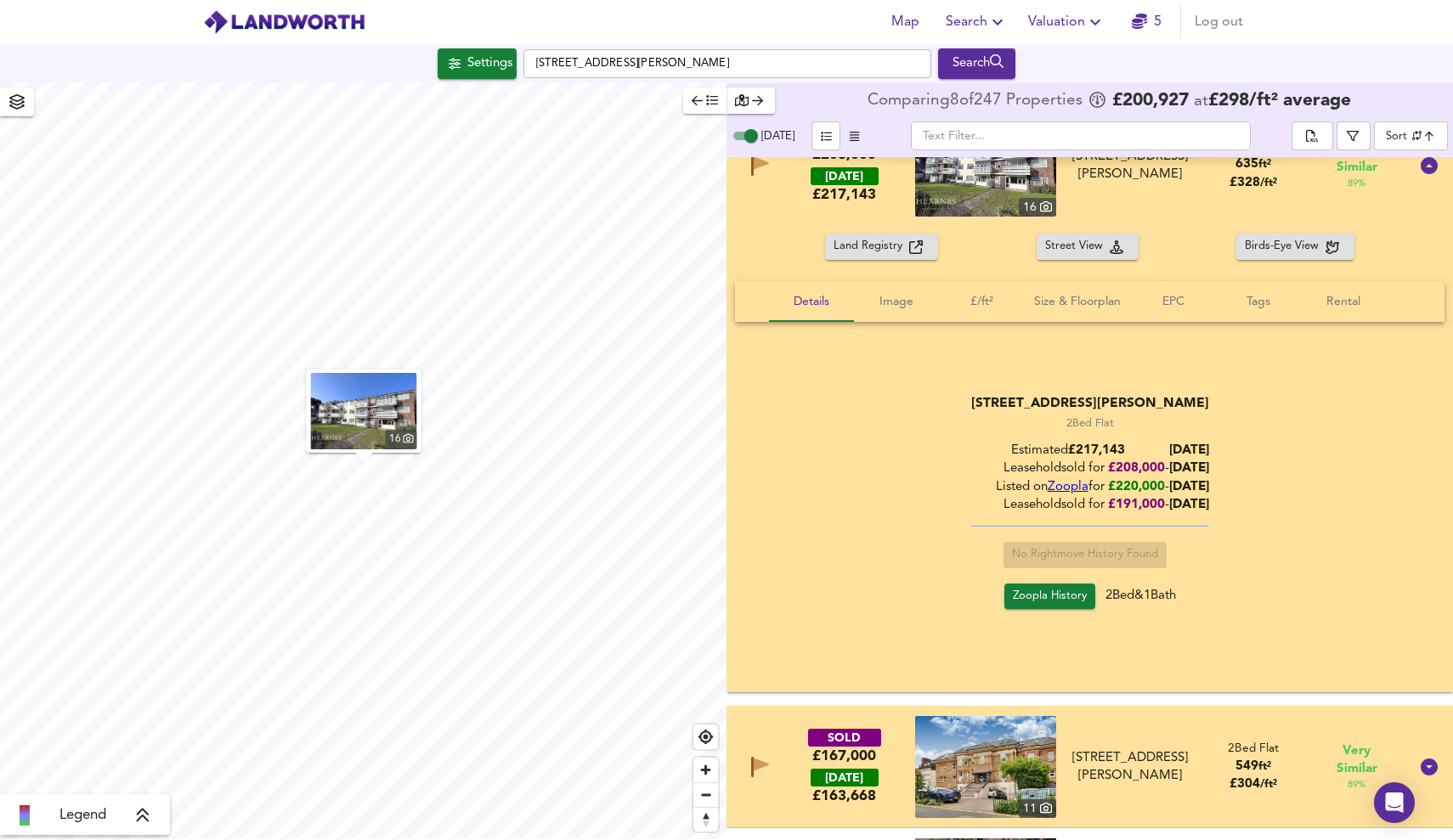 scroll, scrollTop: 693, scrollLeft: 0, axis: vertical 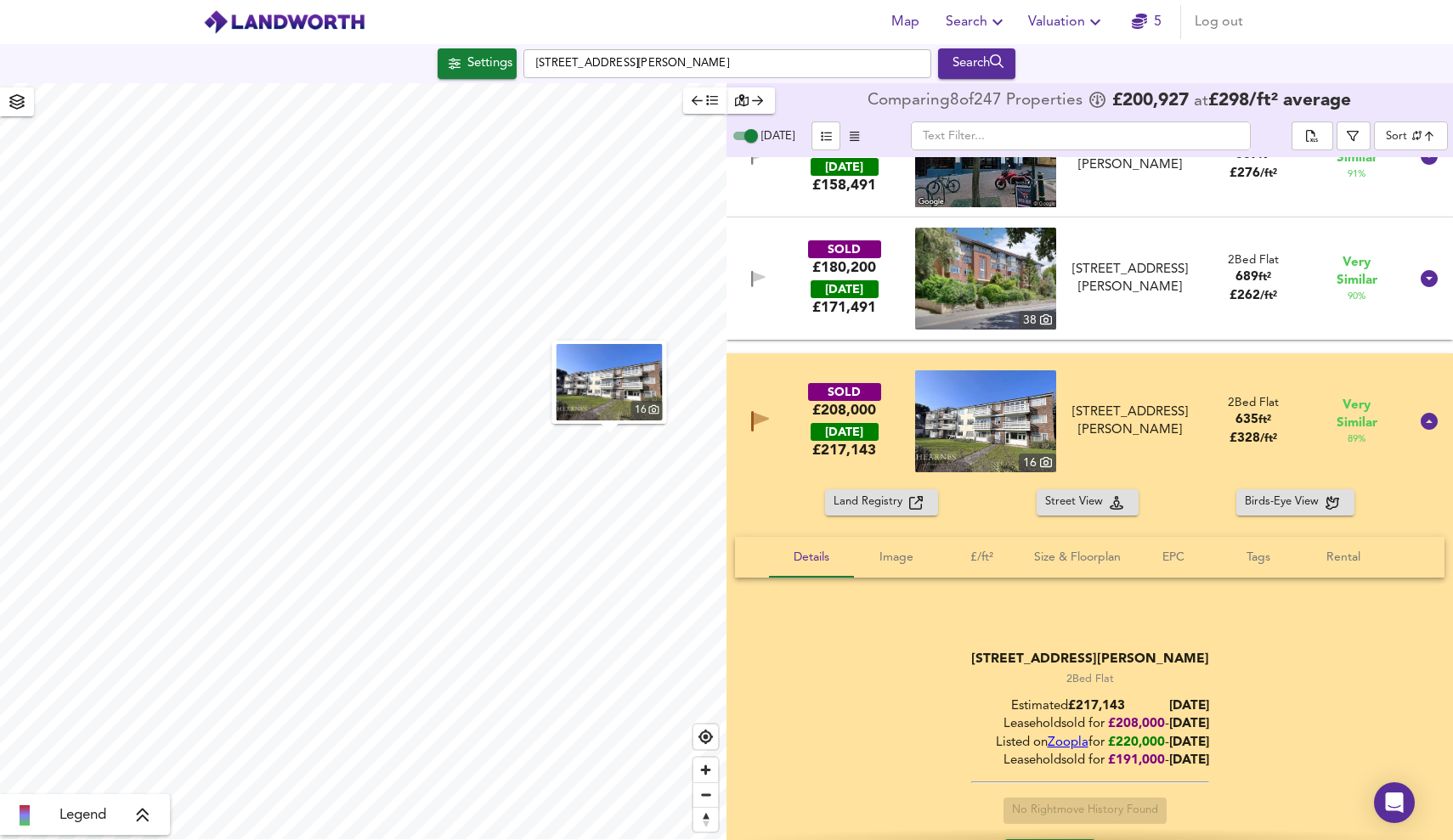 drag, startPoint x: 1035, startPoint y: 455, endPoint x: 748, endPoint y: 520, distance: 294.26858 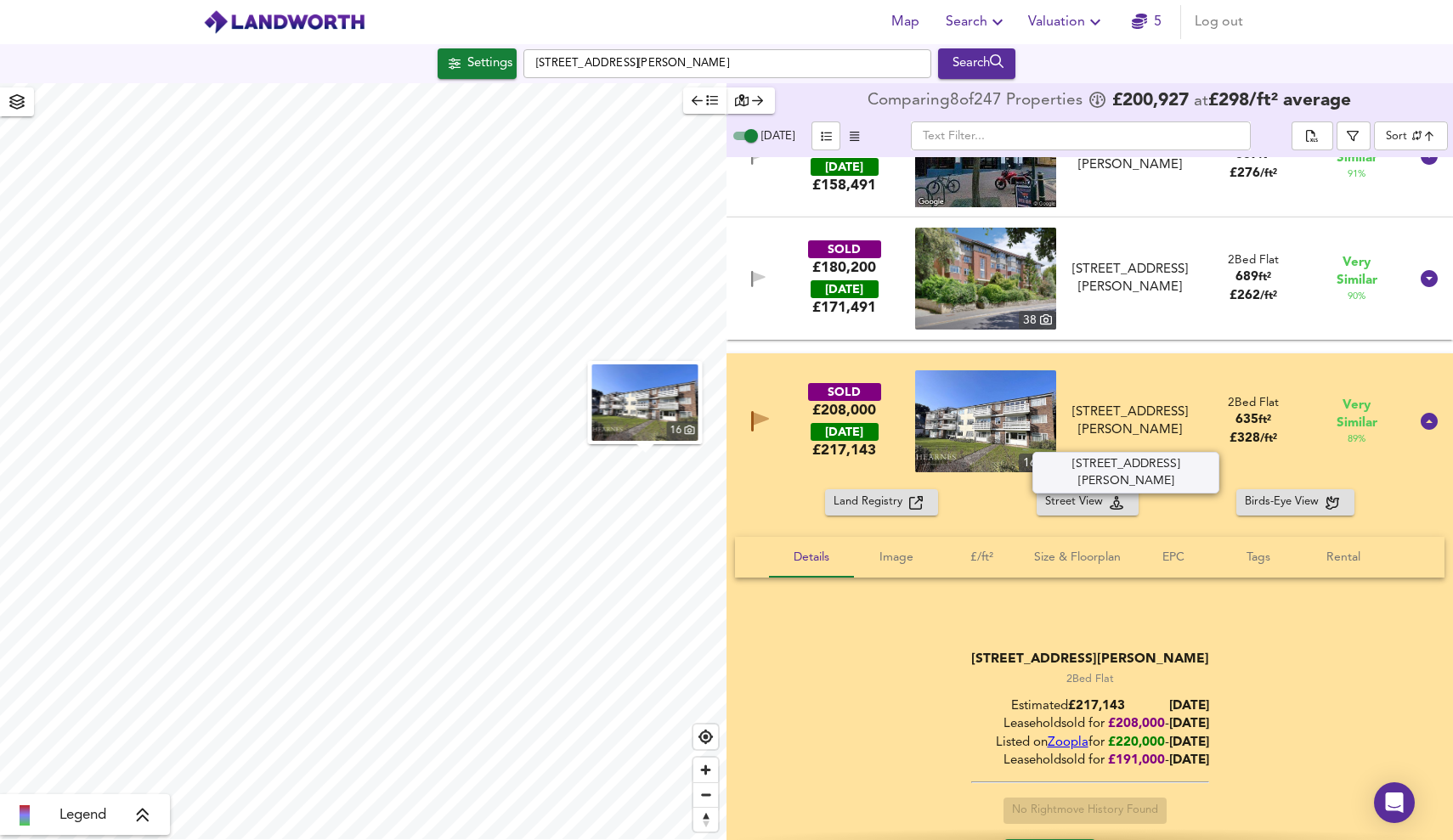 drag, startPoint x: 1170, startPoint y: 440, endPoint x: 1078, endPoint y: 406, distance: 98.0816 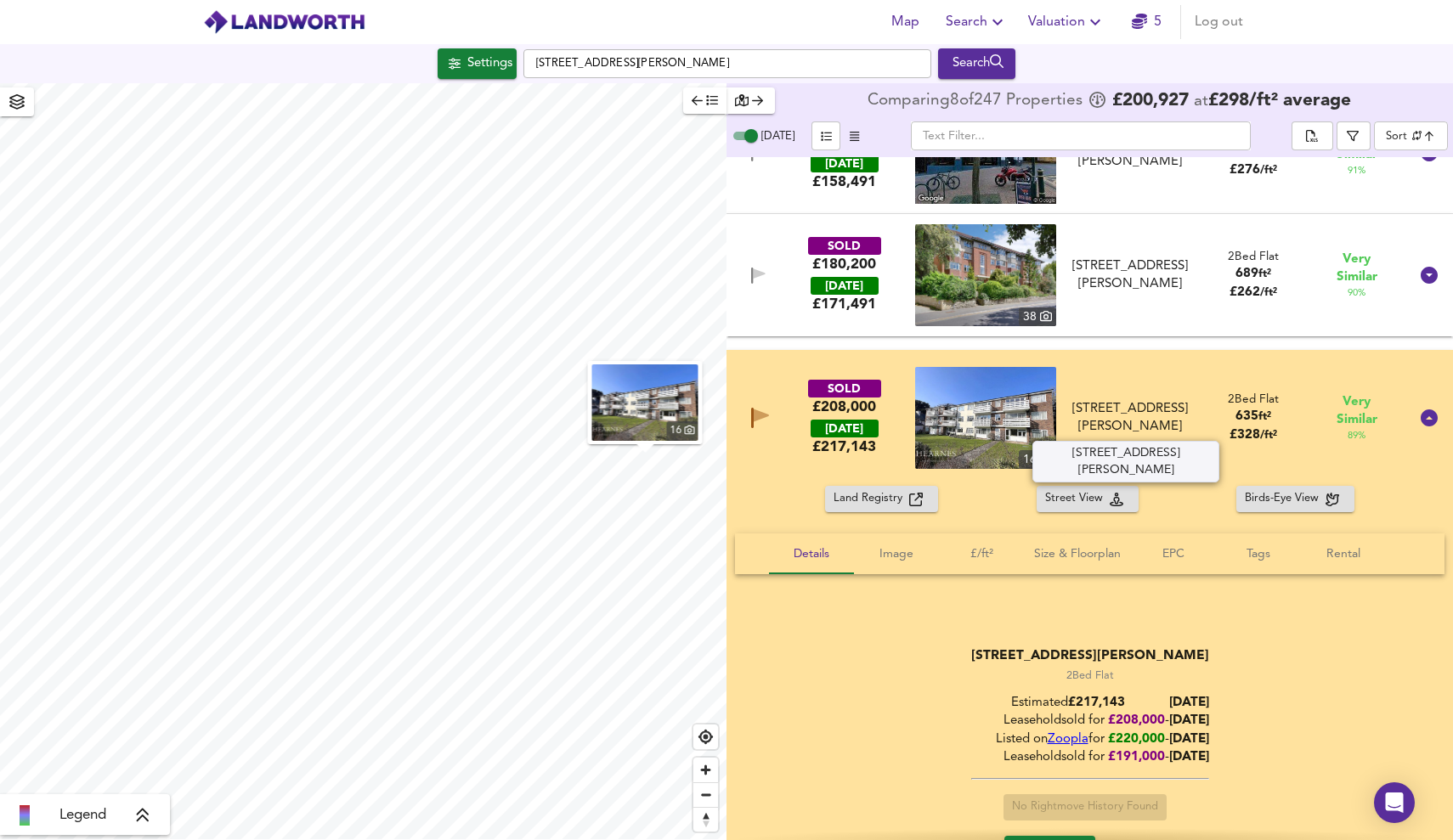 scroll, scrollTop: 321, scrollLeft: 0, axis: vertical 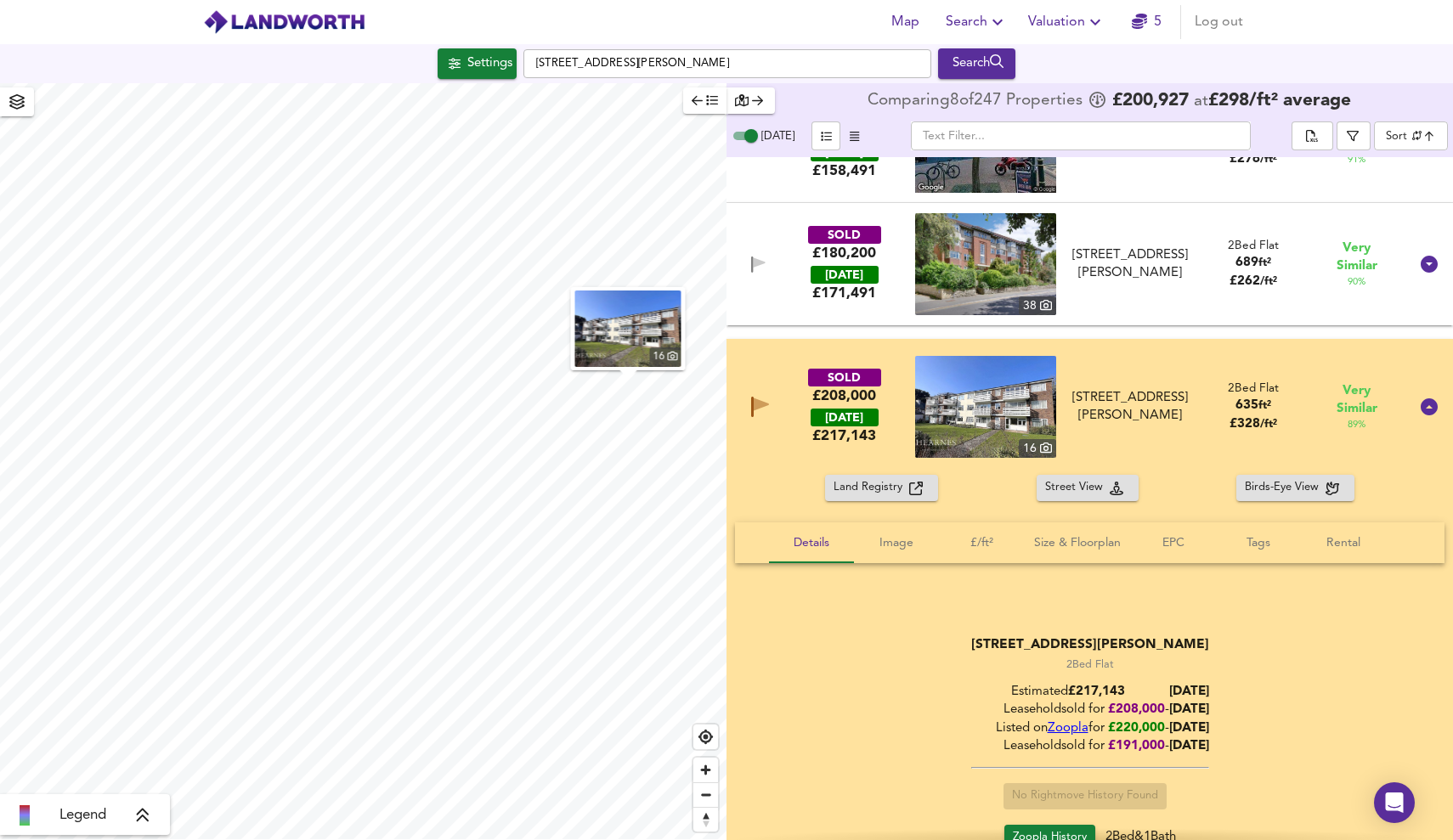 drag, startPoint x: 1242, startPoint y: 703, endPoint x: 1168, endPoint y: 704, distance: 74.006756 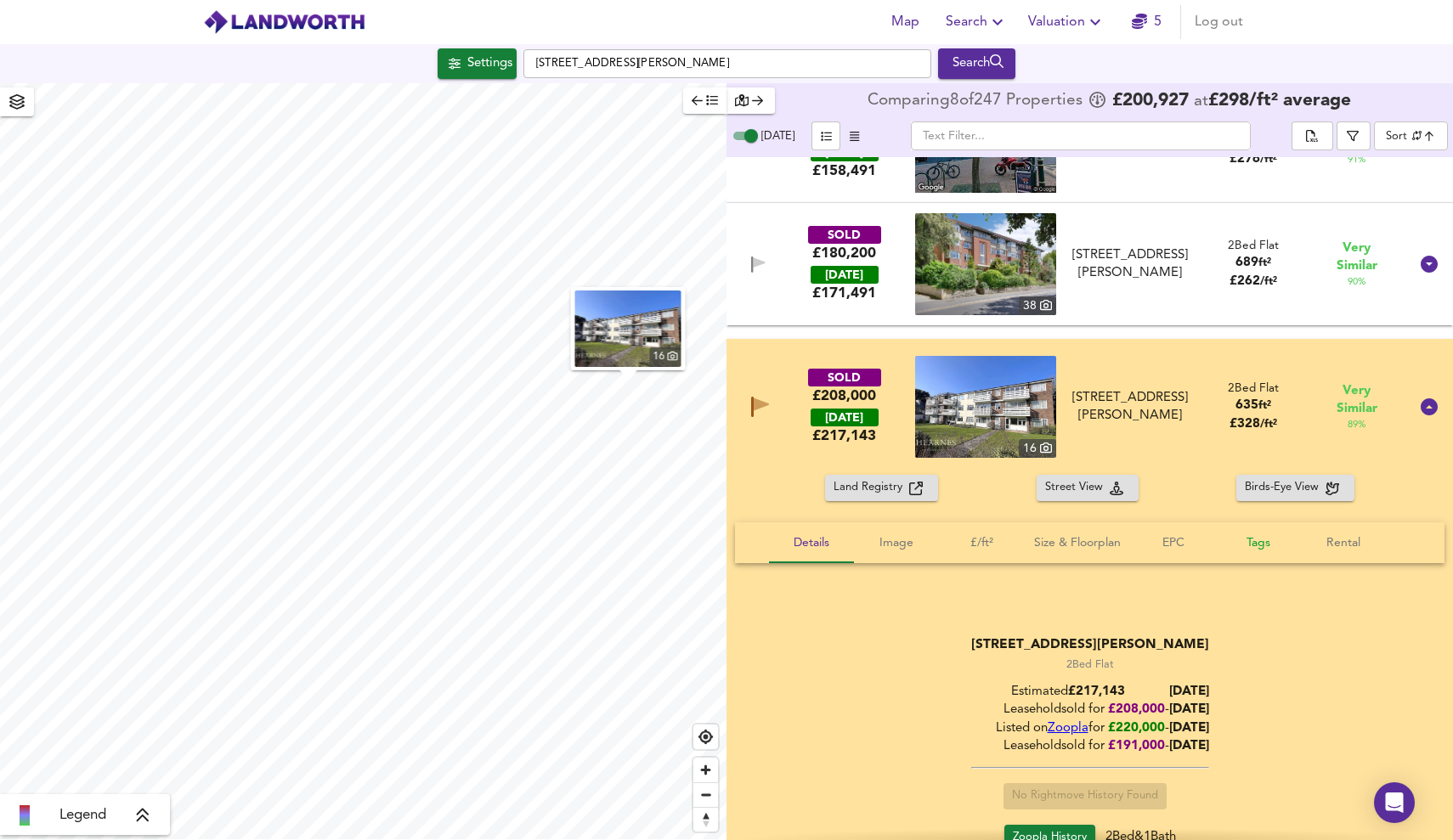 copy on "-  [DATE]" 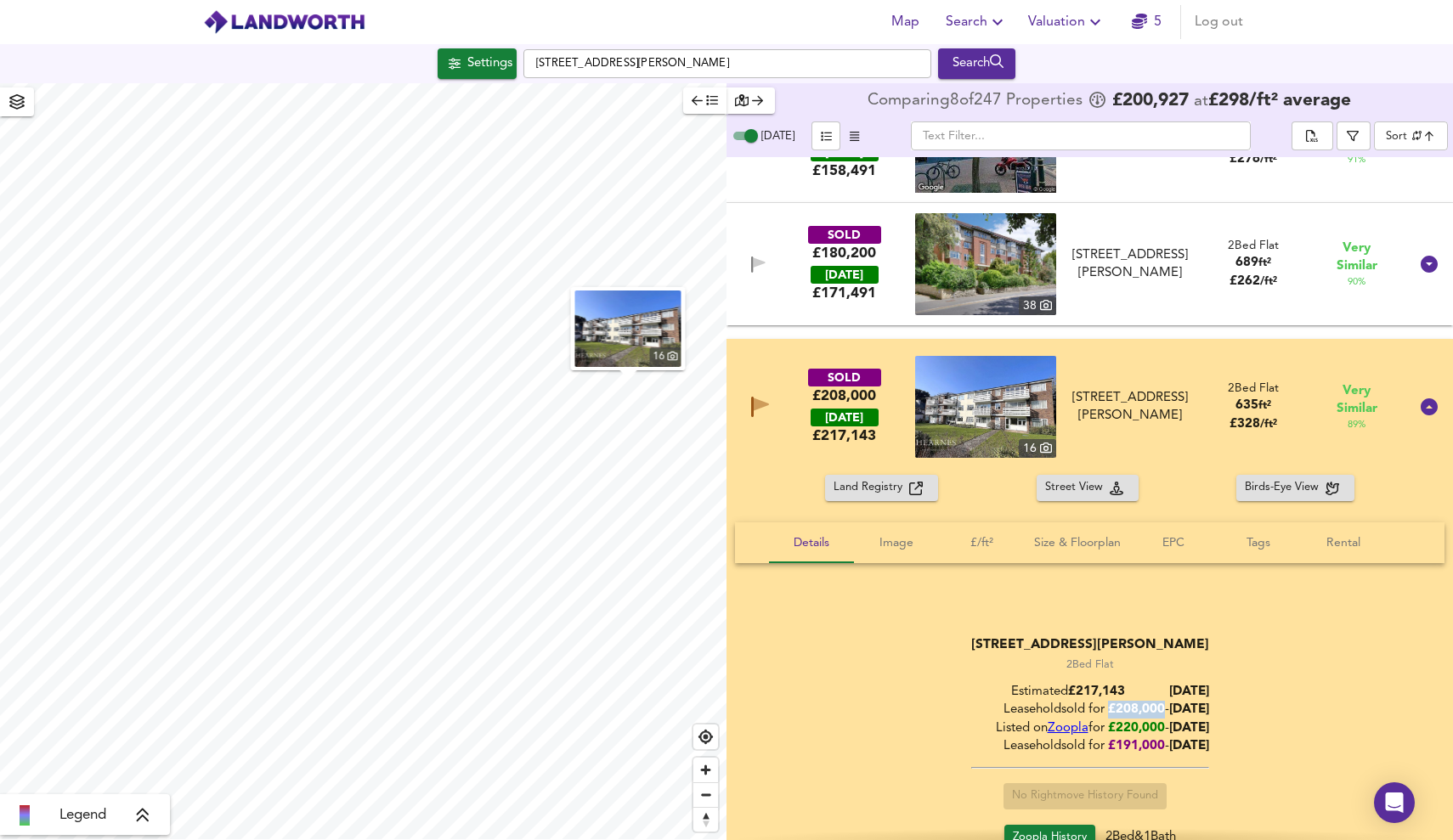 drag, startPoint x: 1158, startPoint y: 708, endPoint x: 1105, endPoint y: 707, distance: 53.00943 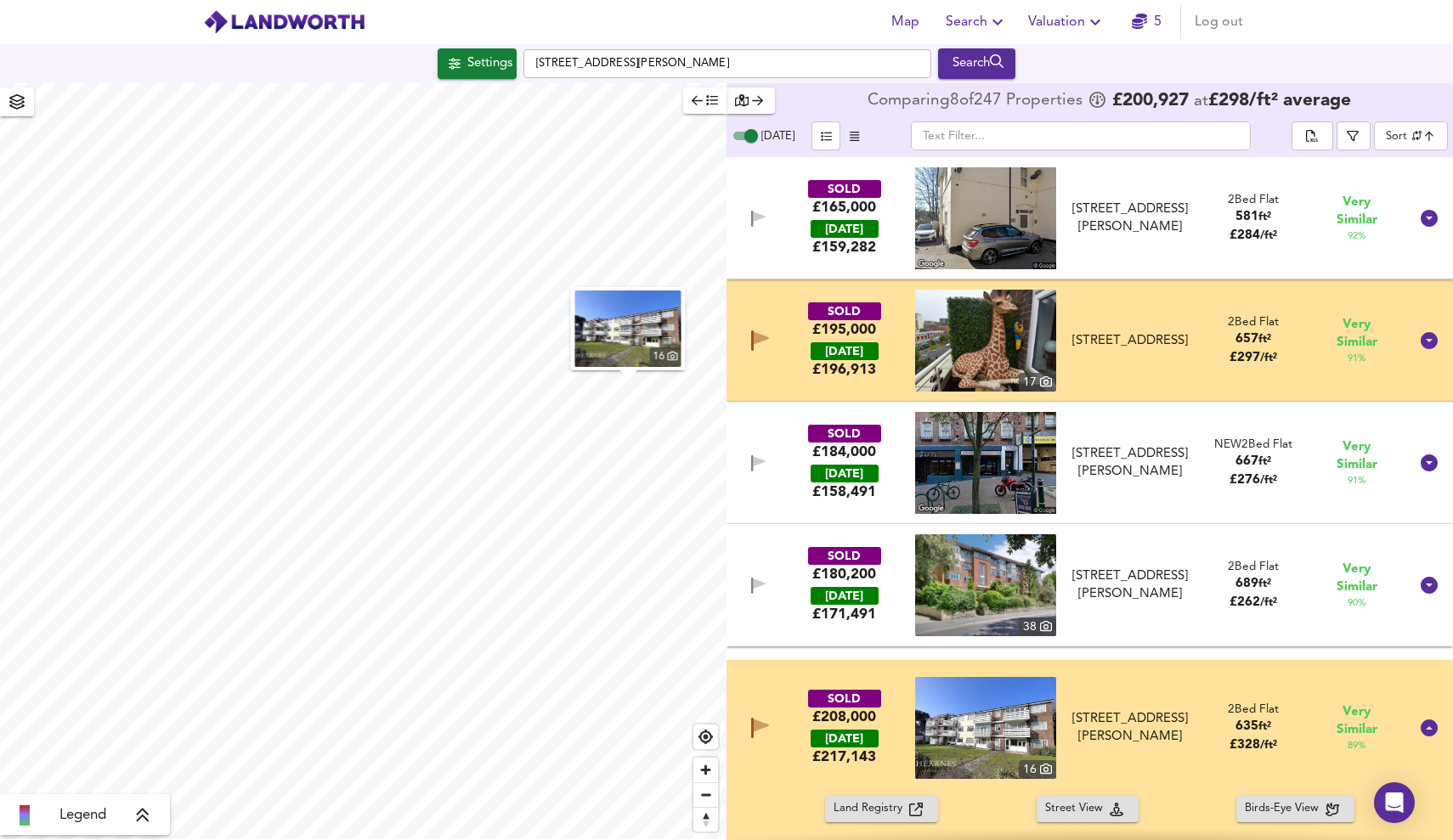 click 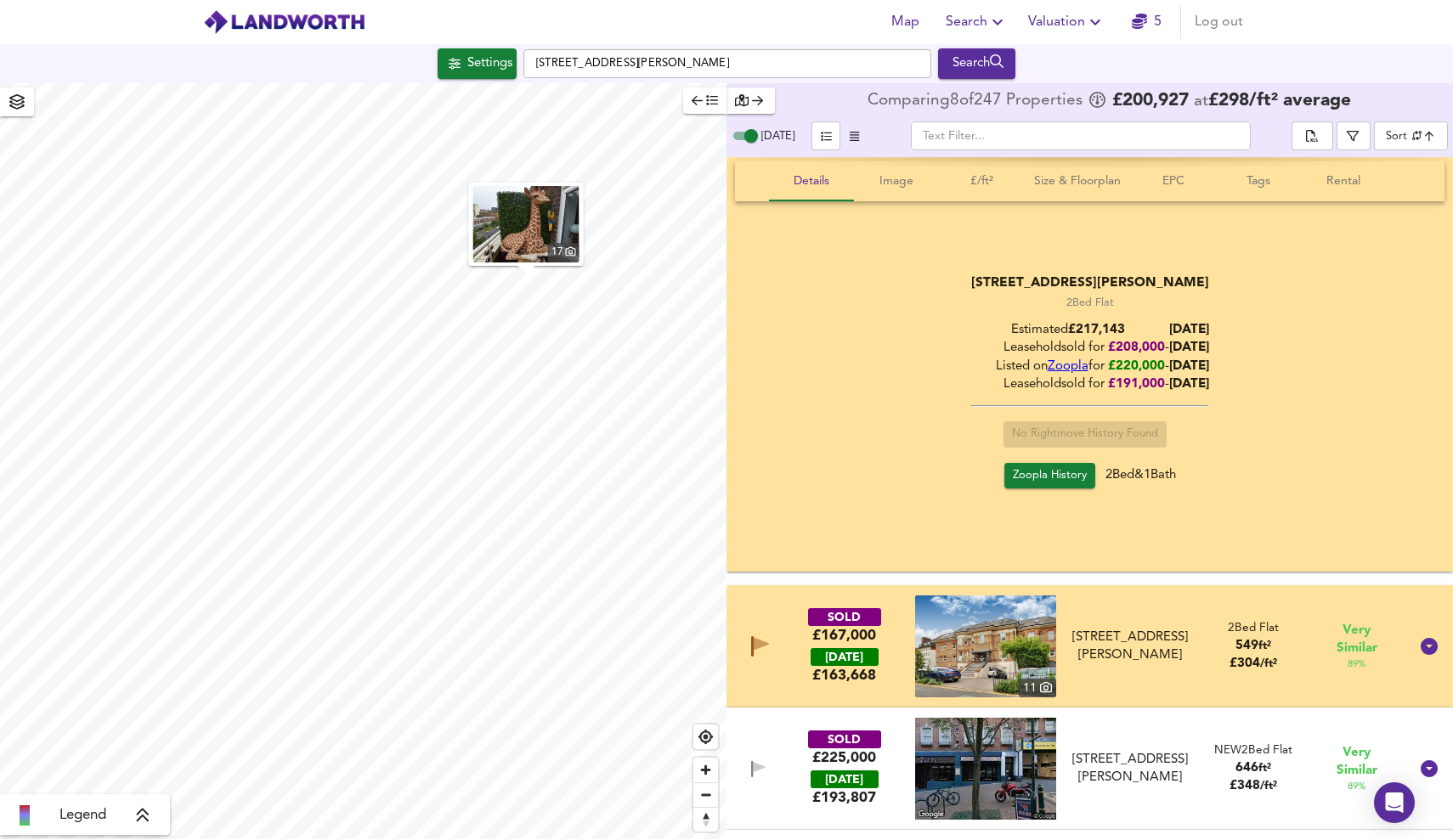 scroll, scrollTop: 880, scrollLeft: 0, axis: vertical 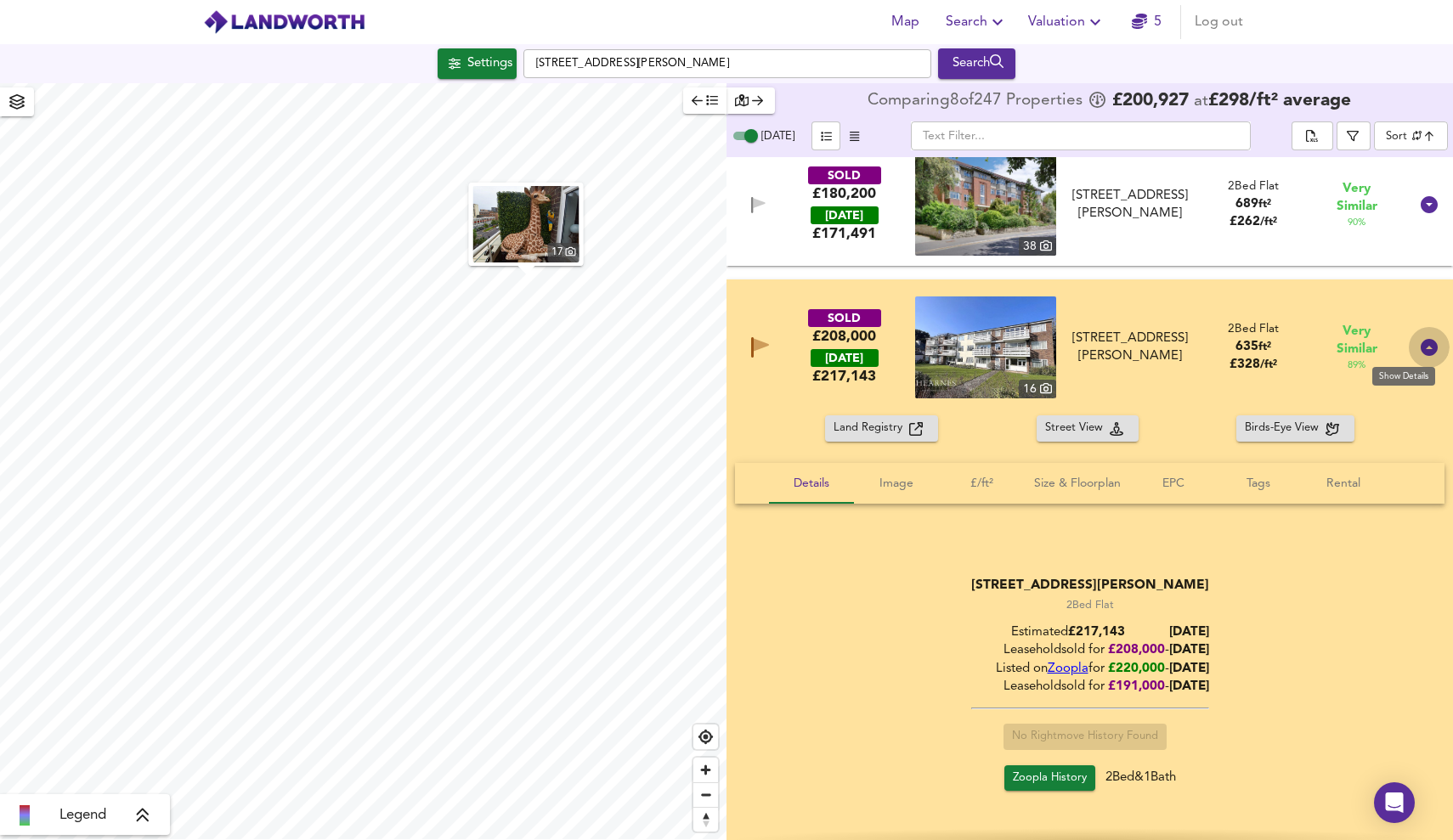 click 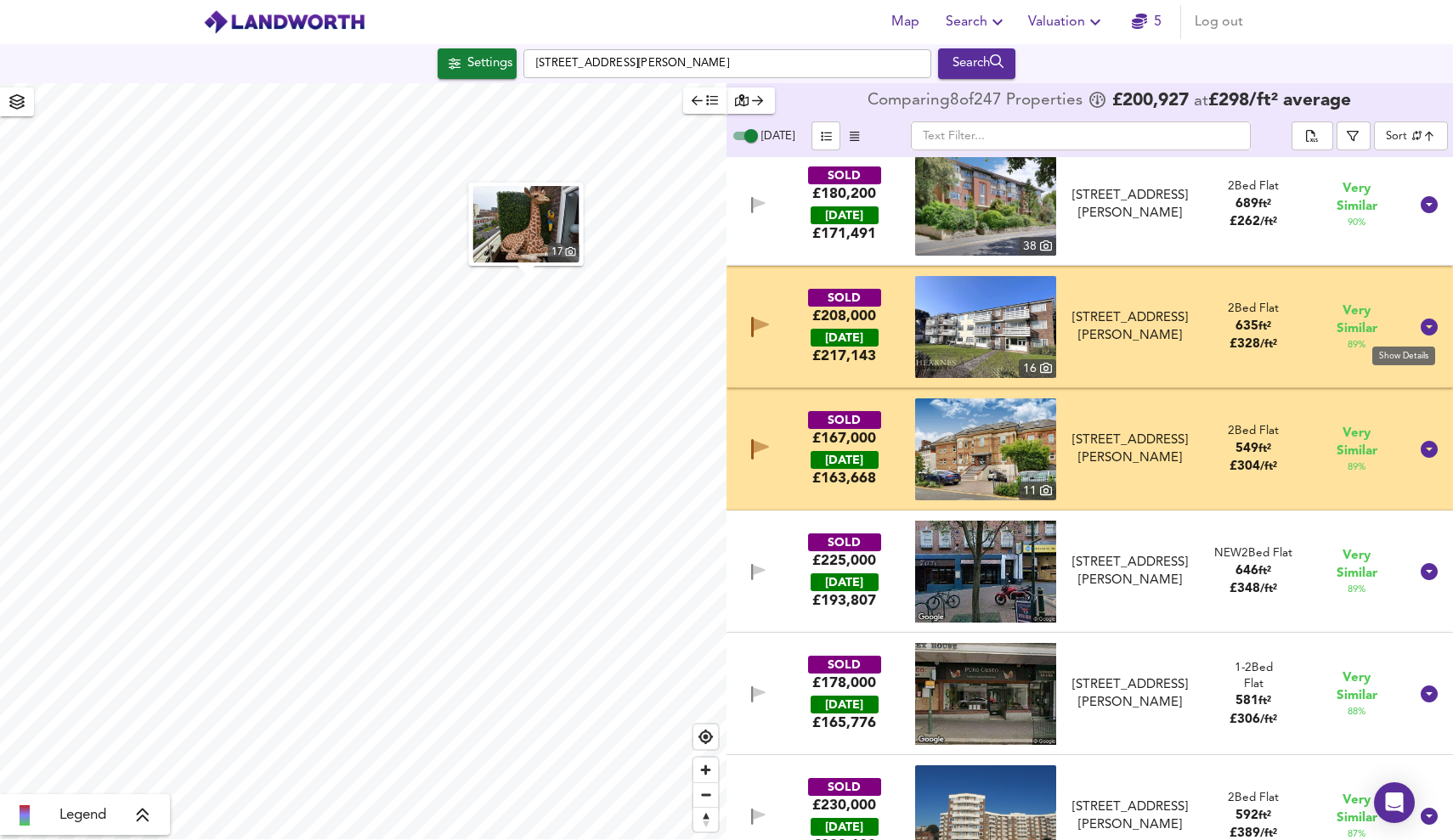 click 